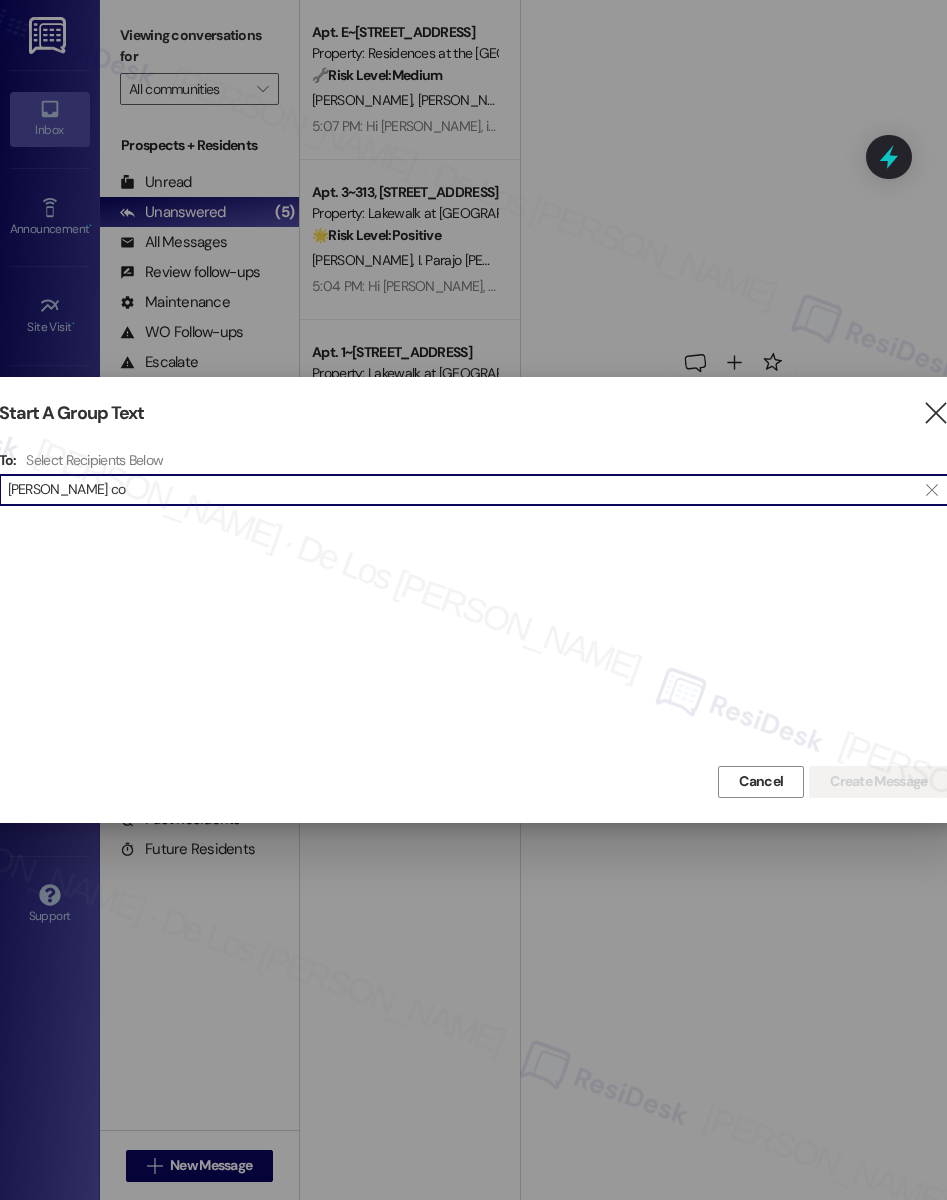 scroll, scrollTop: 0, scrollLeft: 0, axis: both 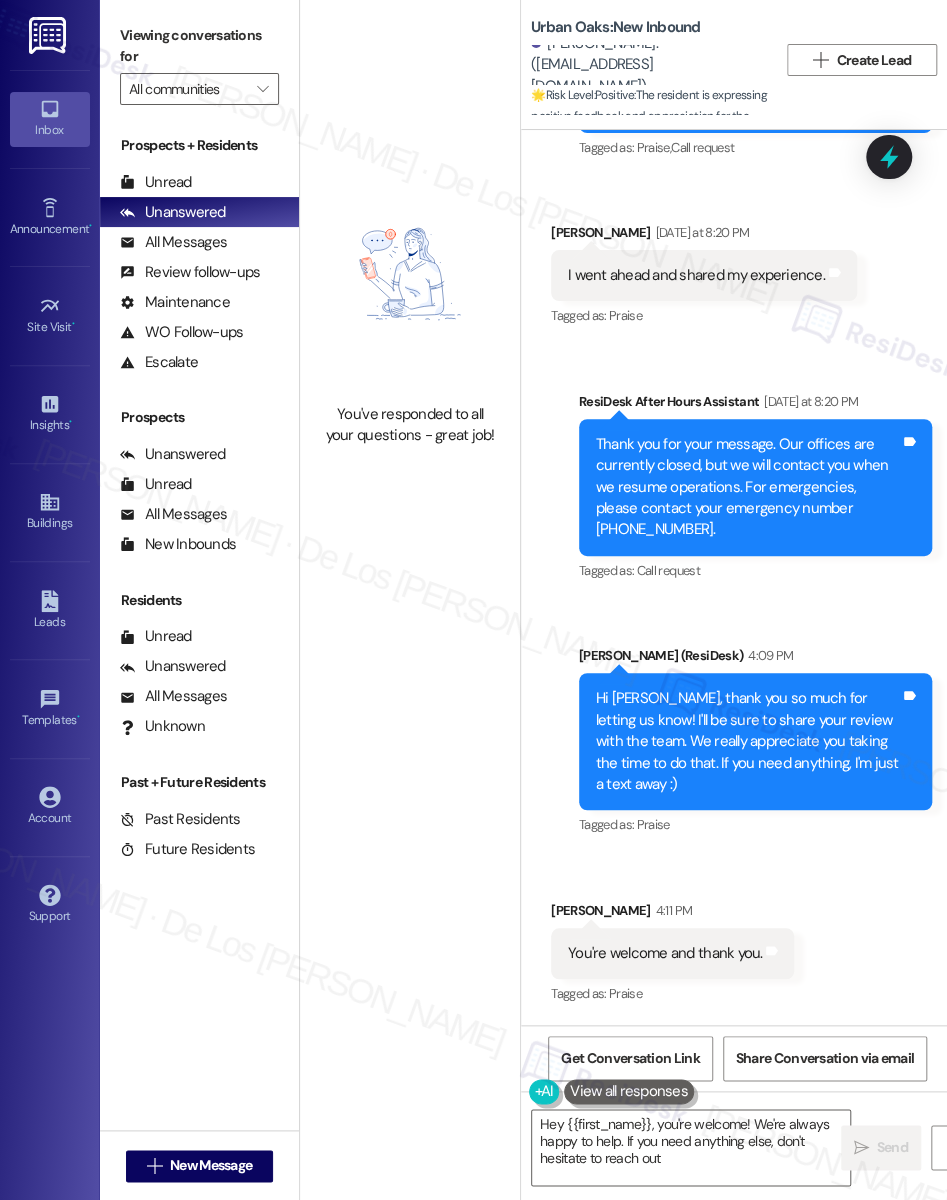 type on "Hey {{first_name}}, you're welcome! We're always happy to help. If you need anything else, don't hesitate to reach out!" 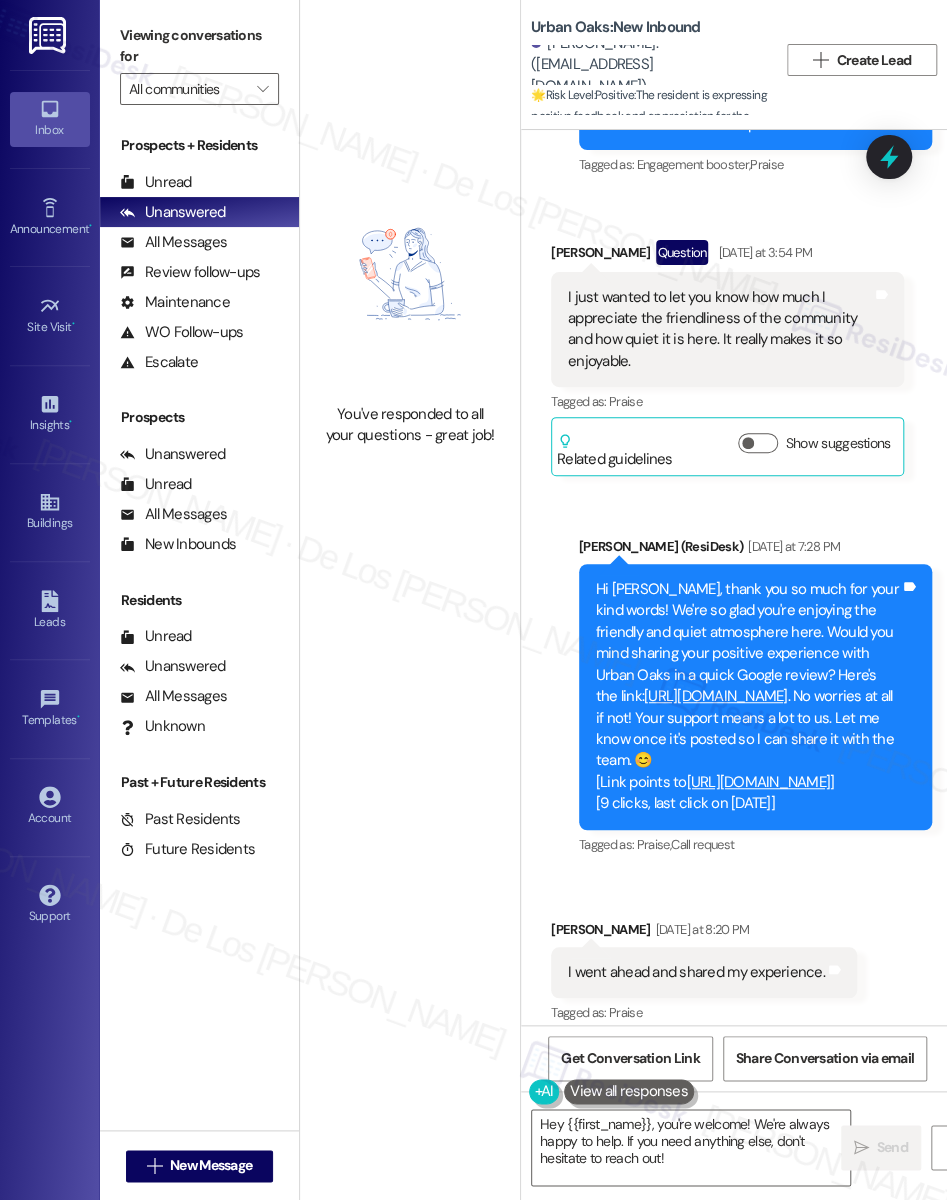 scroll, scrollTop: 1792, scrollLeft: 0, axis: vertical 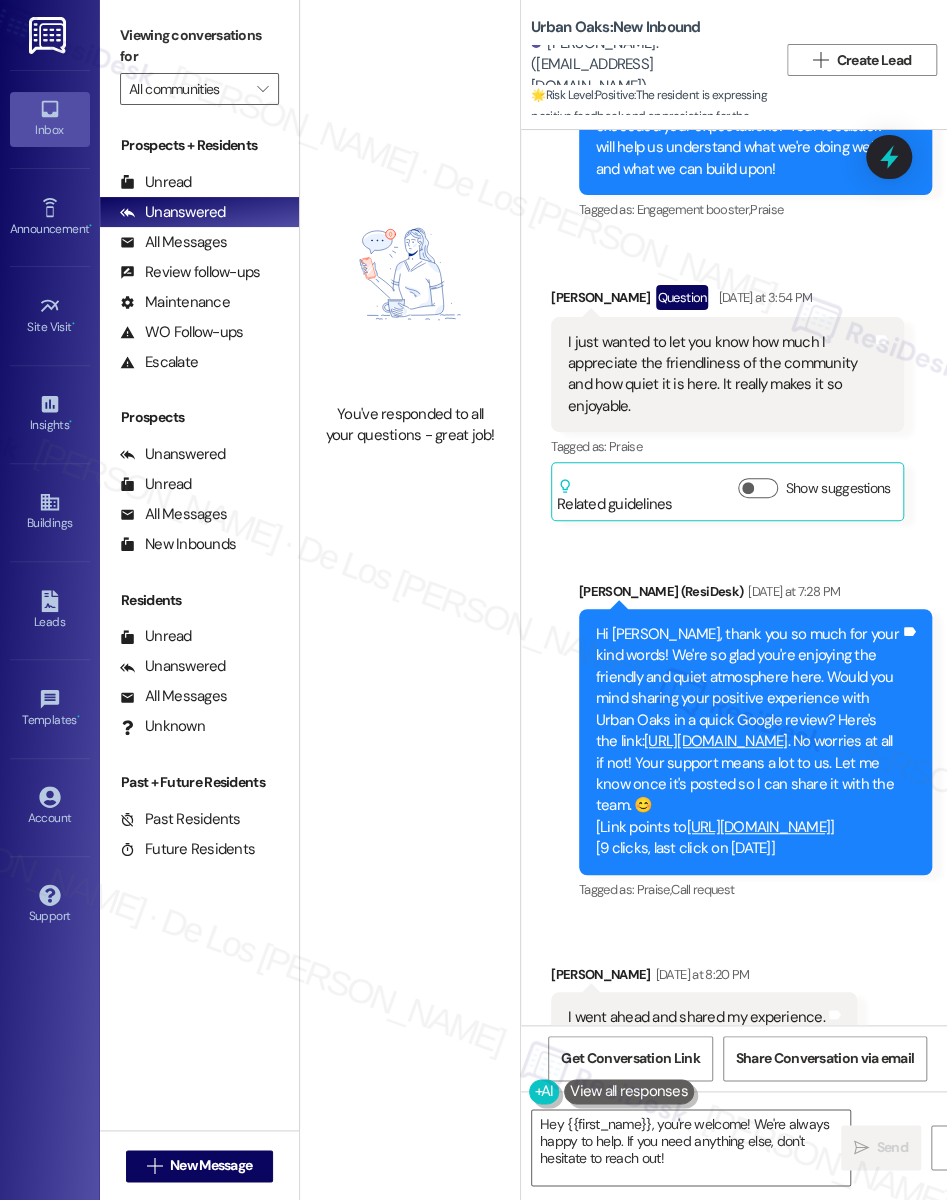 drag, startPoint x: 706, startPoint y: 355, endPoint x: 750, endPoint y: 401, distance: 63.655323 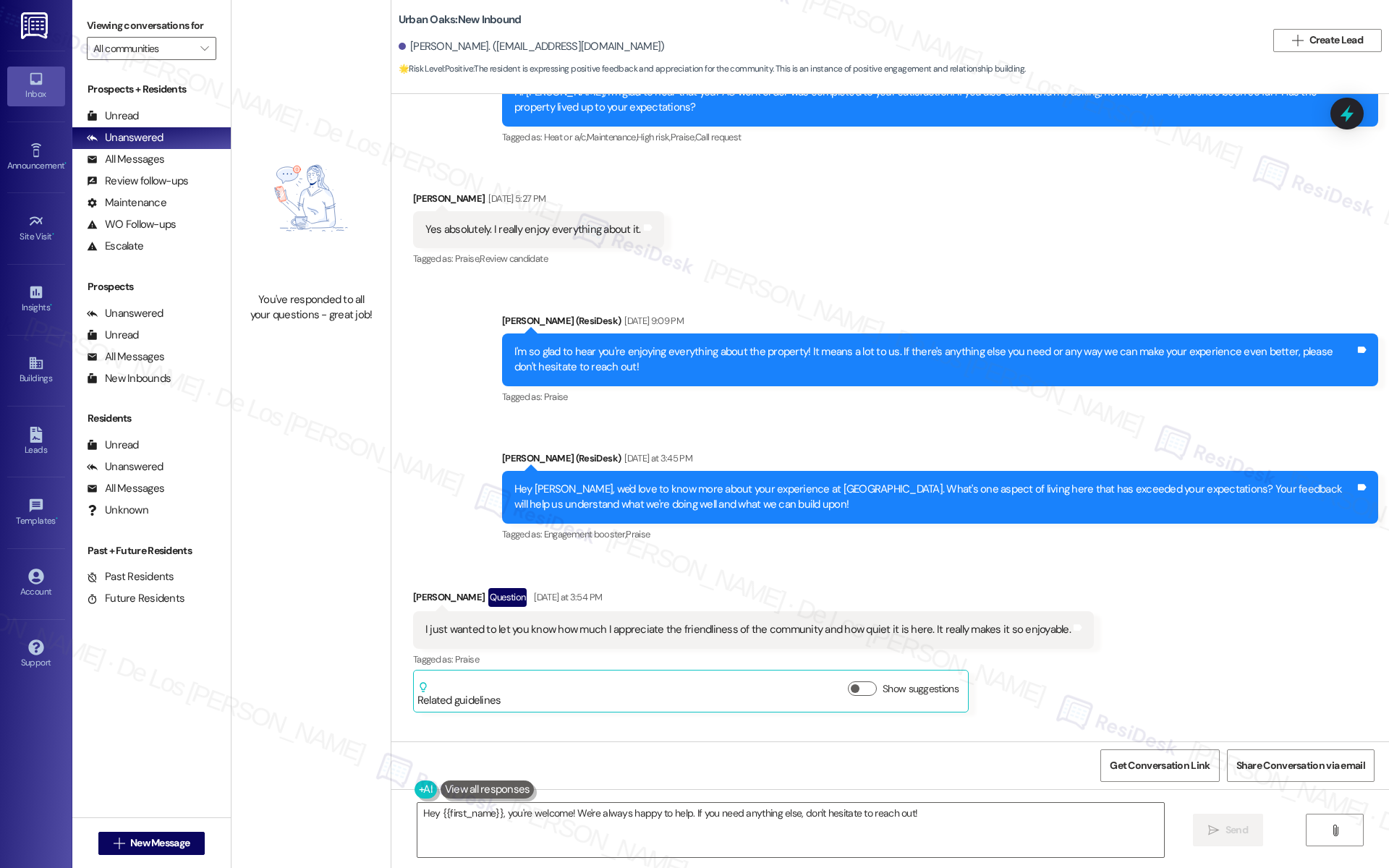 scroll, scrollTop: 464, scrollLeft: 0, axis: vertical 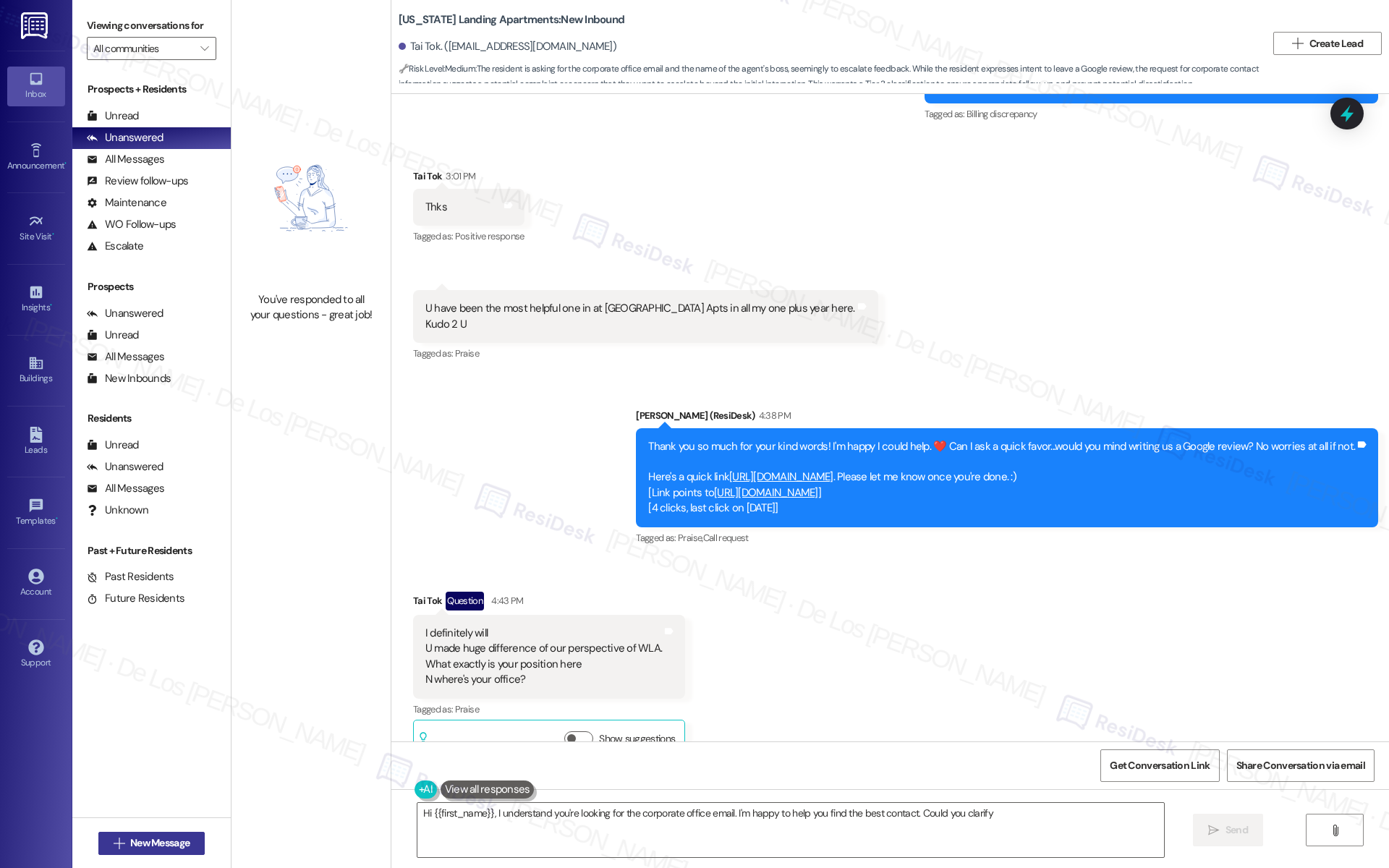 click on " New Message" at bounding box center (152, 843) 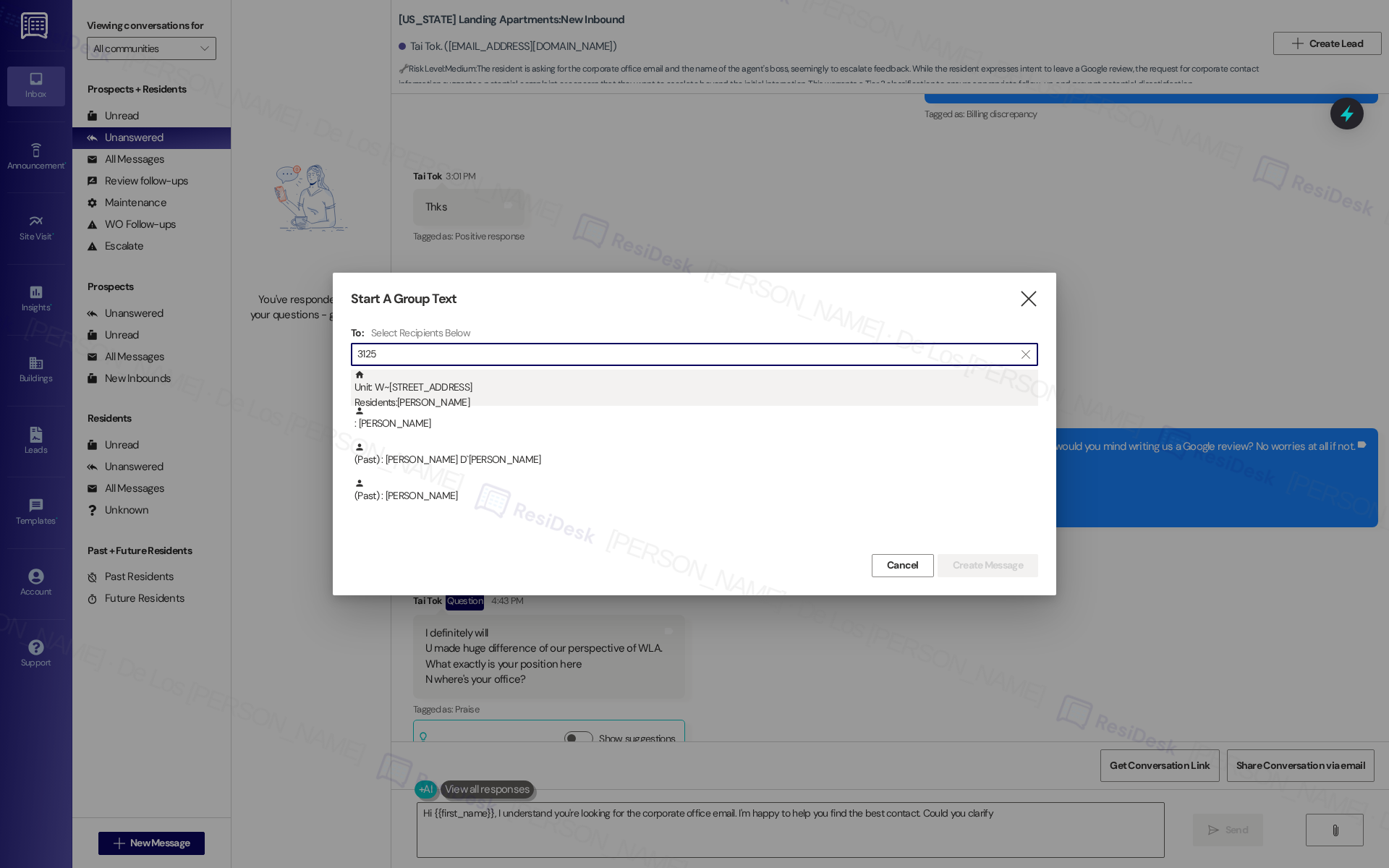 type on "3125" 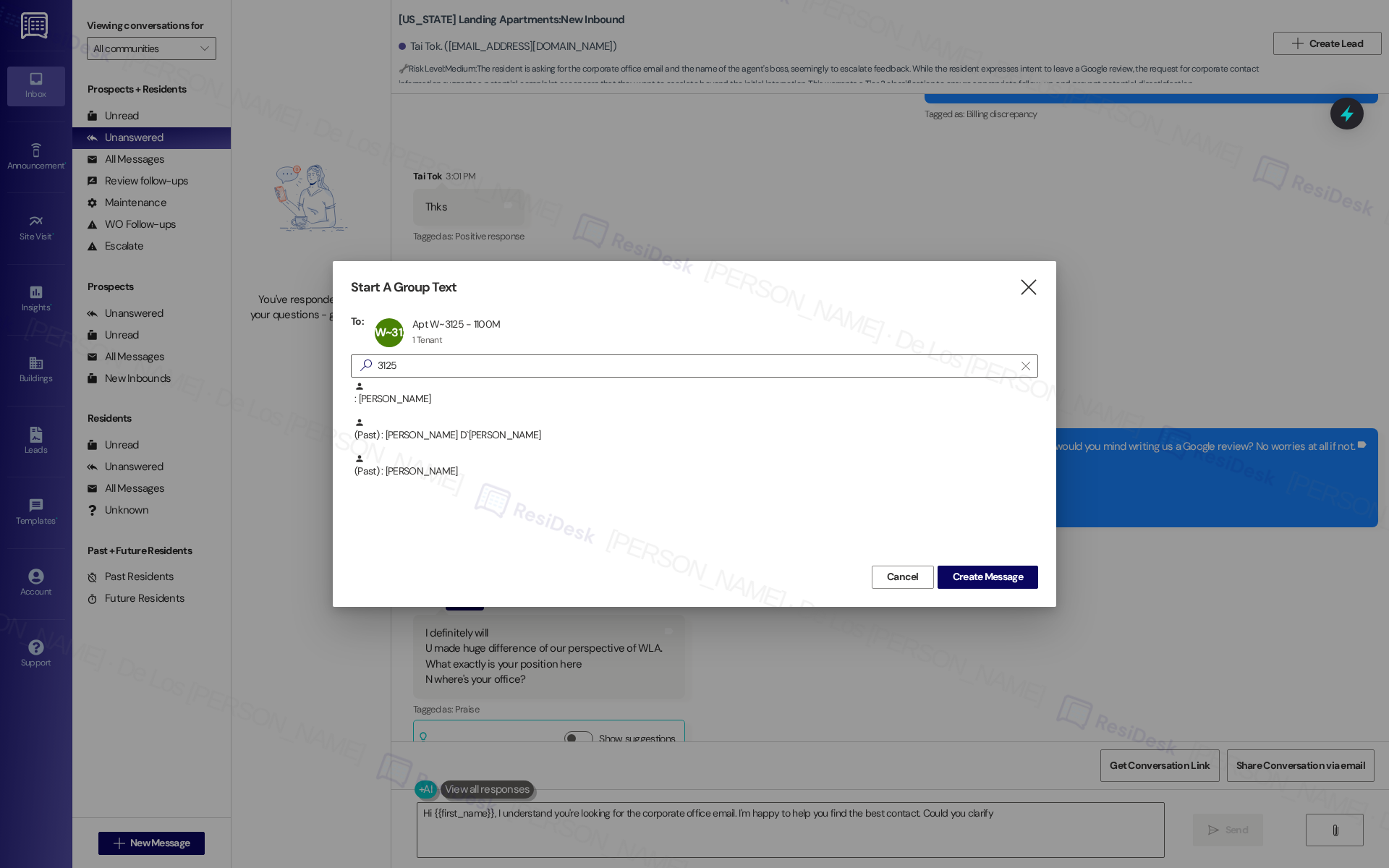 drag, startPoint x: 1007, startPoint y: 573, endPoint x: 998, endPoint y: 529, distance: 44.91102 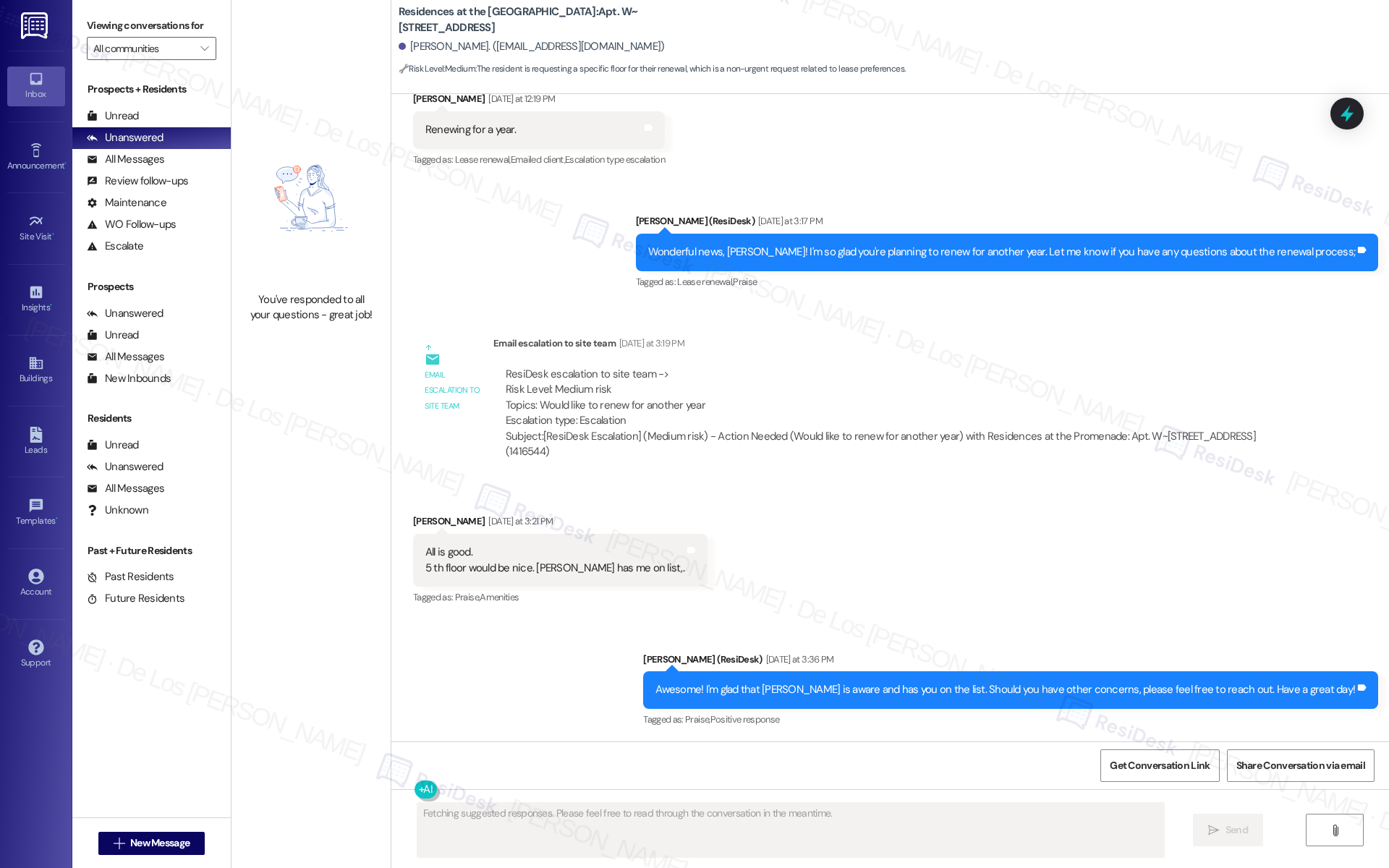 scroll, scrollTop: 968, scrollLeft: 0, axis: vertical 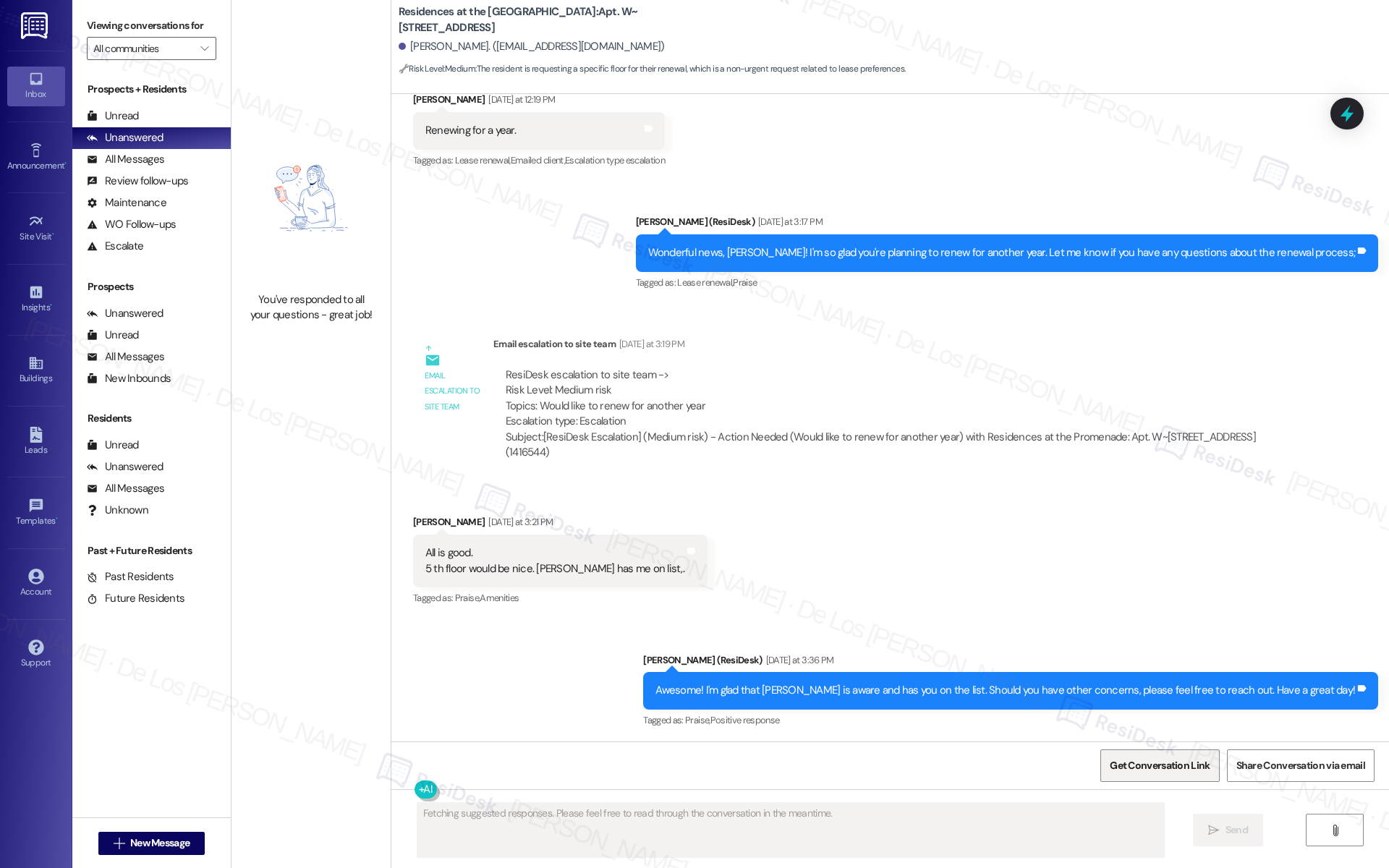 click on "Get Conversation Link" at bounding box center [1160, 765] 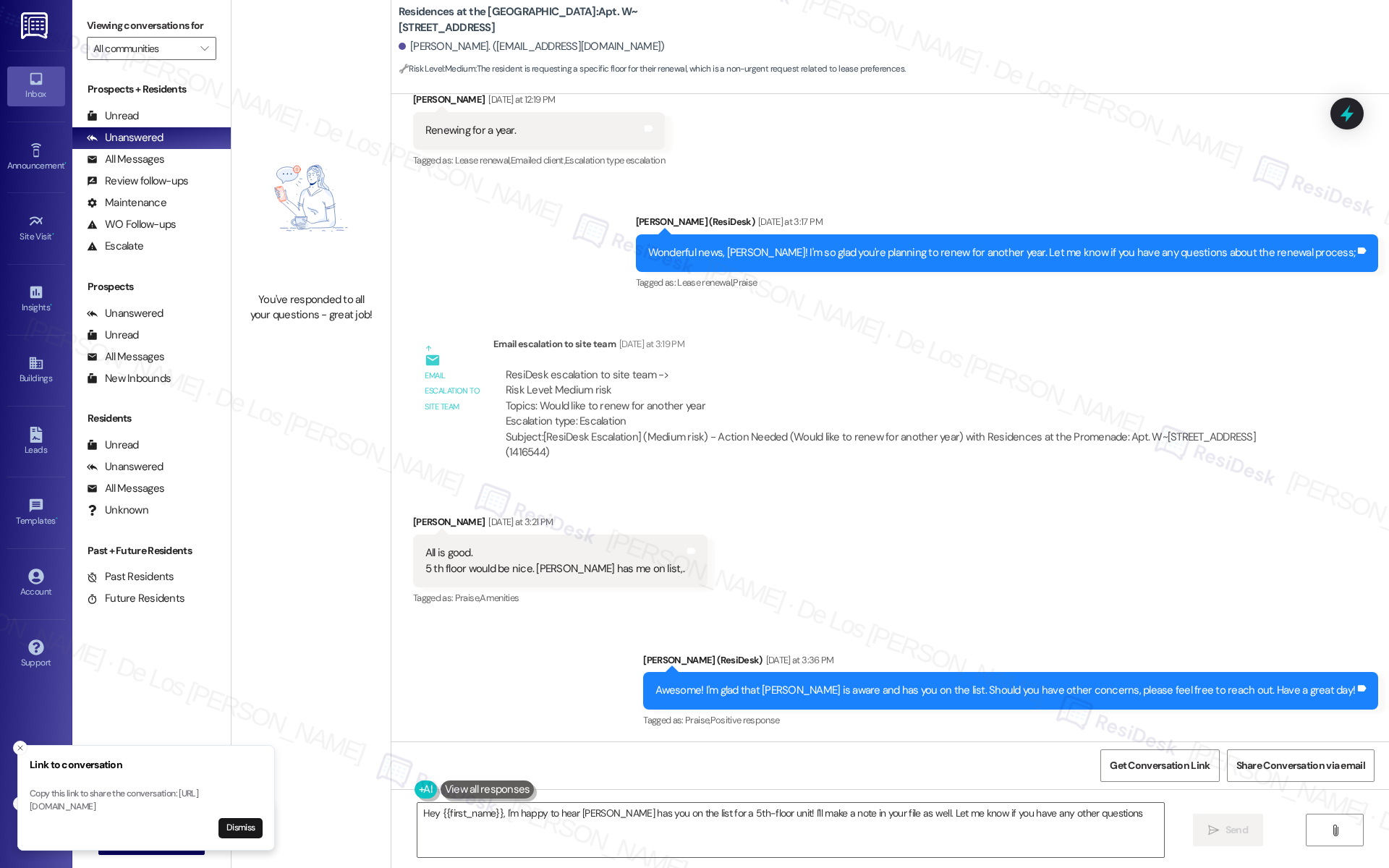 type on "Hey {{first_name}}, I'm happy to hear Stephanie has you on the list for a 5th-floor unit! I'll make a note in your file as well. Let me know if you have any other questions!" 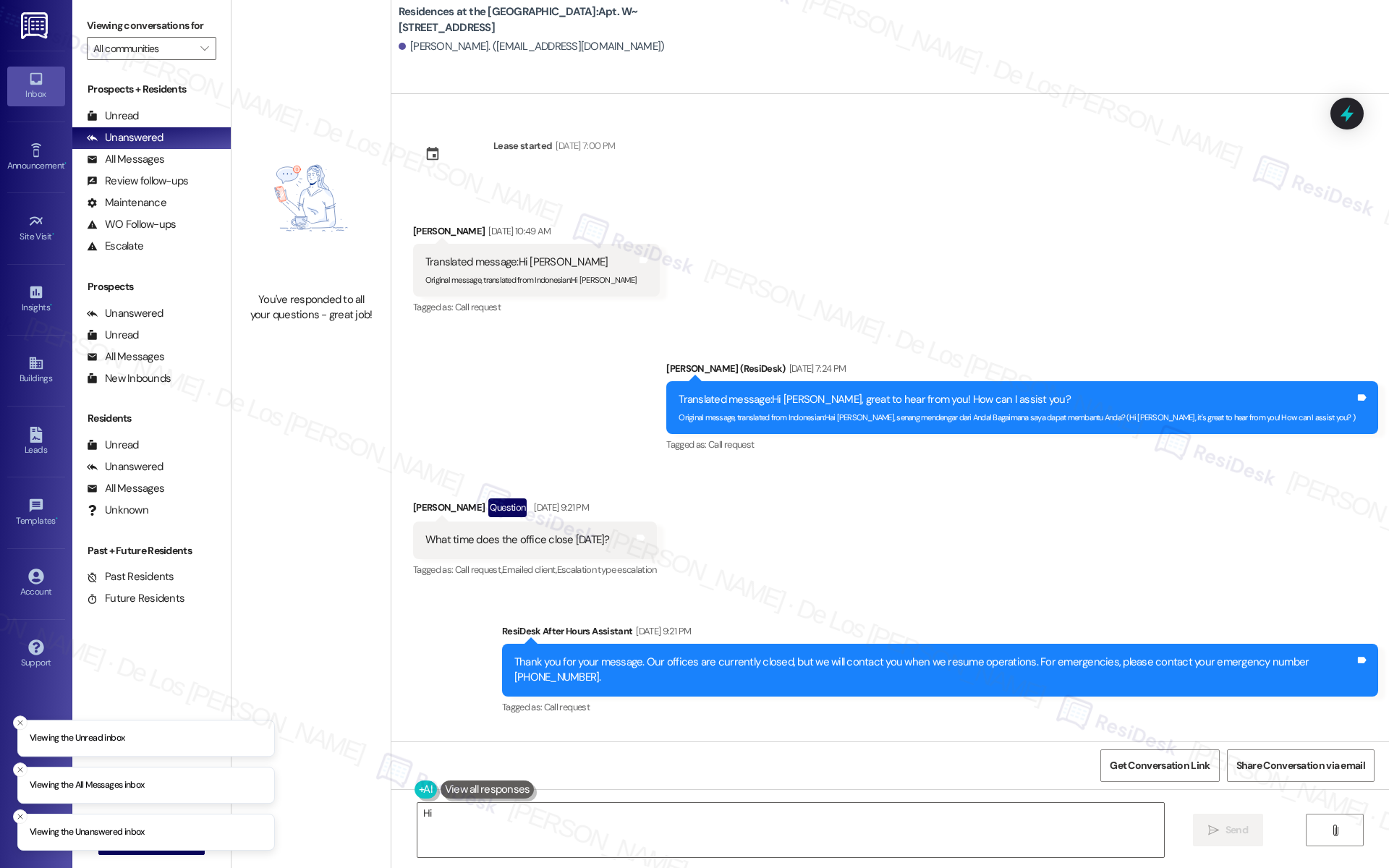 scroll, scrollTop: 0, scrollLeft: 0, axis: both 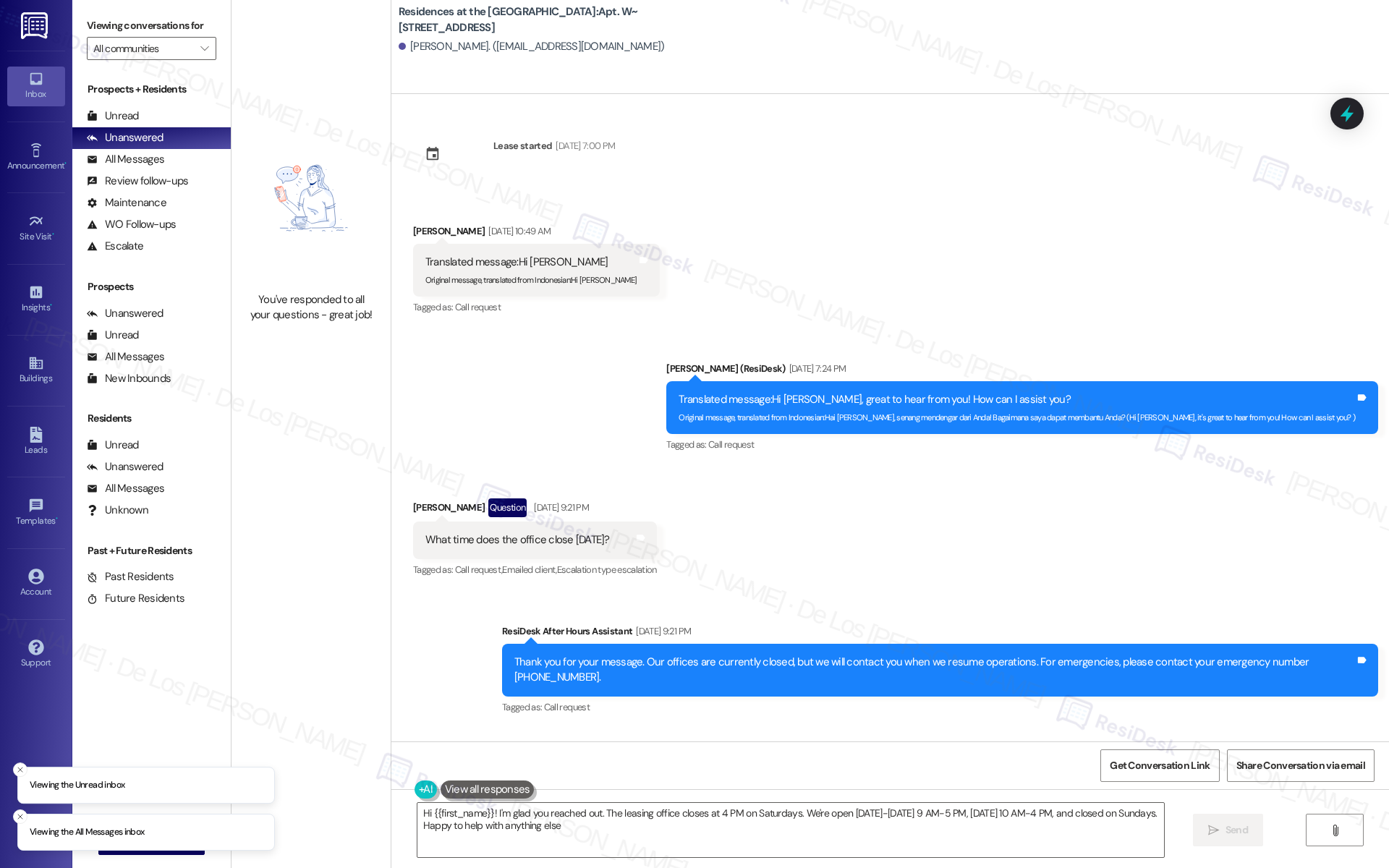 type on "Hi {{first_name}}! I'm glad you reached out. The leasing office closes at 4 PM on Saturdays. We're open Monday-Friday 9 AM-5 PM, Saturday 10 AM-4 PM, and closed on Sundays. Happy to help with anything else!" 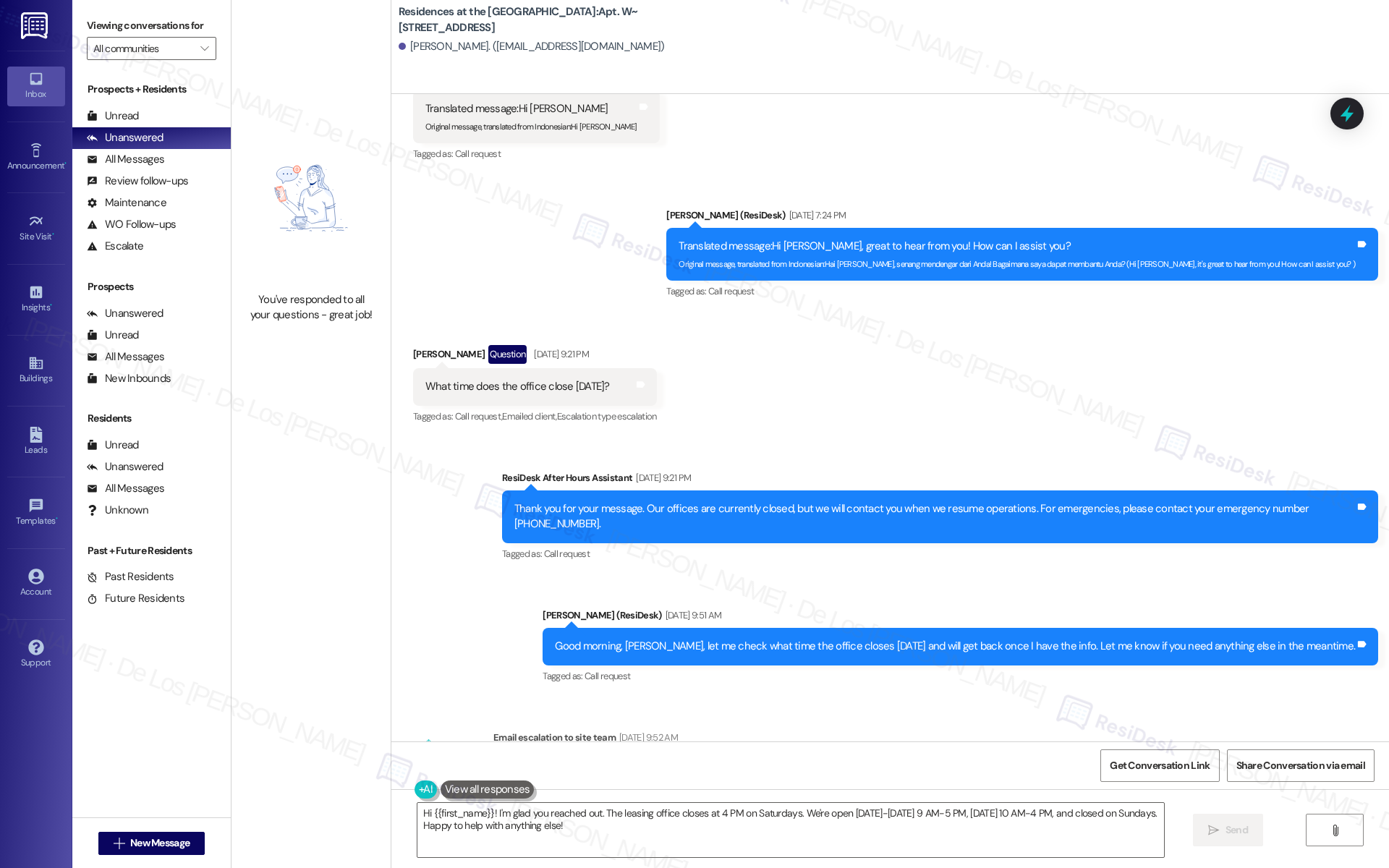 scroll, scrollTop: 248, scrollLeft: 0, axis: vertical 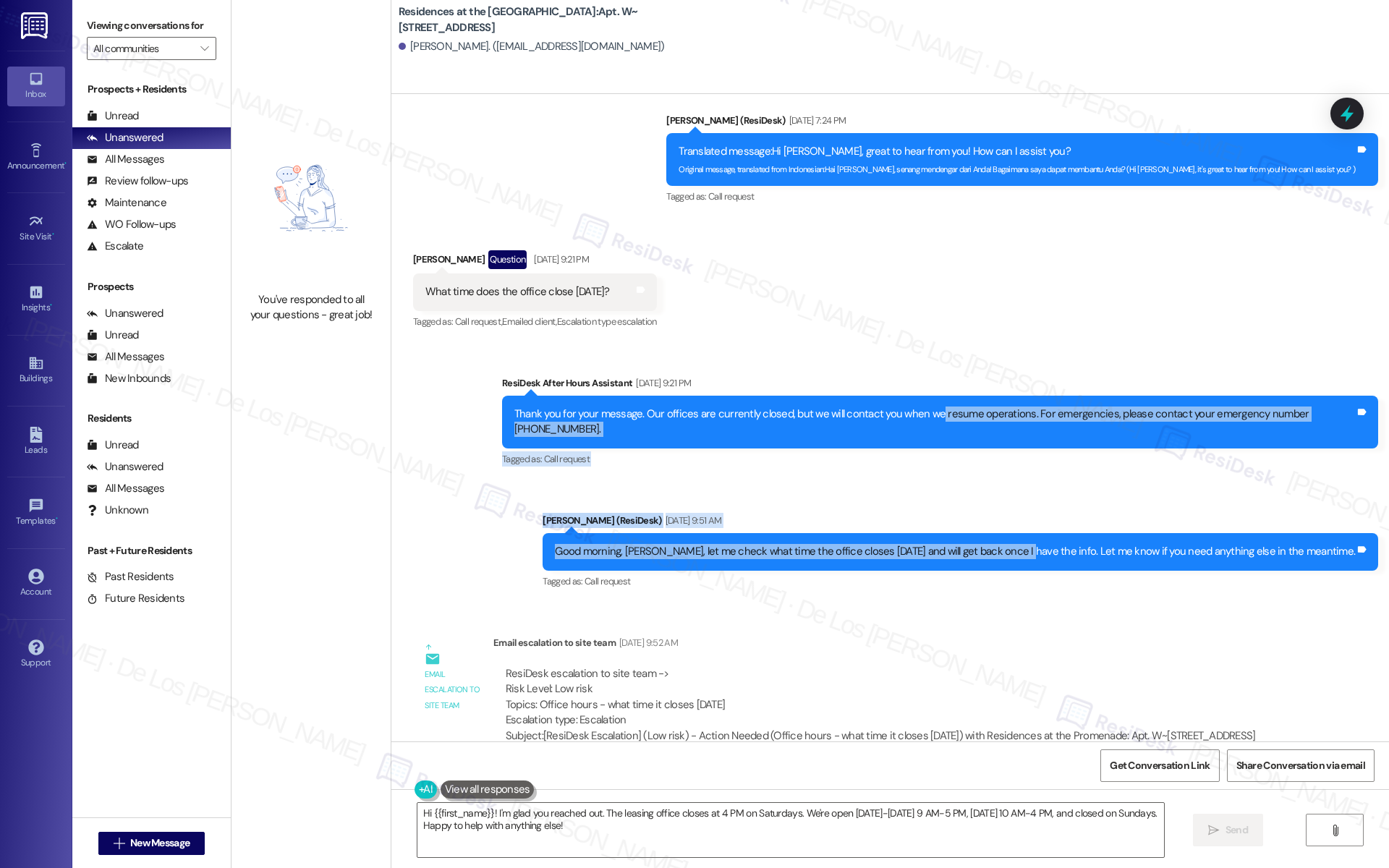 drag, startPoint x: 924, startPoint y: 419, endPoint x: 1055, endPoint y: 557, distance: 190.2761 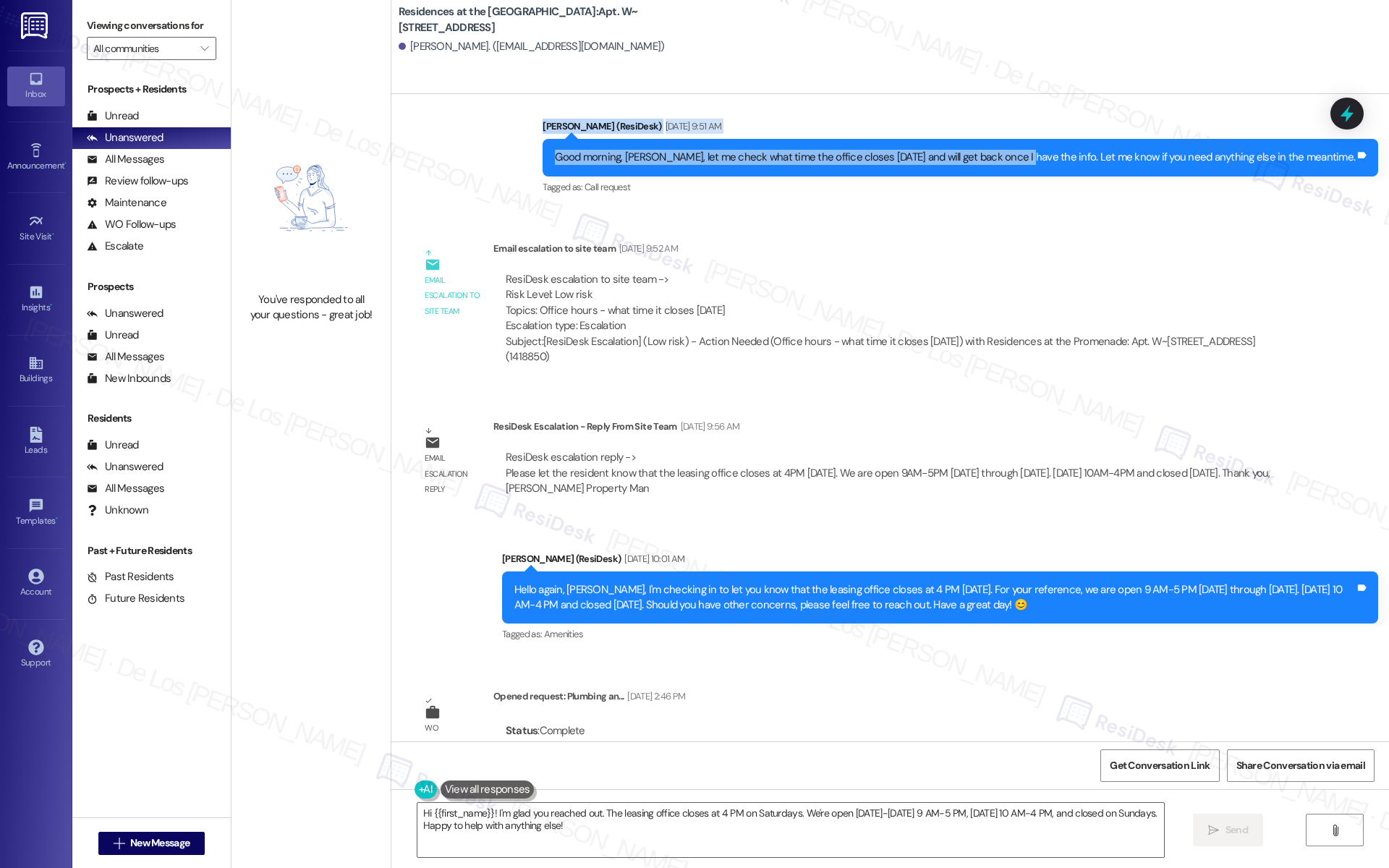 scroll, scrollTop: 716, scrollLeft: 0, axis: vertical 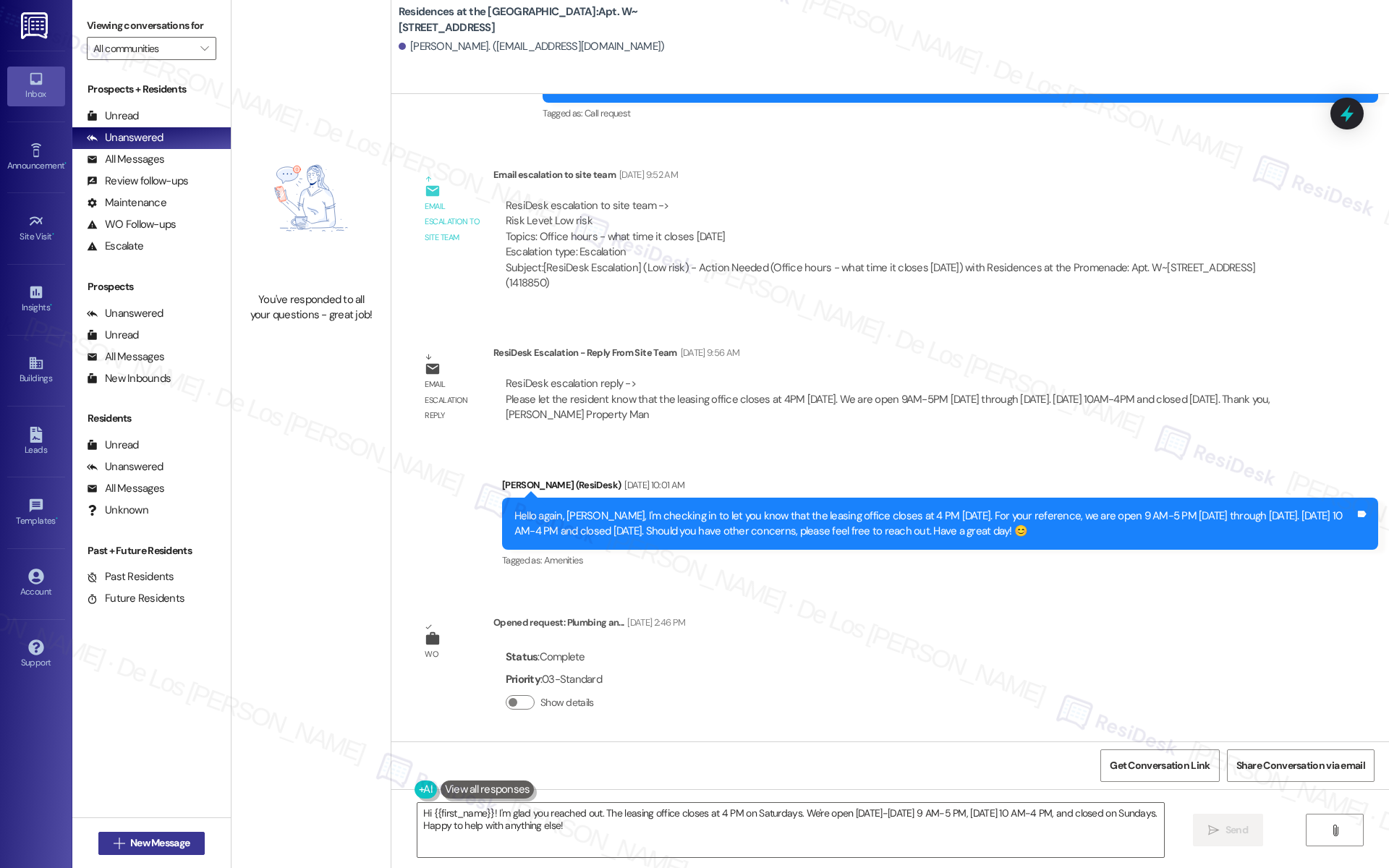 click on "New Message" at bounding box center [160, 843] 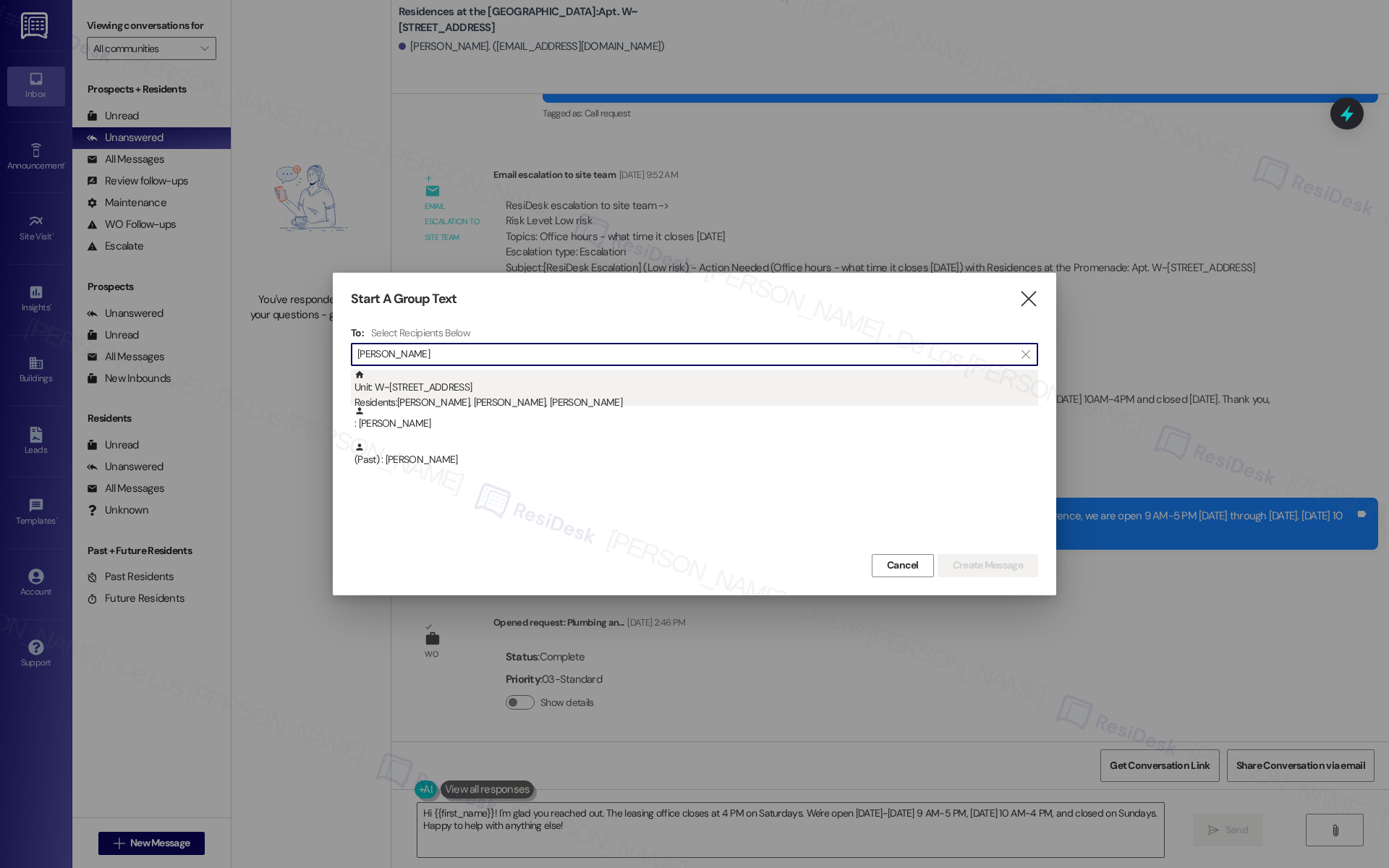 type on "stefanie" 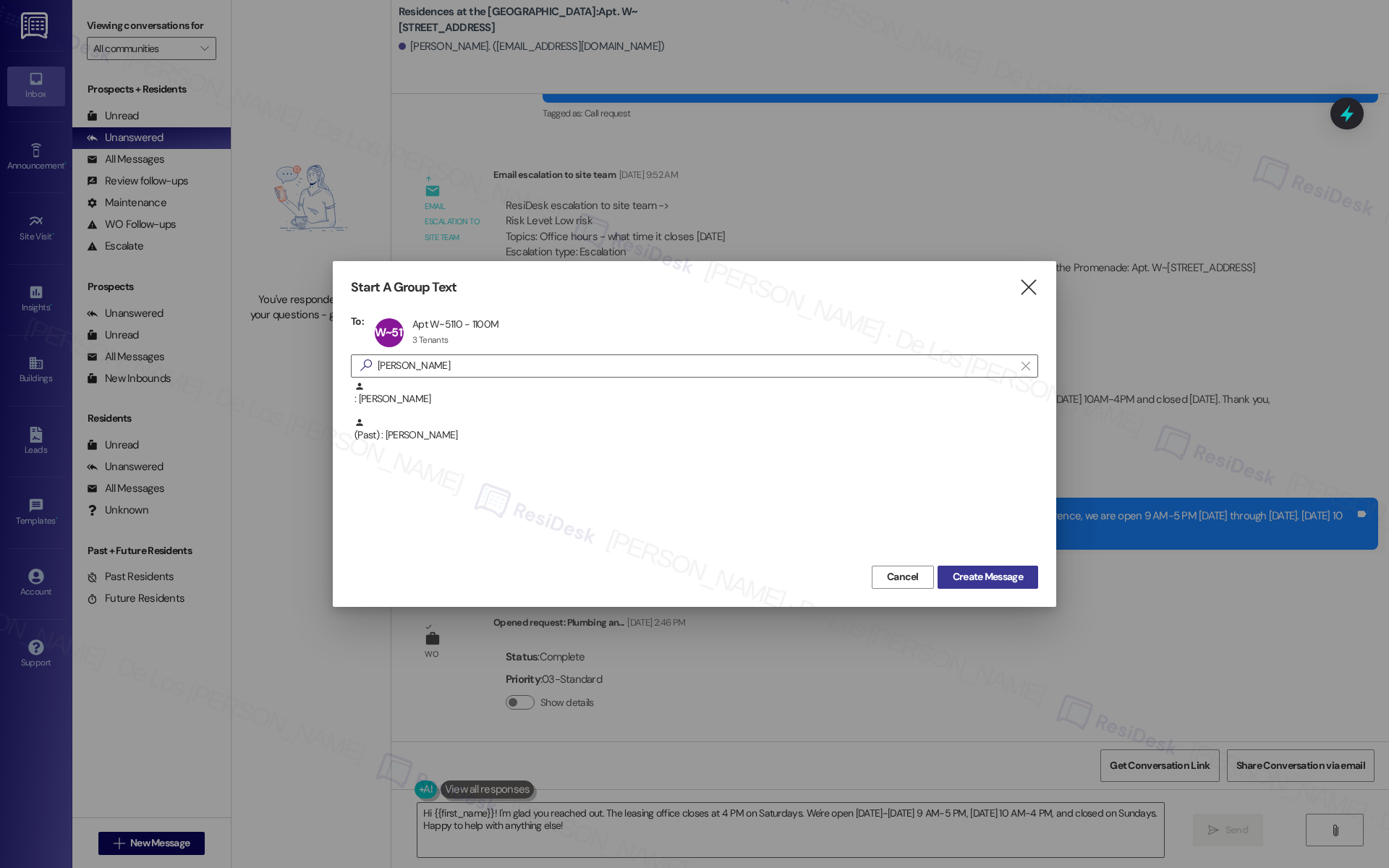 click on "Create Message" at bounding box center [987, 576] 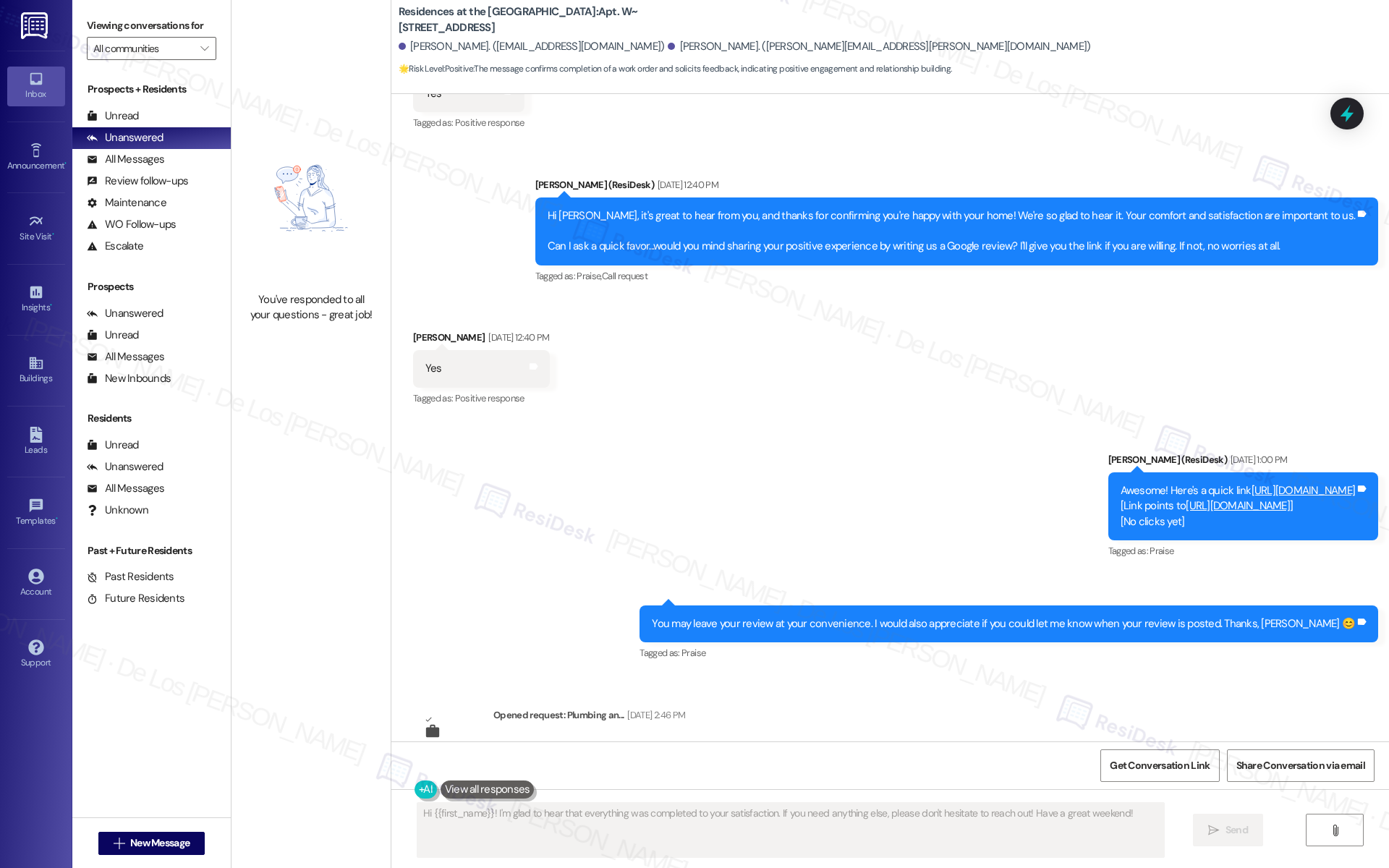 scroll, scrollTop: 0, scrollLeft: 0, axis: both 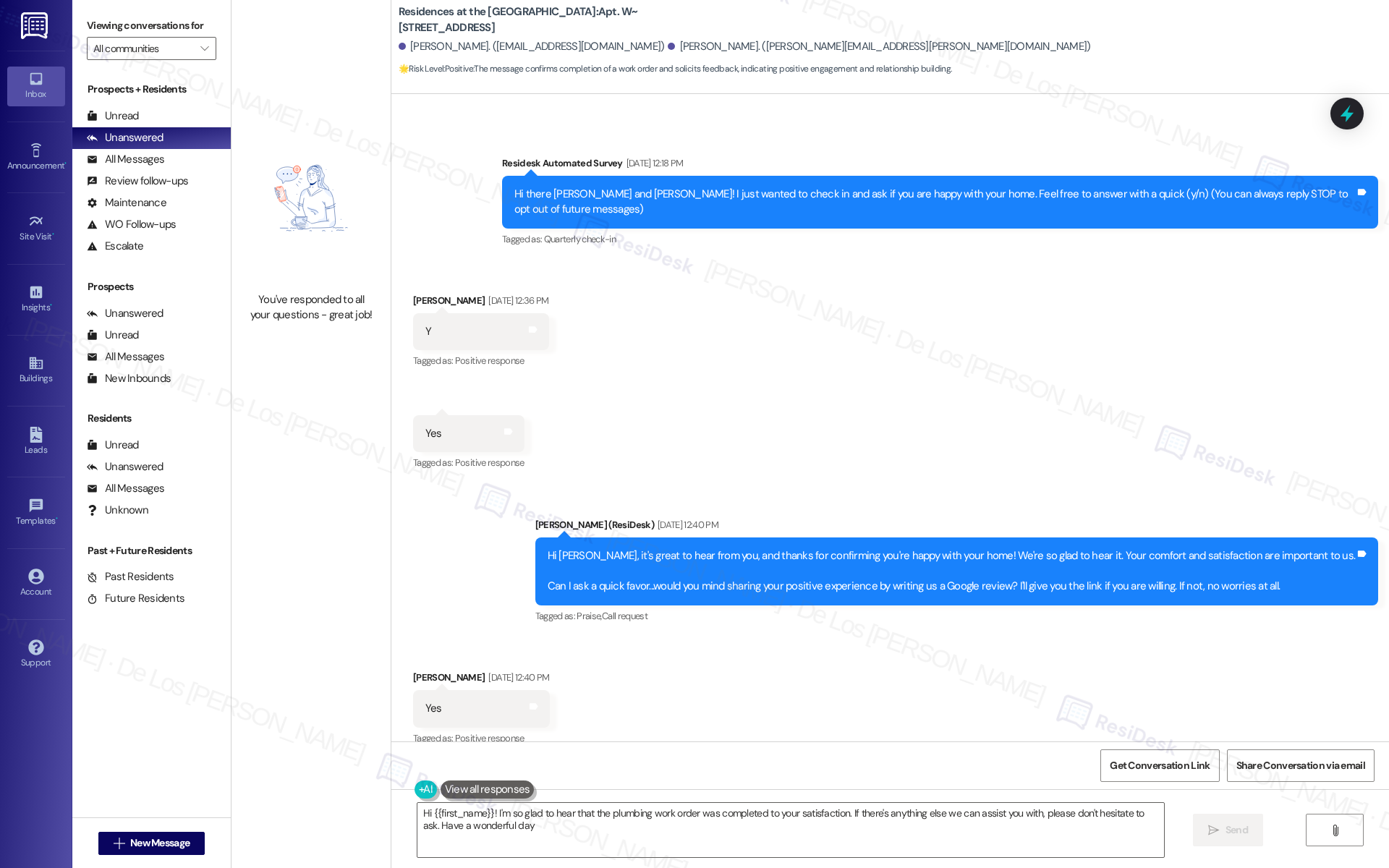 type on "Hi {{first_name}}! I'm so glad to hear that the plumbing work order was completed to your satisfaction. If there's anything else we can assist you with, please don't hesitate to ask. Have a wonderful day!" 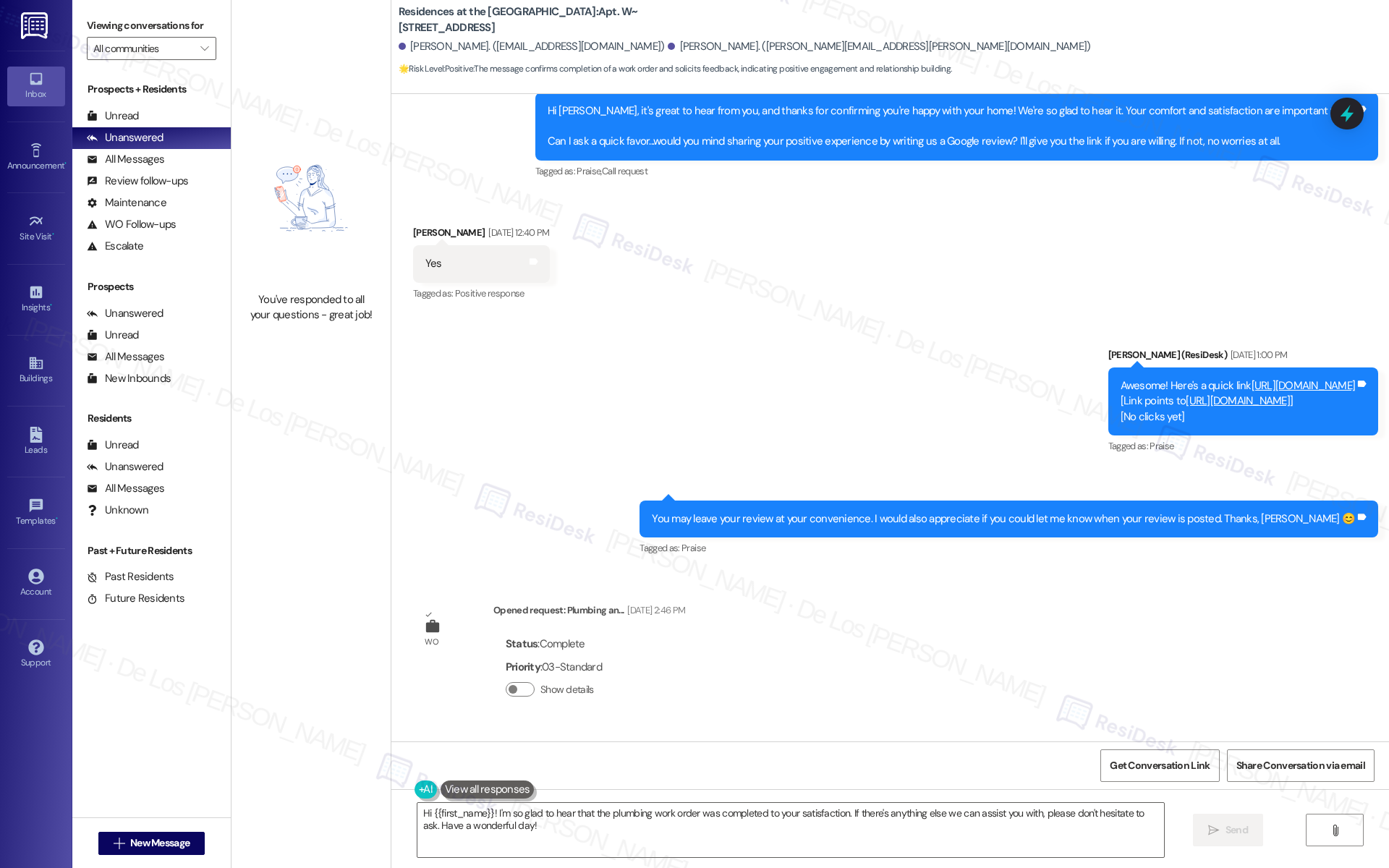 scroll, scrollTop: 663, scrollLeft: 0, axis: vertical 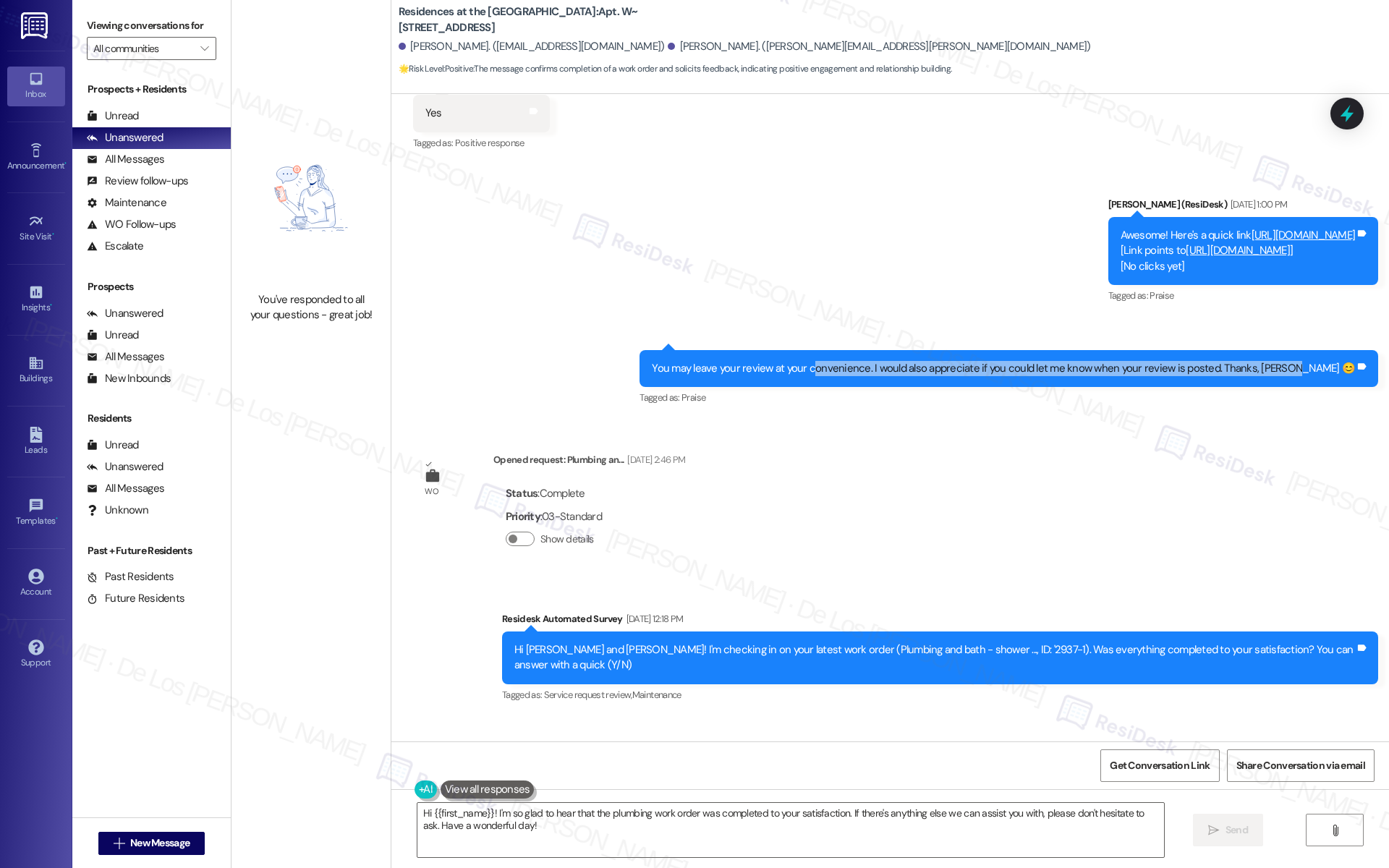 drag, startPoint x: 876, startPoint y: 367, endPoint x: 1208, endPoint y: 396, distance: 333.2642 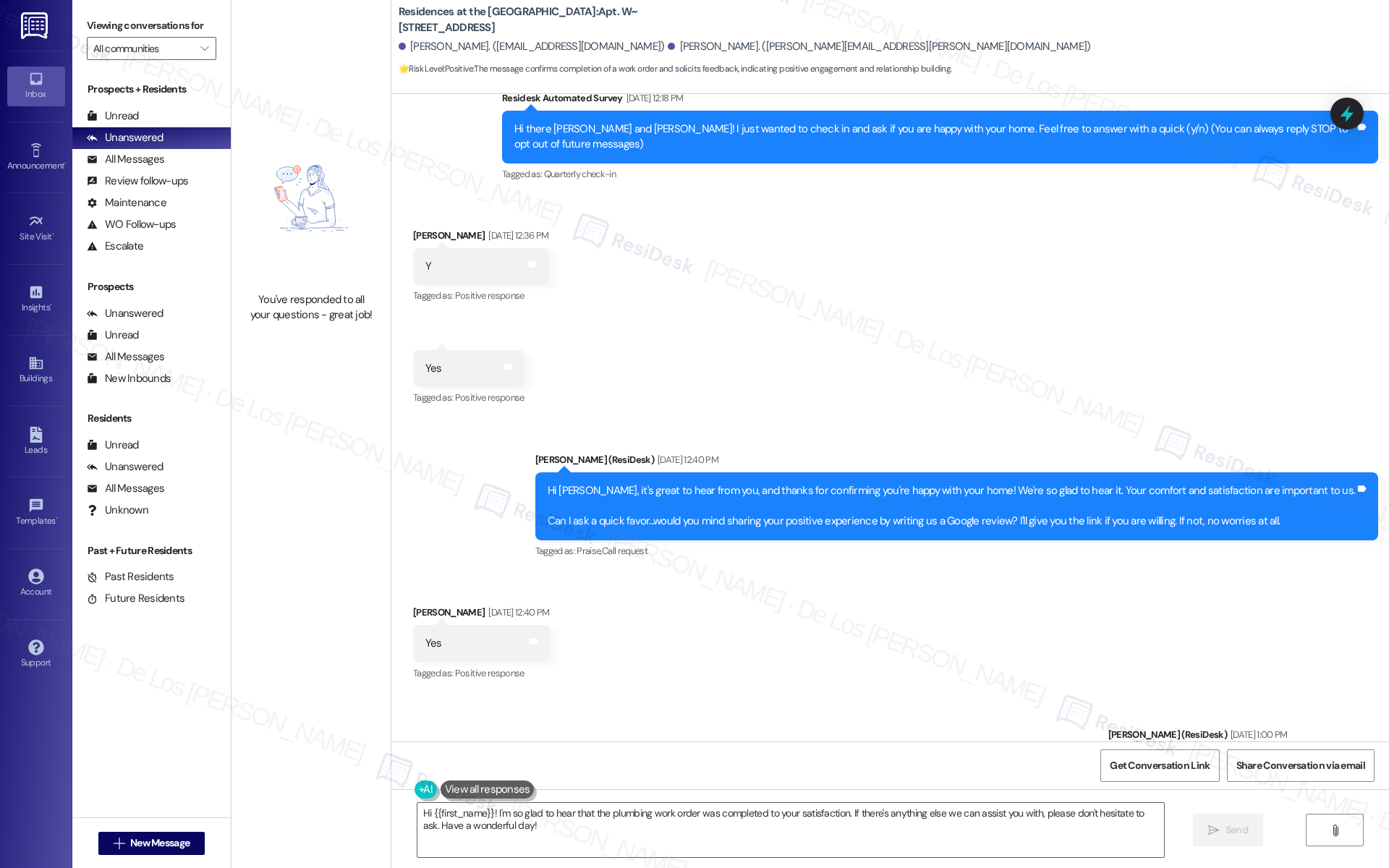 scroll, scrollTop: 0, scrollLeft: 0, axis: both 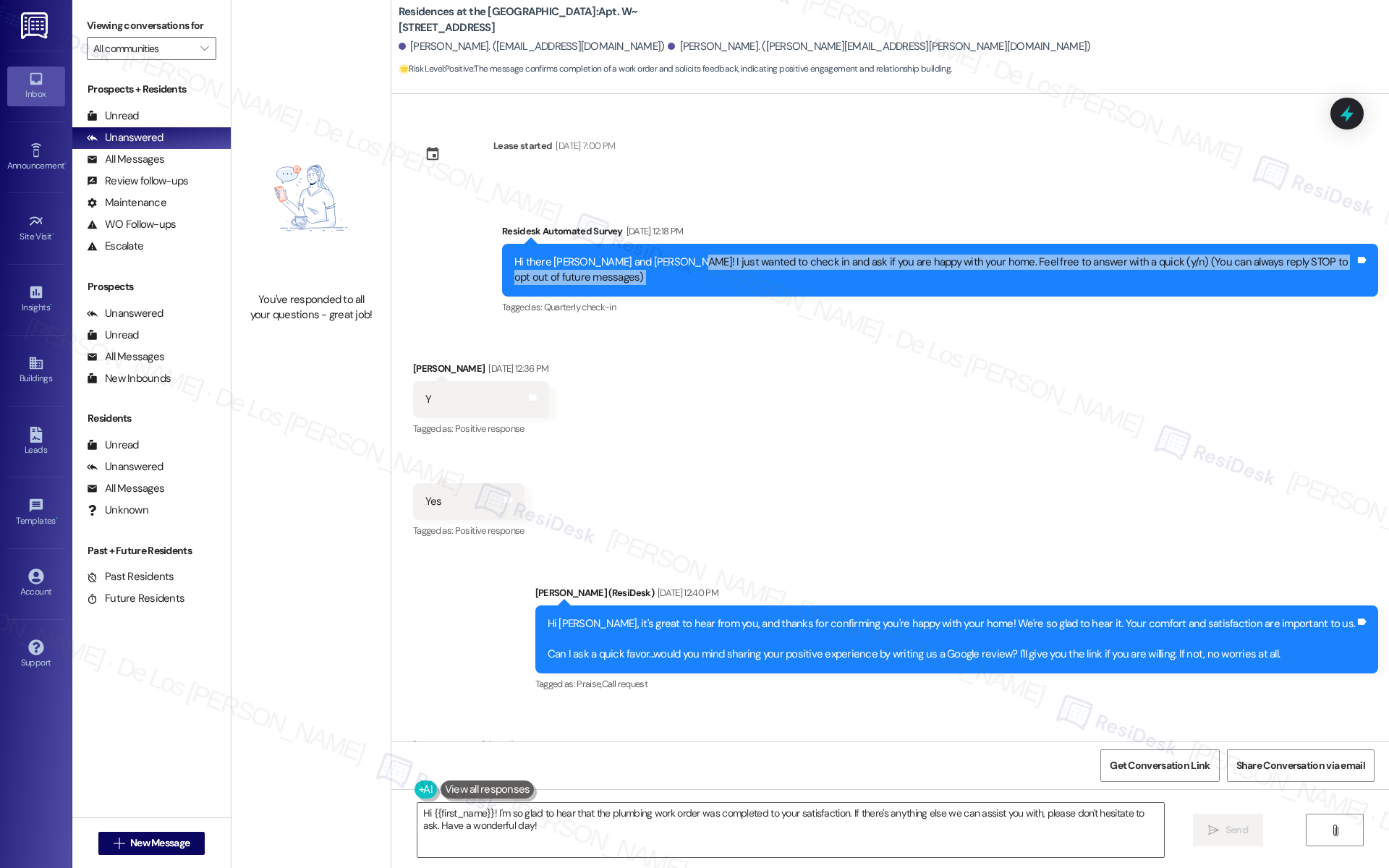 drag, startPoint x: 658, startPoint y: 257, endPoint x: 761, endPoint y: 298, distance: 110.86027 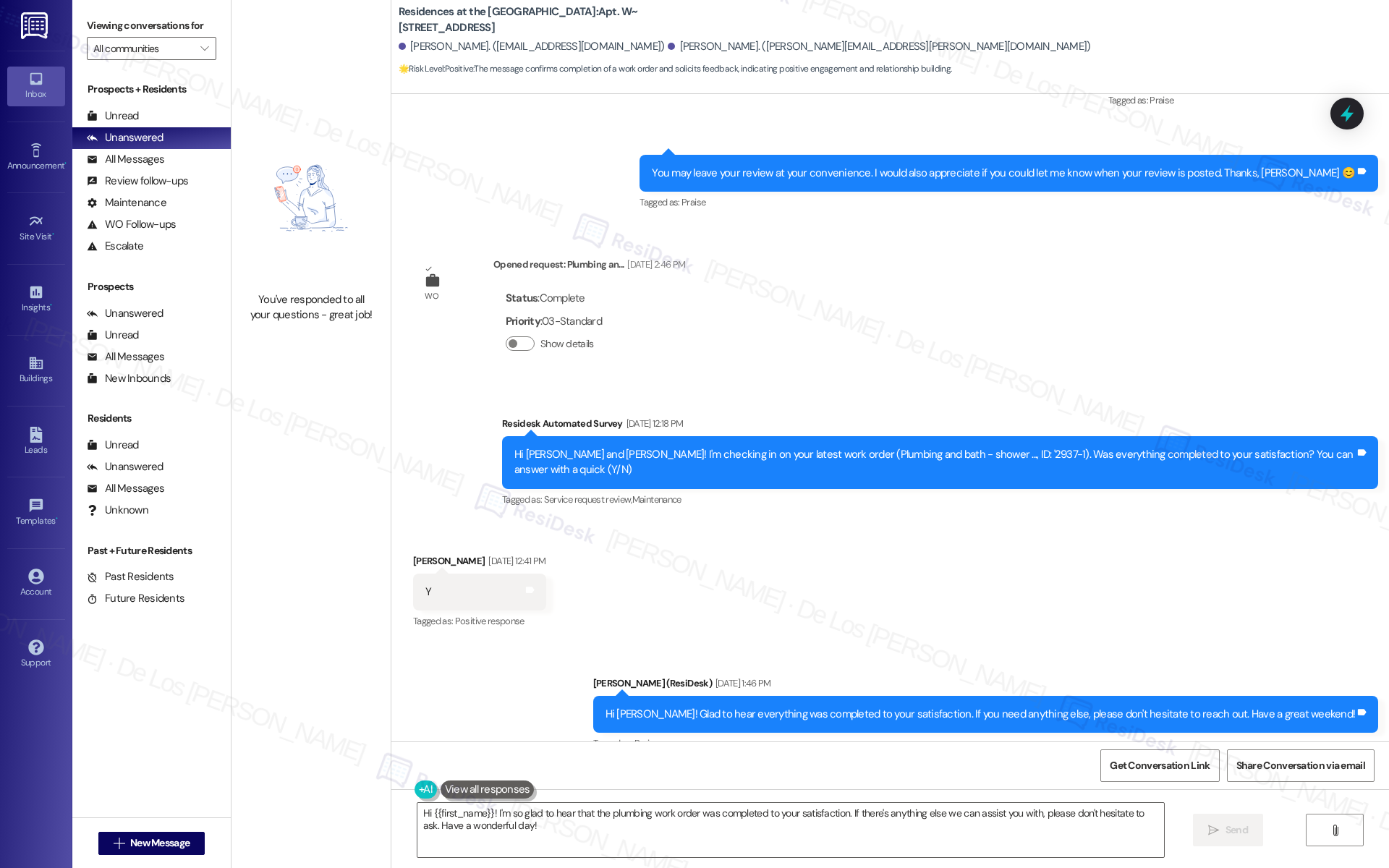 scroll, scrollTop: 867, scrollLeft: 0, axis: vertical 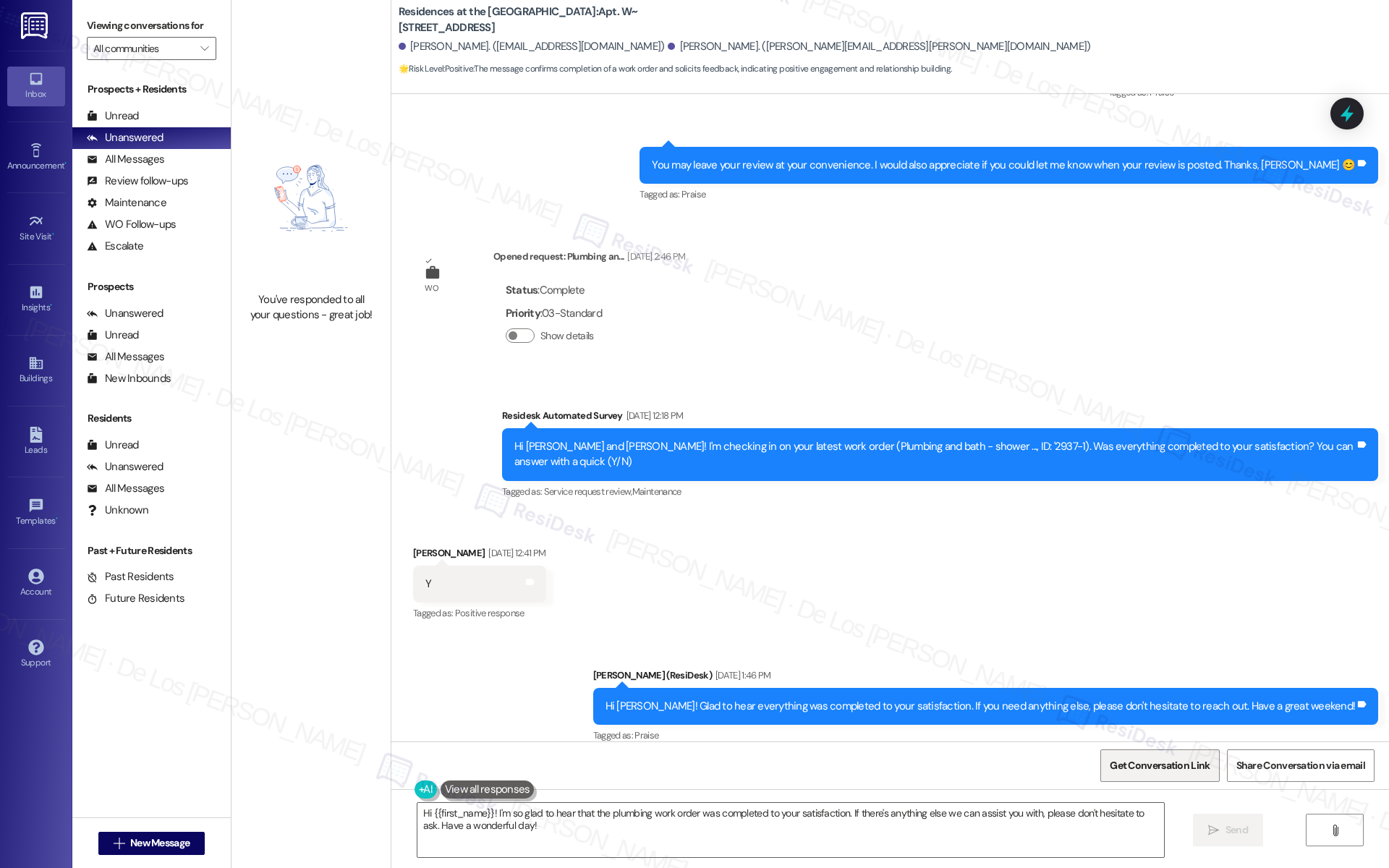 click on "Get Conversation Link" at bounding box center [1160, 765] 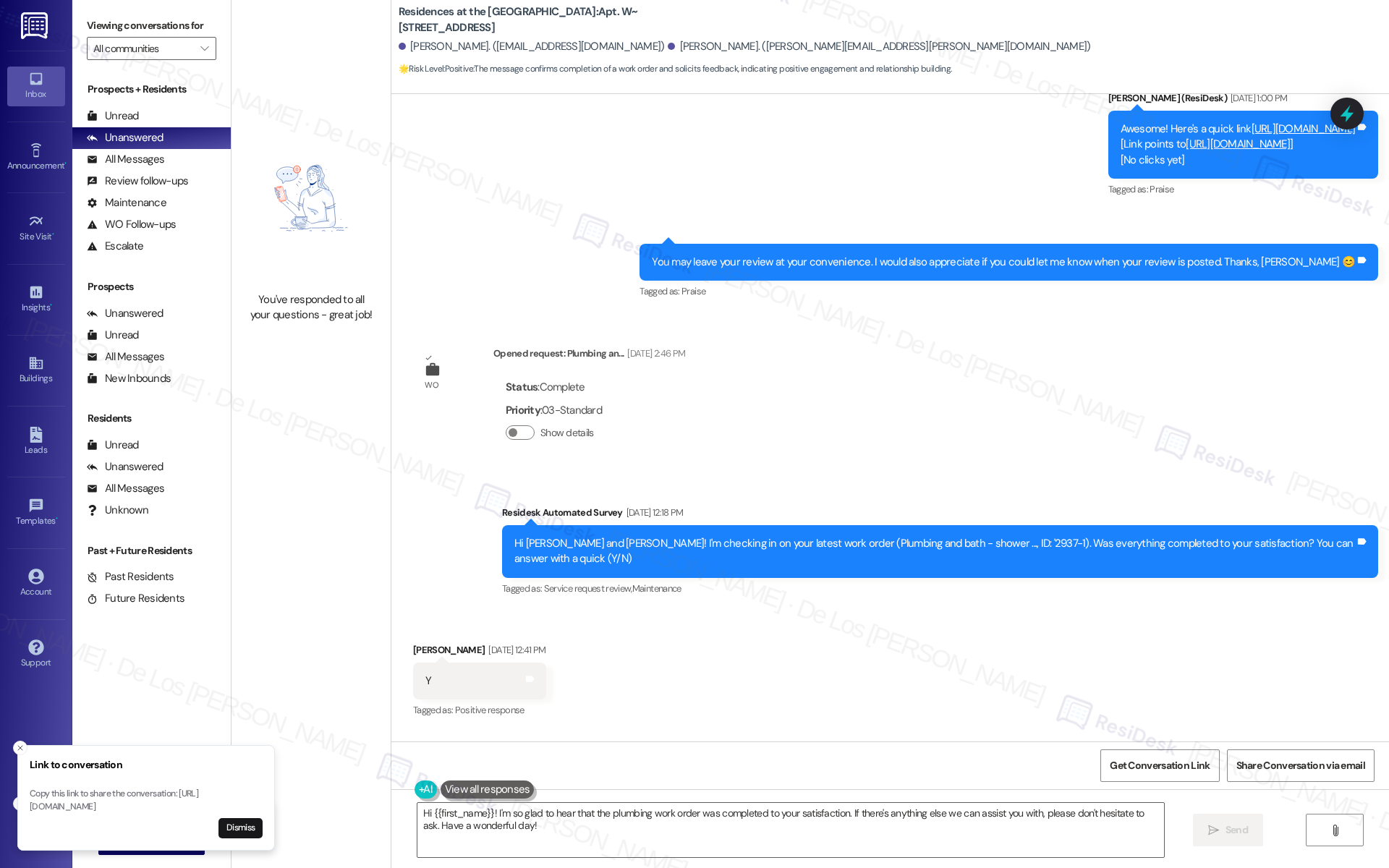 scroll, scrollTop: 738, scrollLeft: 0, axis: vertical 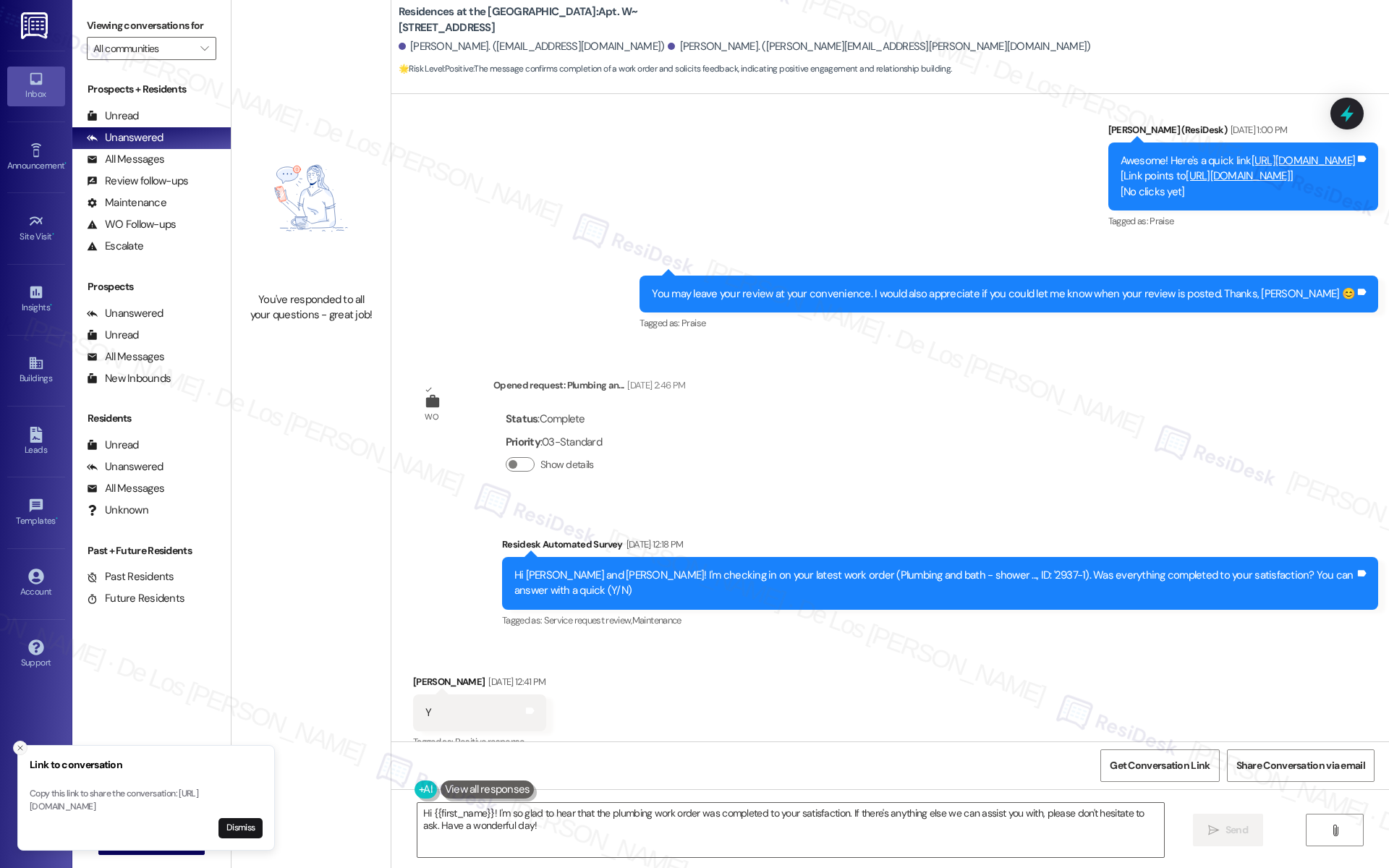 click at bounding box center (20, 748) 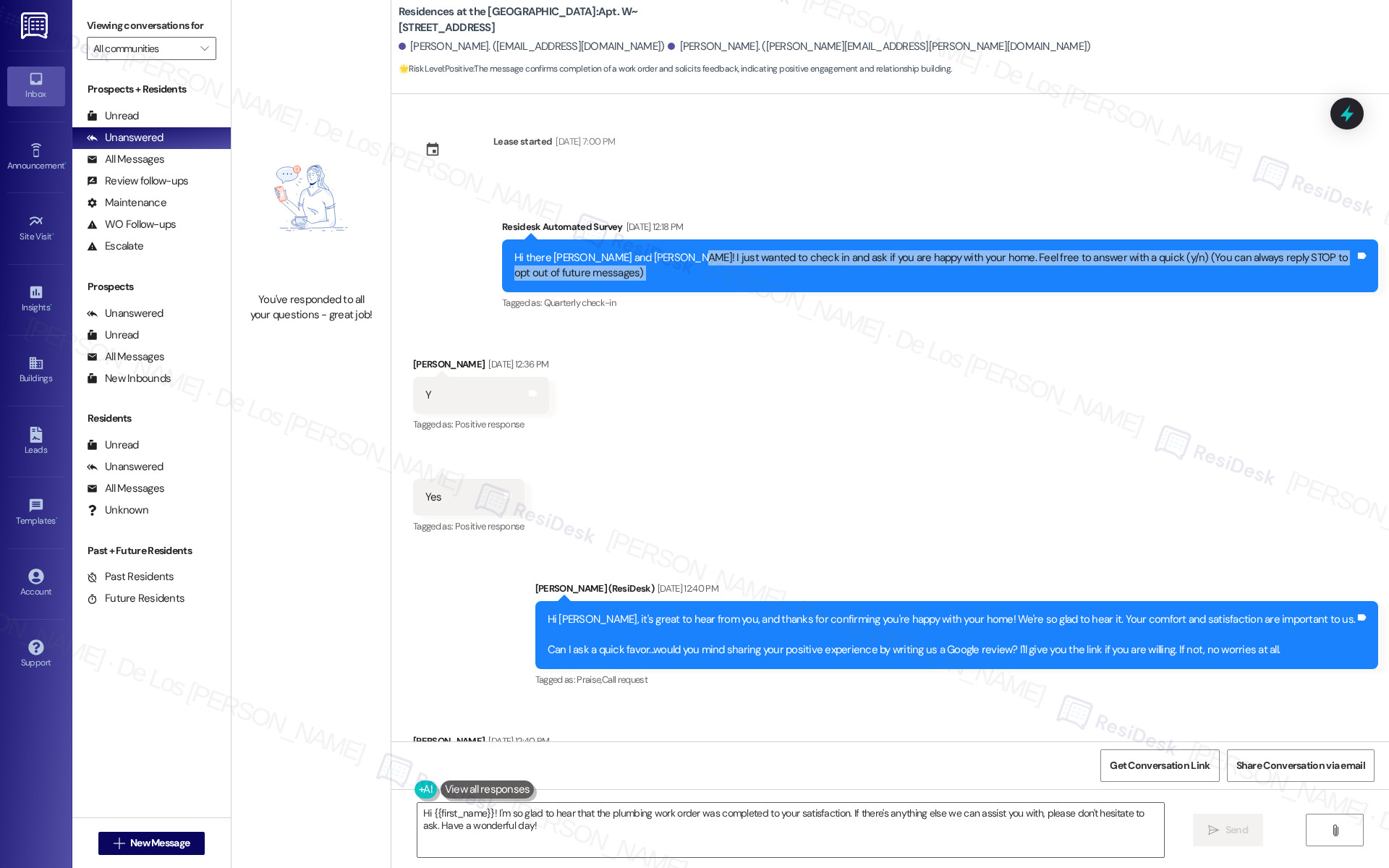 scroll, scrollTop: 0, scrollLeft: 0, axis: both 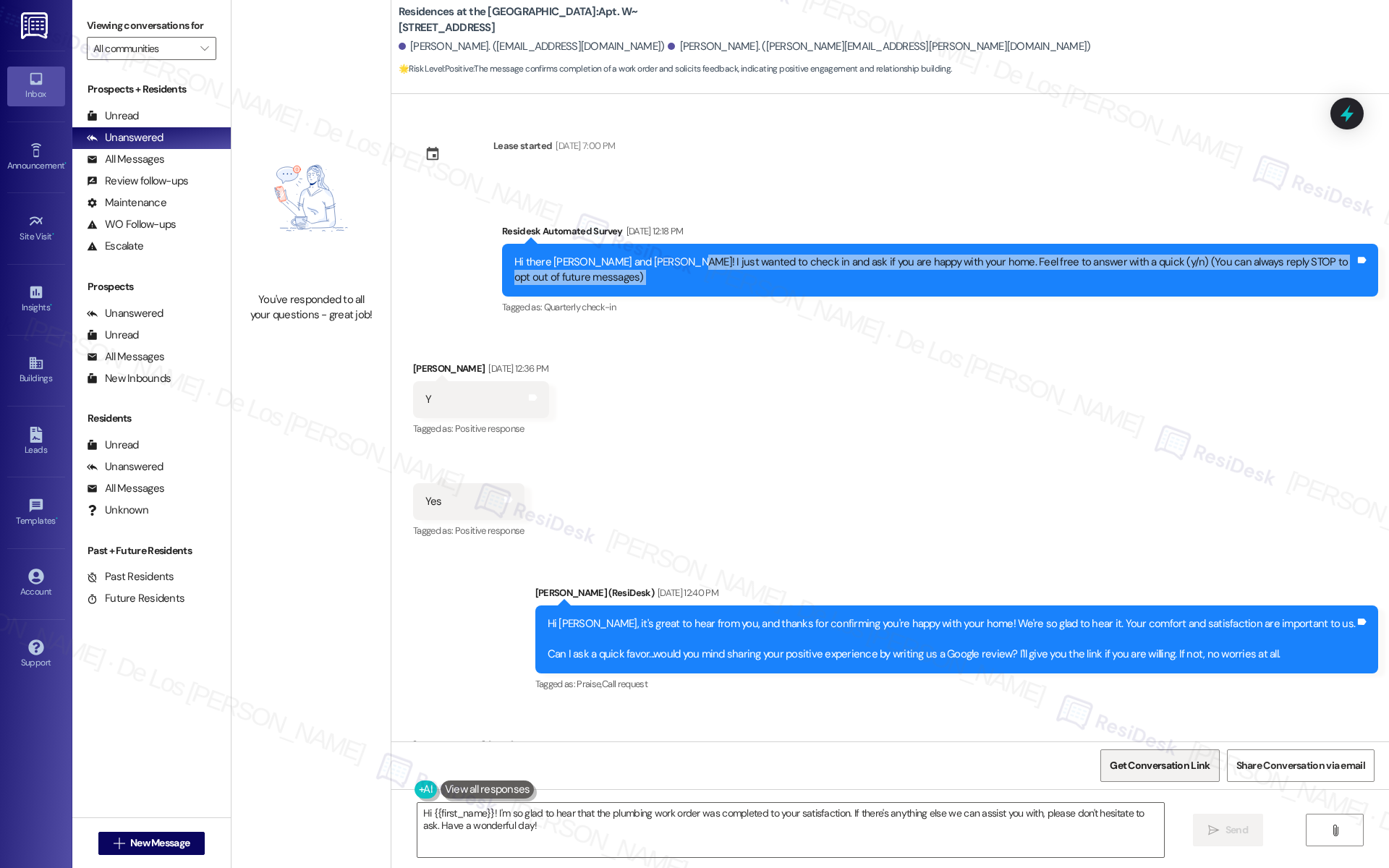 click on "Get Conversation Link" at bounding box center [1160, 765] 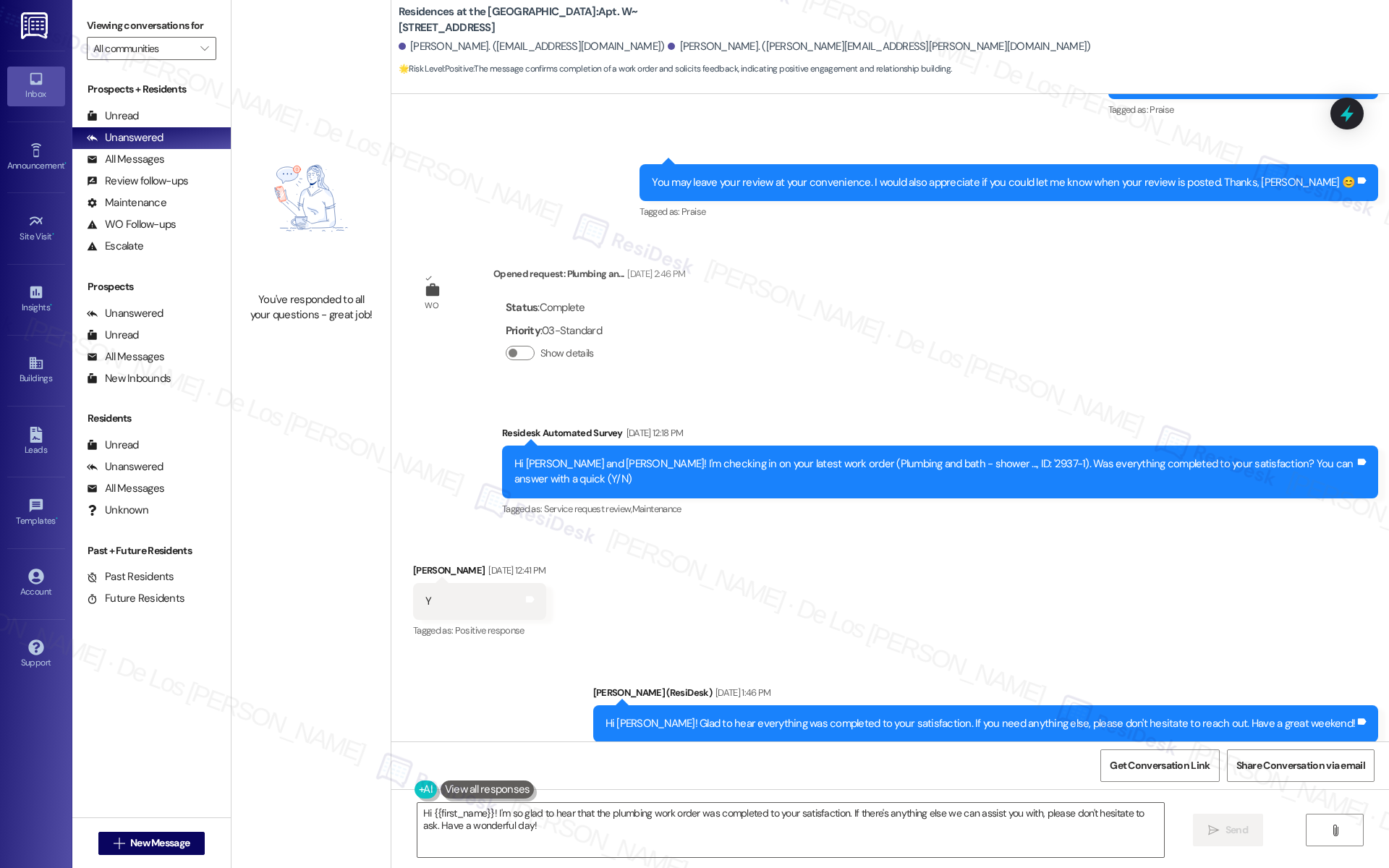 scroll, scrollTop: 867, scrollLeft: 0, axis: vertical 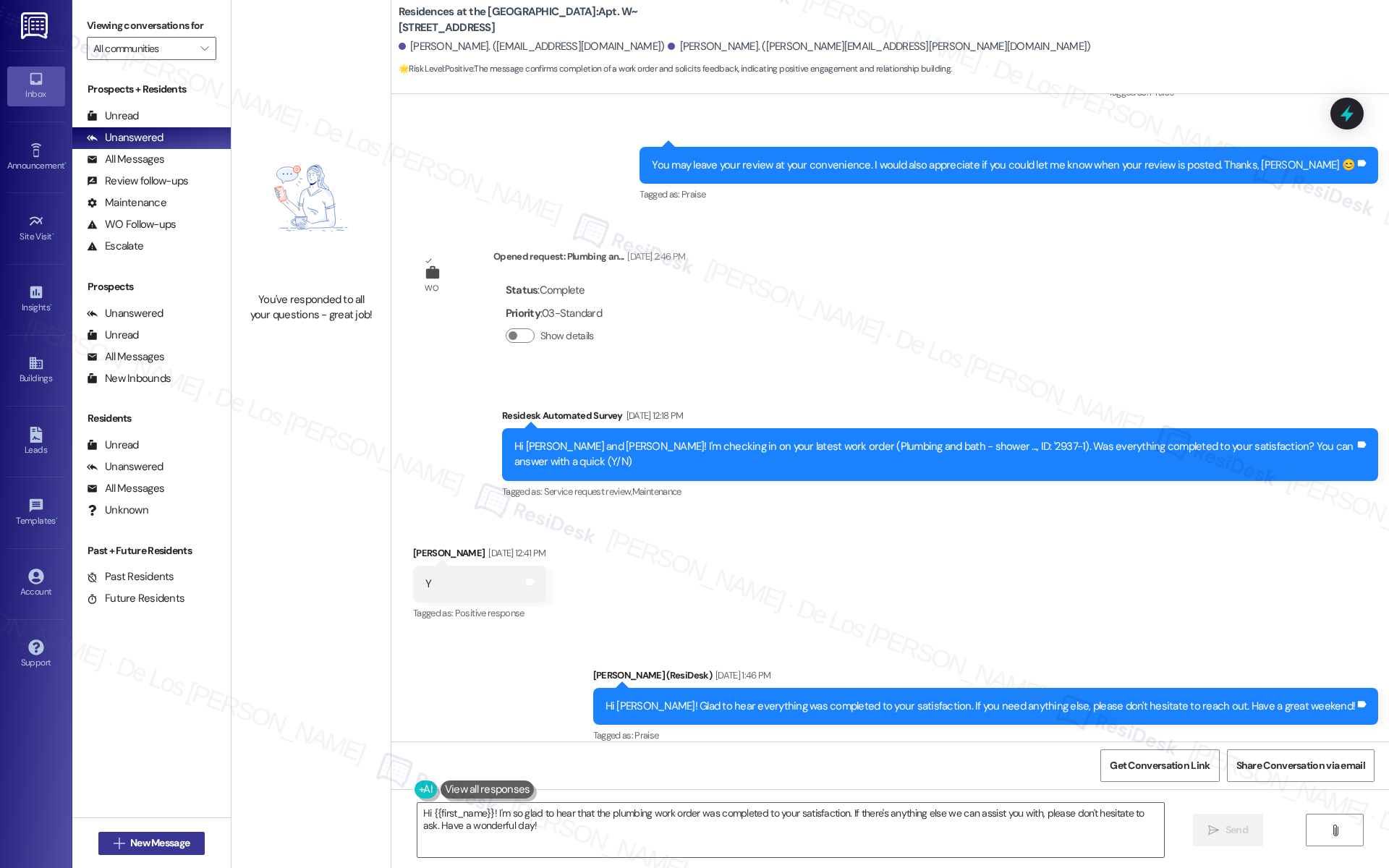 click on "New Message" at bounding box center (160, 843) 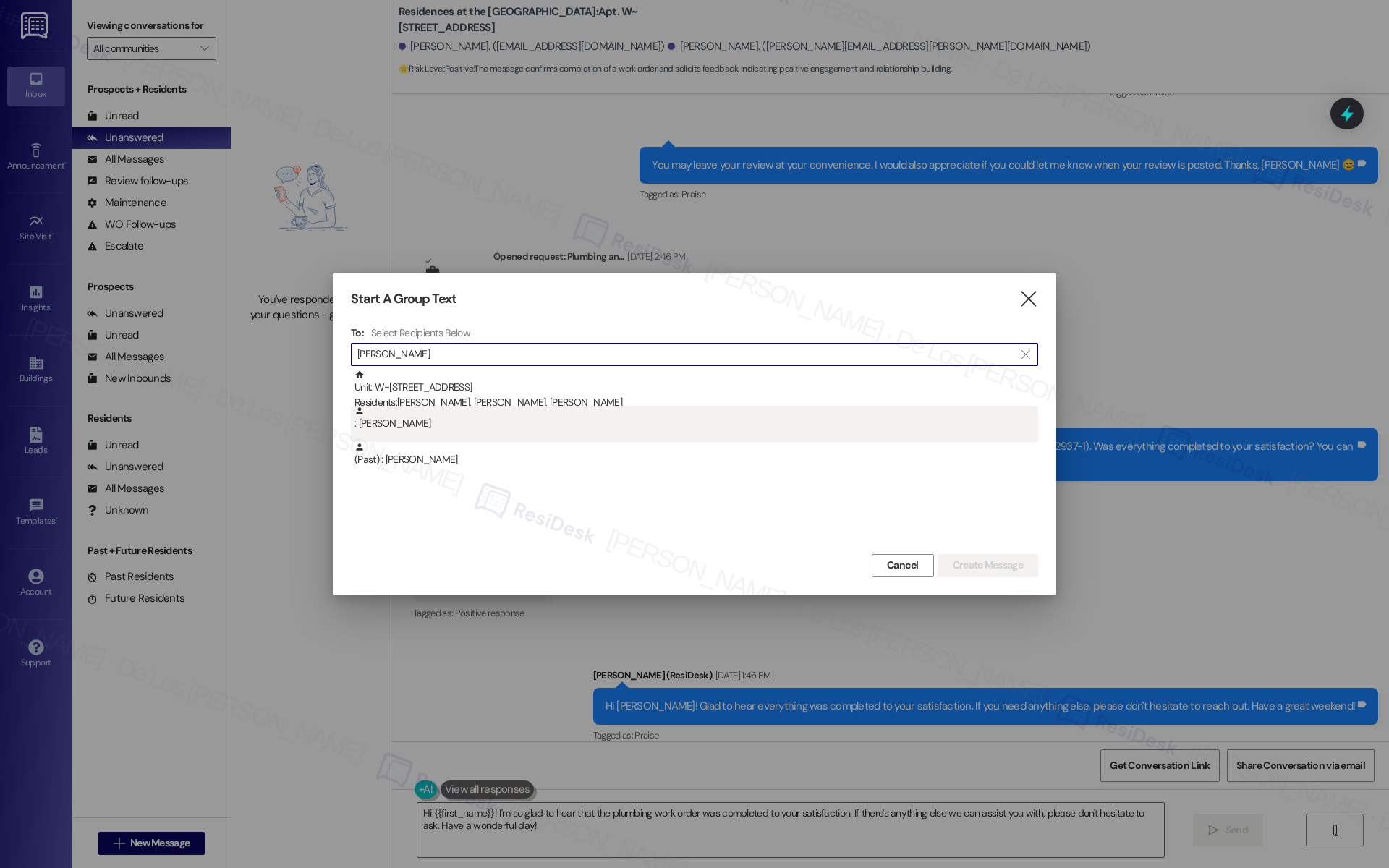 type on "stefani" 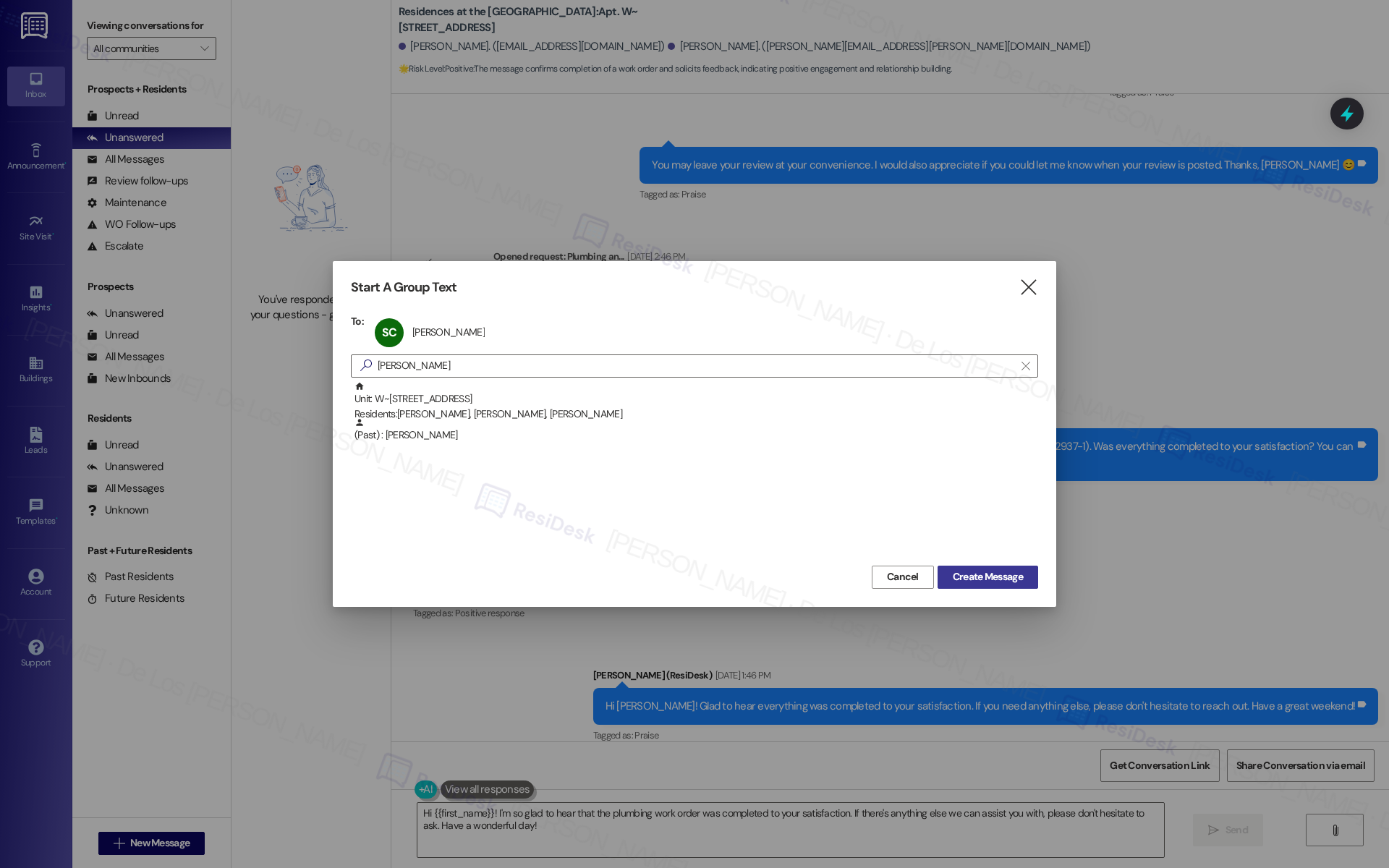 click on "Create Message" at bounding box center (987, 576) 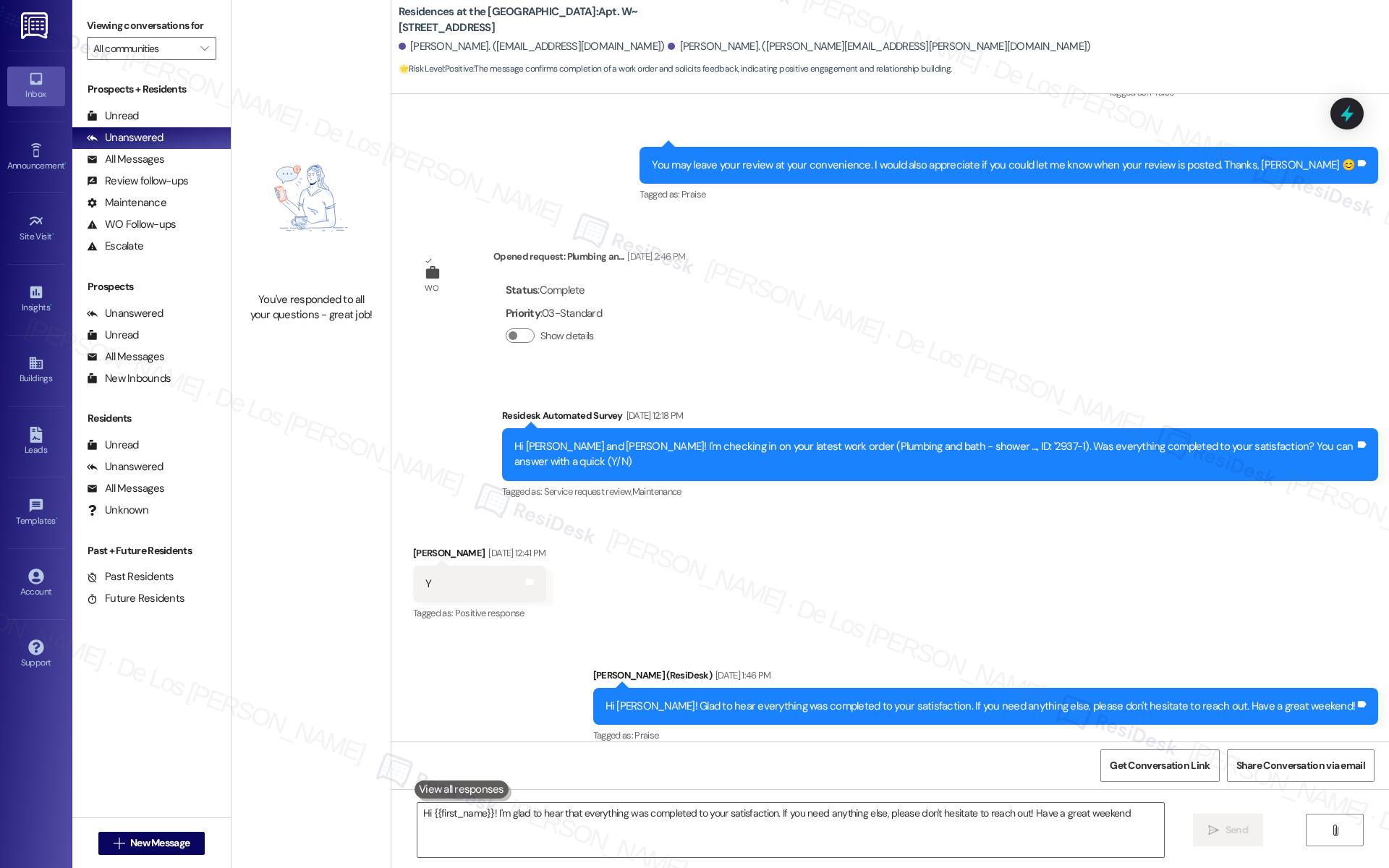 type on "Hi {{first_name}}! I'm glad to hear that everything was completed to your satisfaction. If you need anything else, please don't hesitate to reach out! Have a great weekend!" 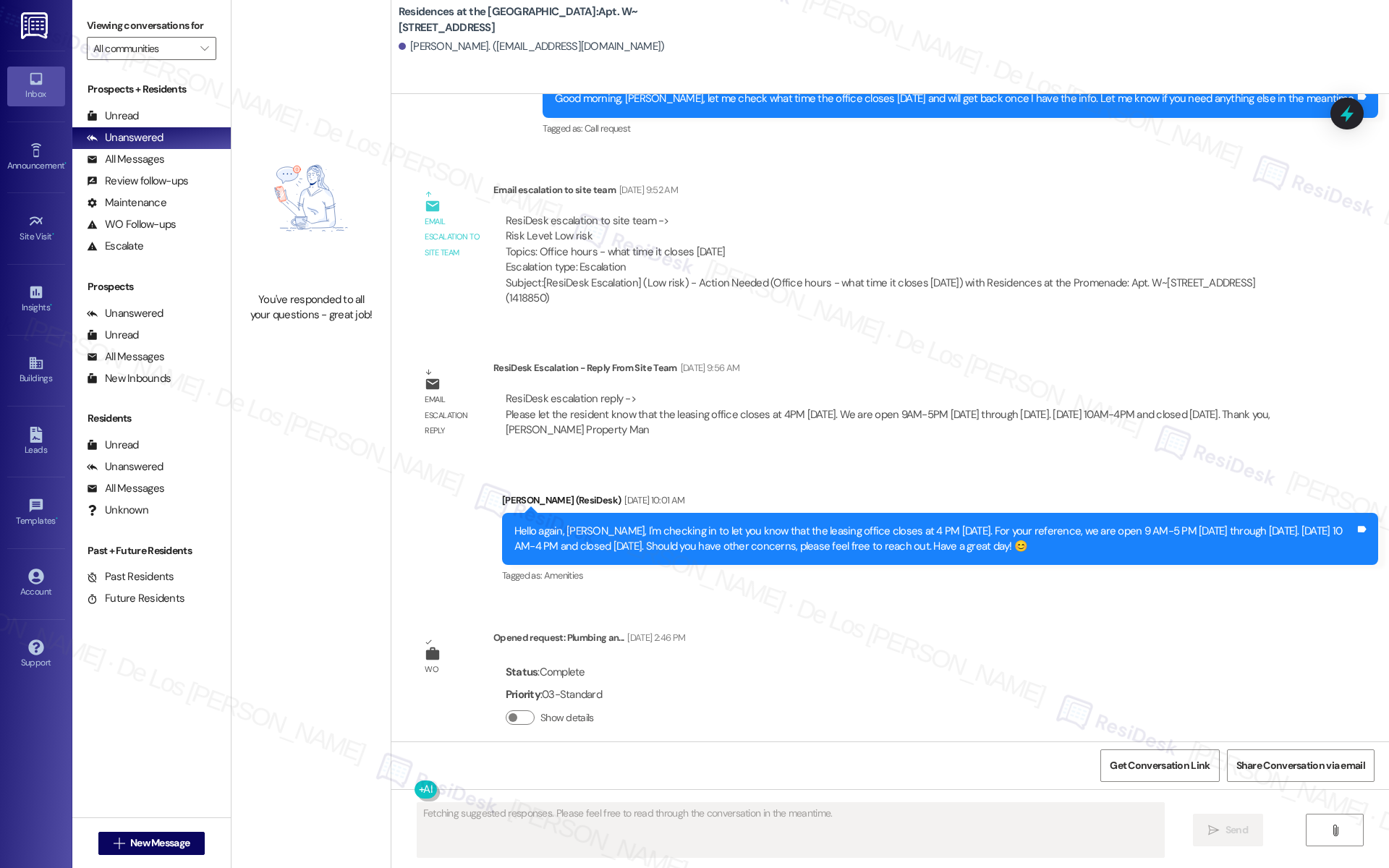 scroll, scrollTop: 716, scrollLeft: 0, axis: vertical 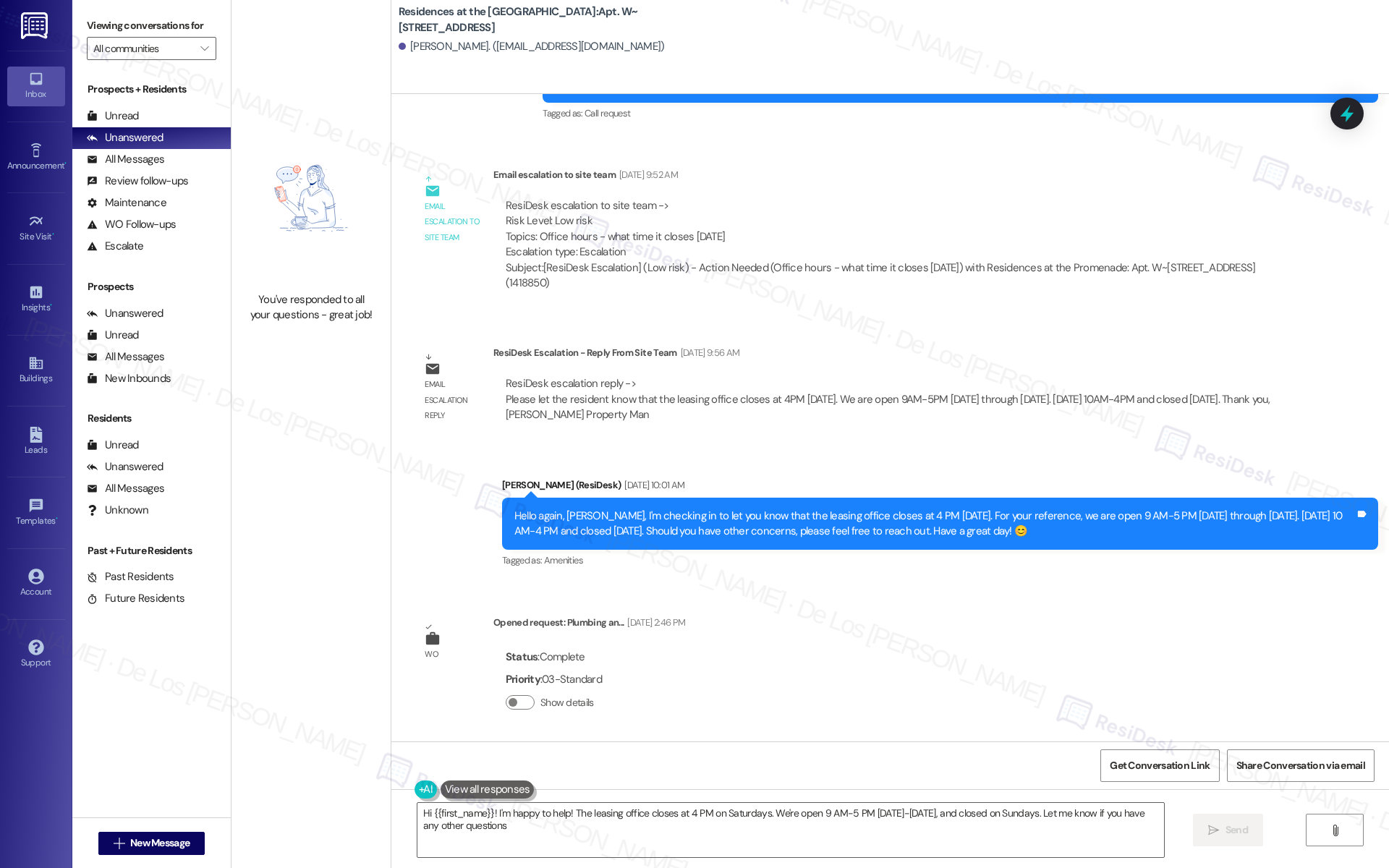 type on "Hi {{first_name}}! I'm happy to help! The leasing office closes at 4 PM on Saturdays. We're open 9 AM-5 PM Monday-Friday, and closed on Sundays. Let me know if you have any other questions!" 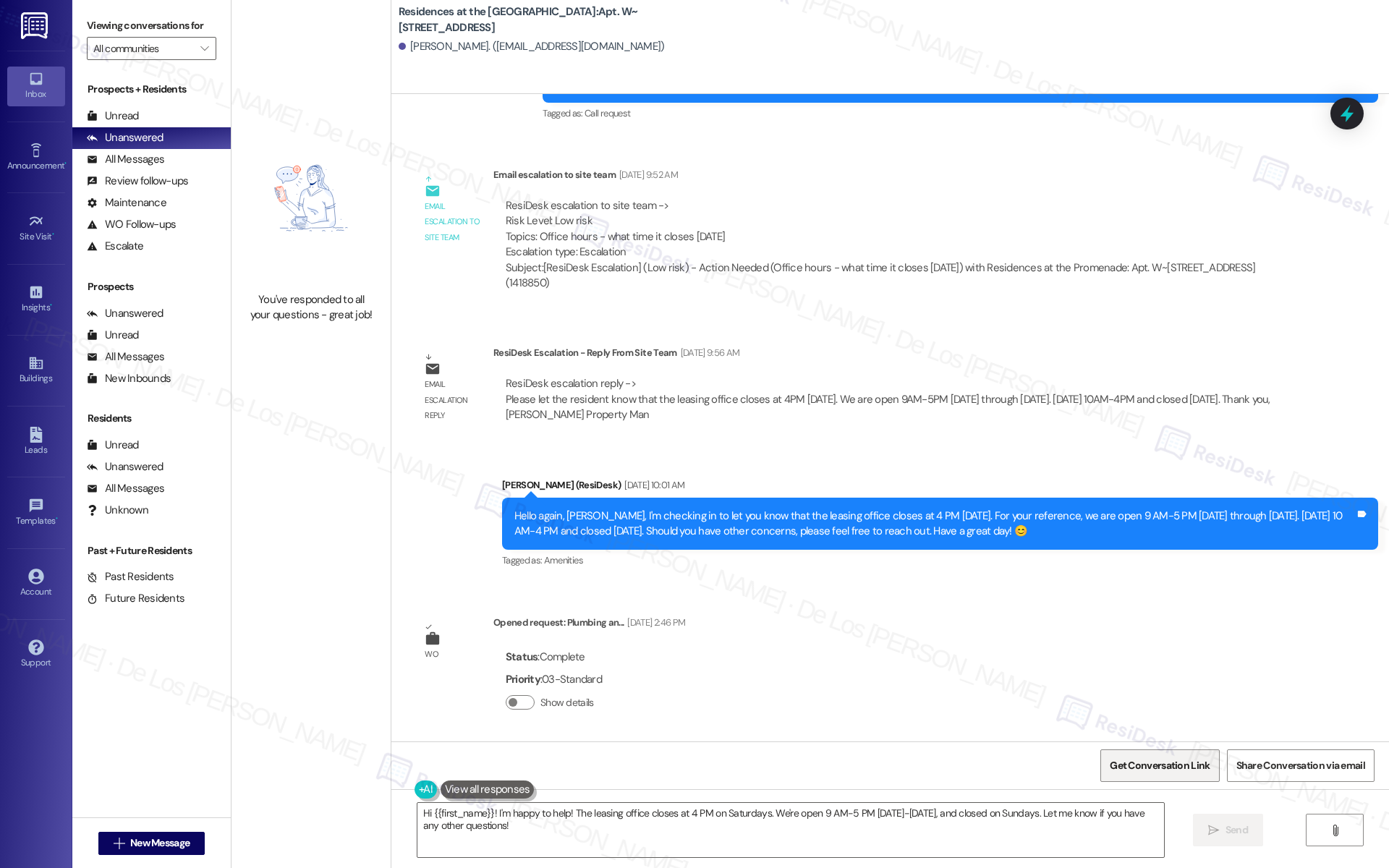 click on "Get Conversation Link" at bounding box center [1160, 765] 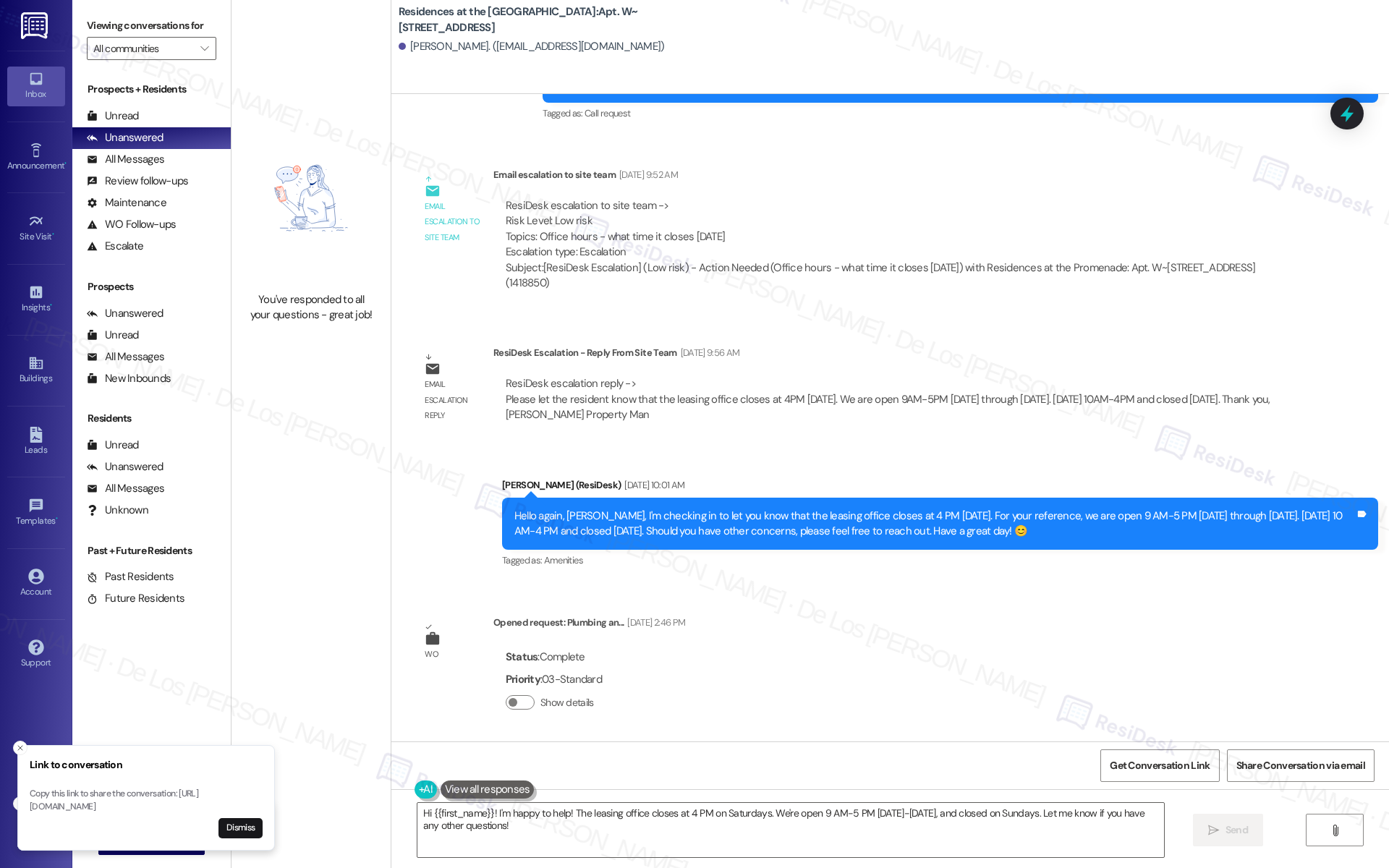 click 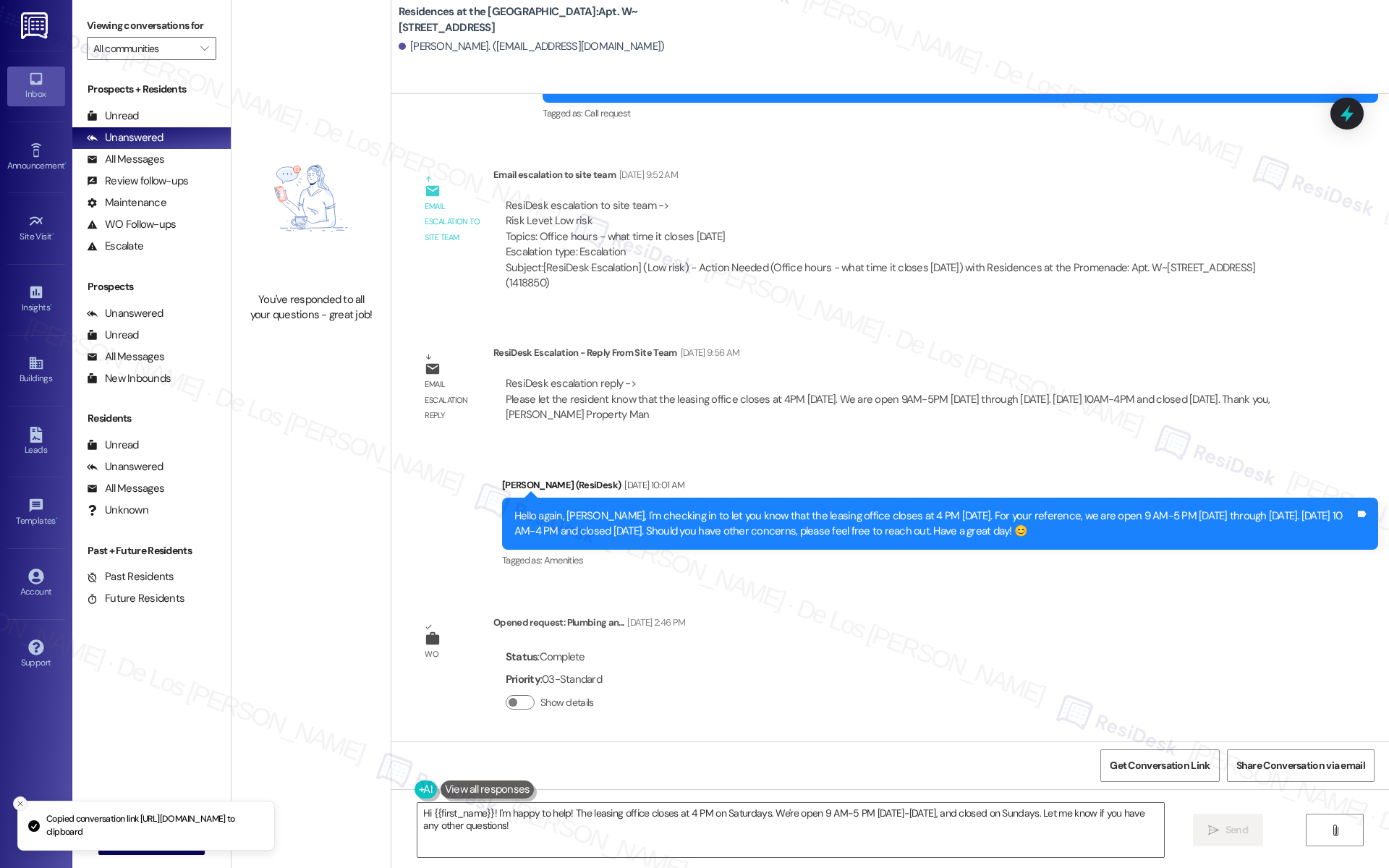 click at bounding box center (20, 804) 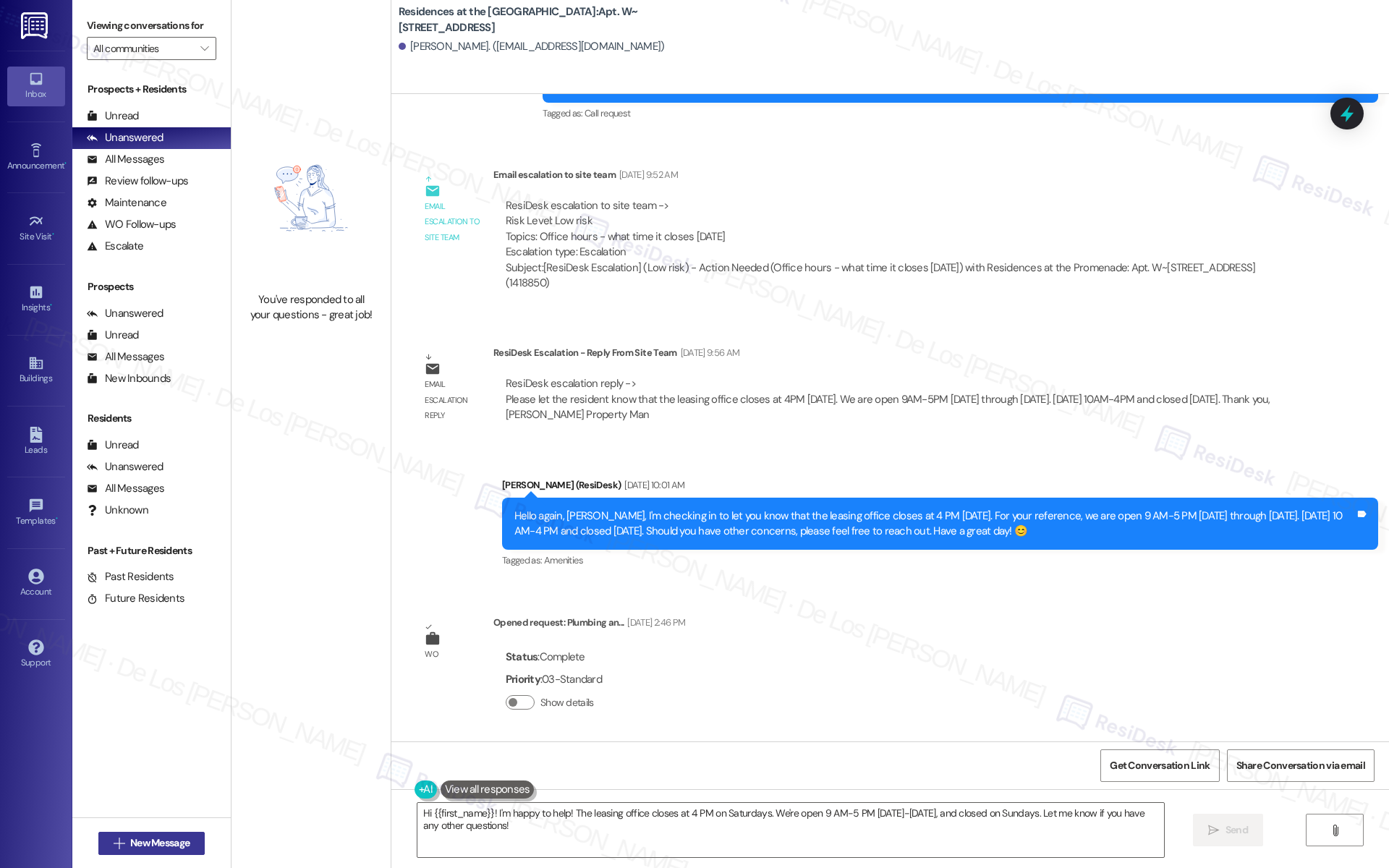 click on "New Message" at bounding box center (160, 843) 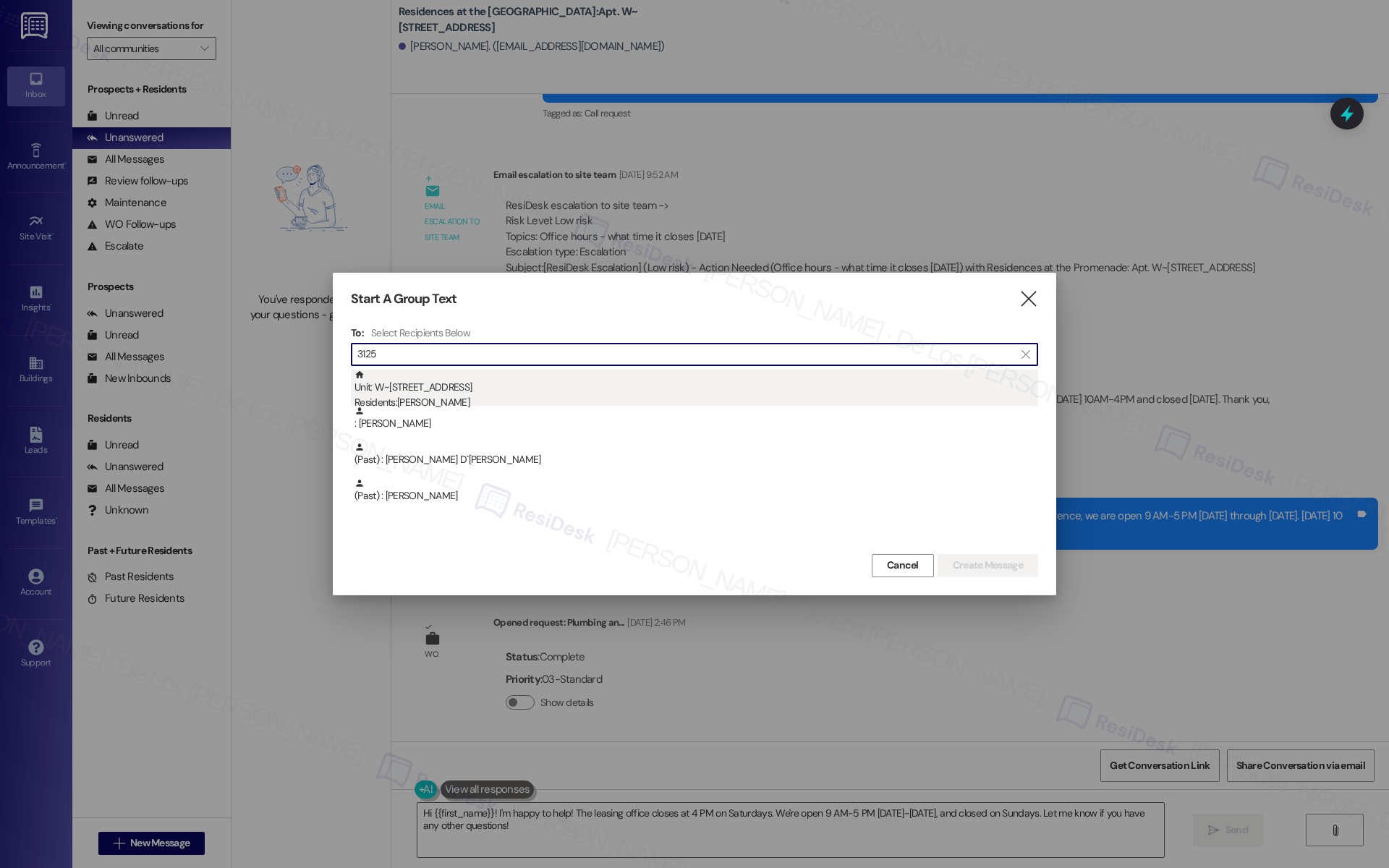 type on "3125" 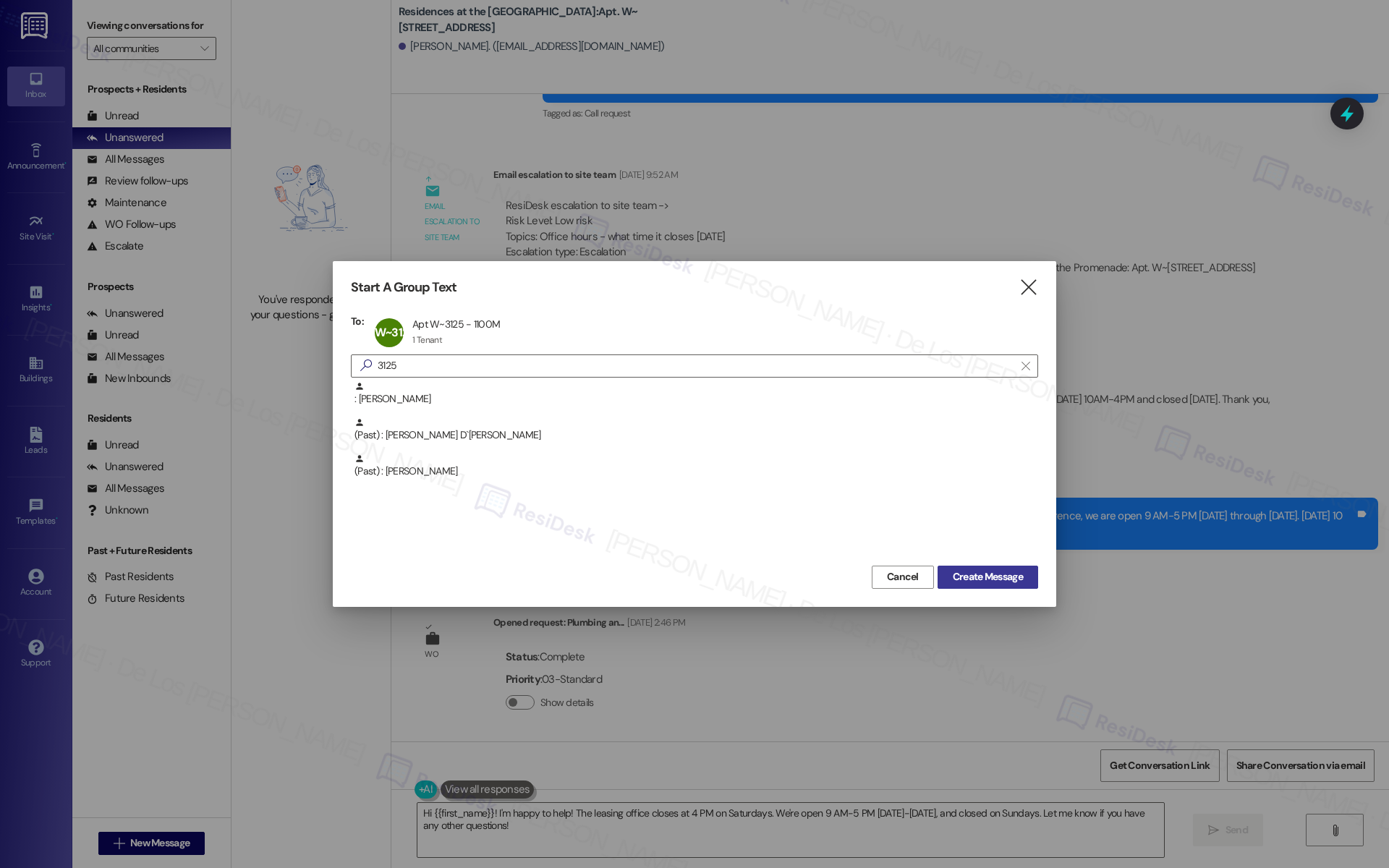 click on "Create Message" at bounding box center [987, 576] 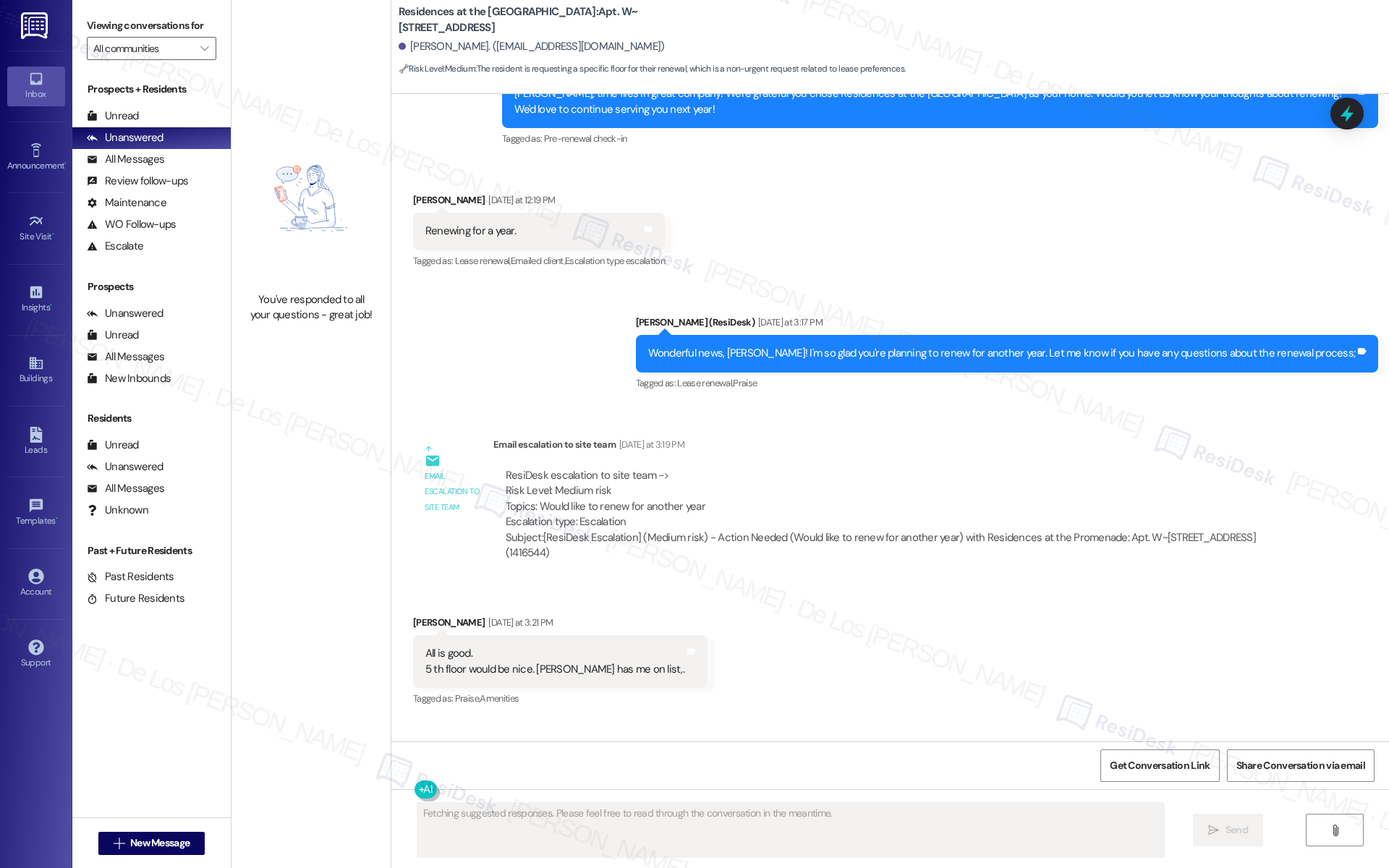 scroll, scrollTop: 846, scrollLeft: 0, axis: vertical 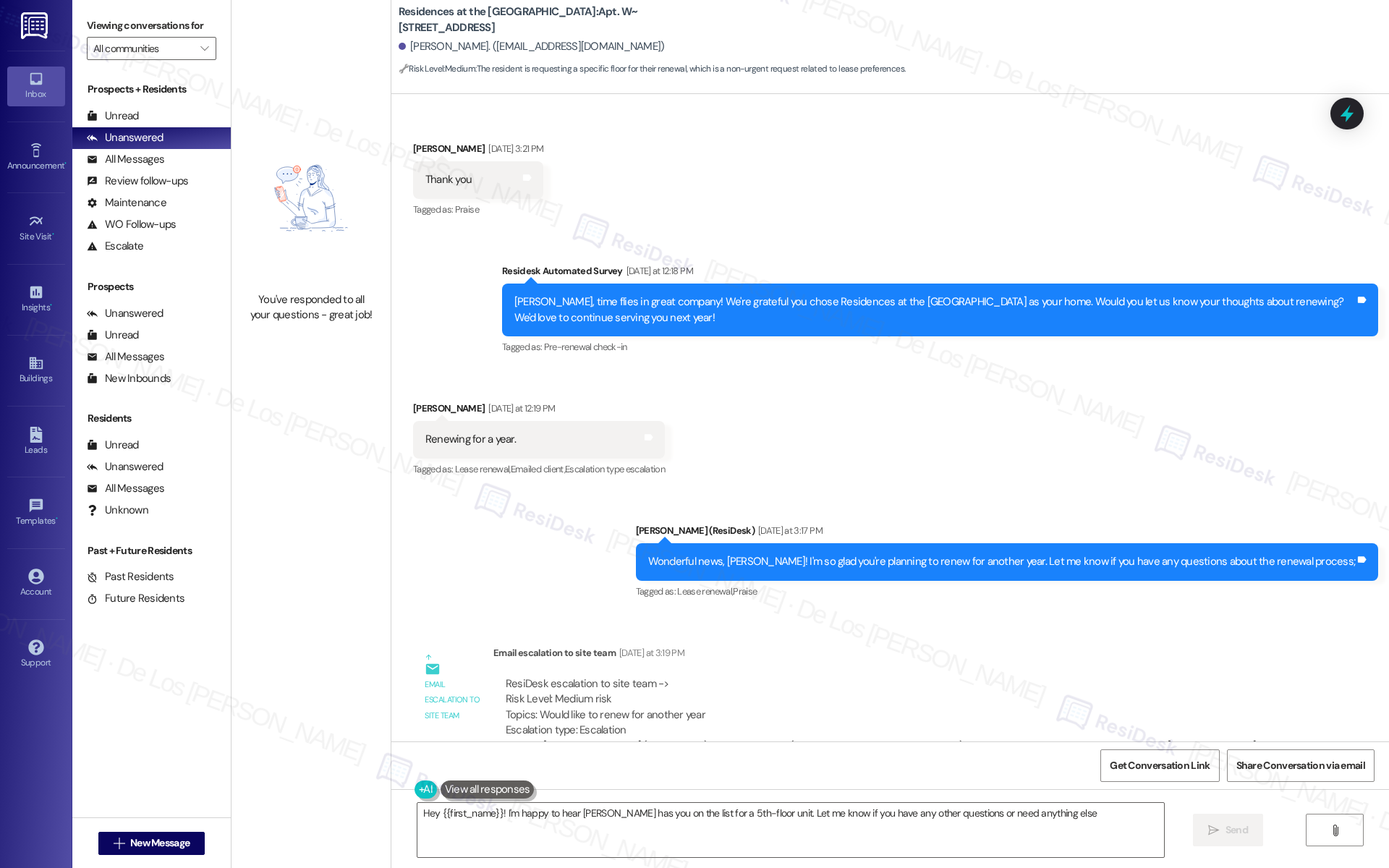 type on "Hey {{first_name}}! I'm happy to hear Stephanie has you on the list for a 5th-floor unit. Let me know if you have any other questions or need anything else!" 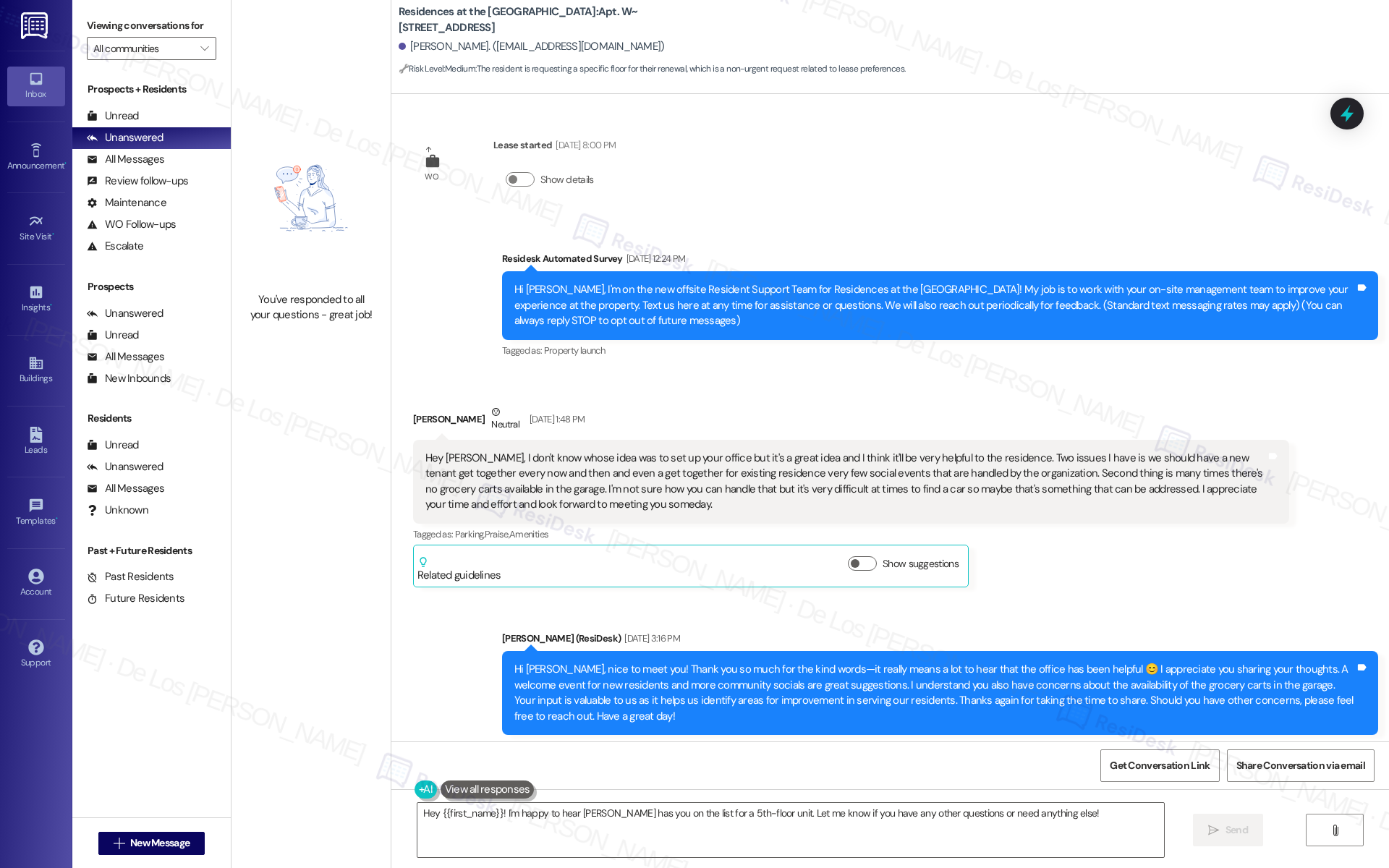 scroll, scrollTop: 0, scrollLeft: 0, axis: both 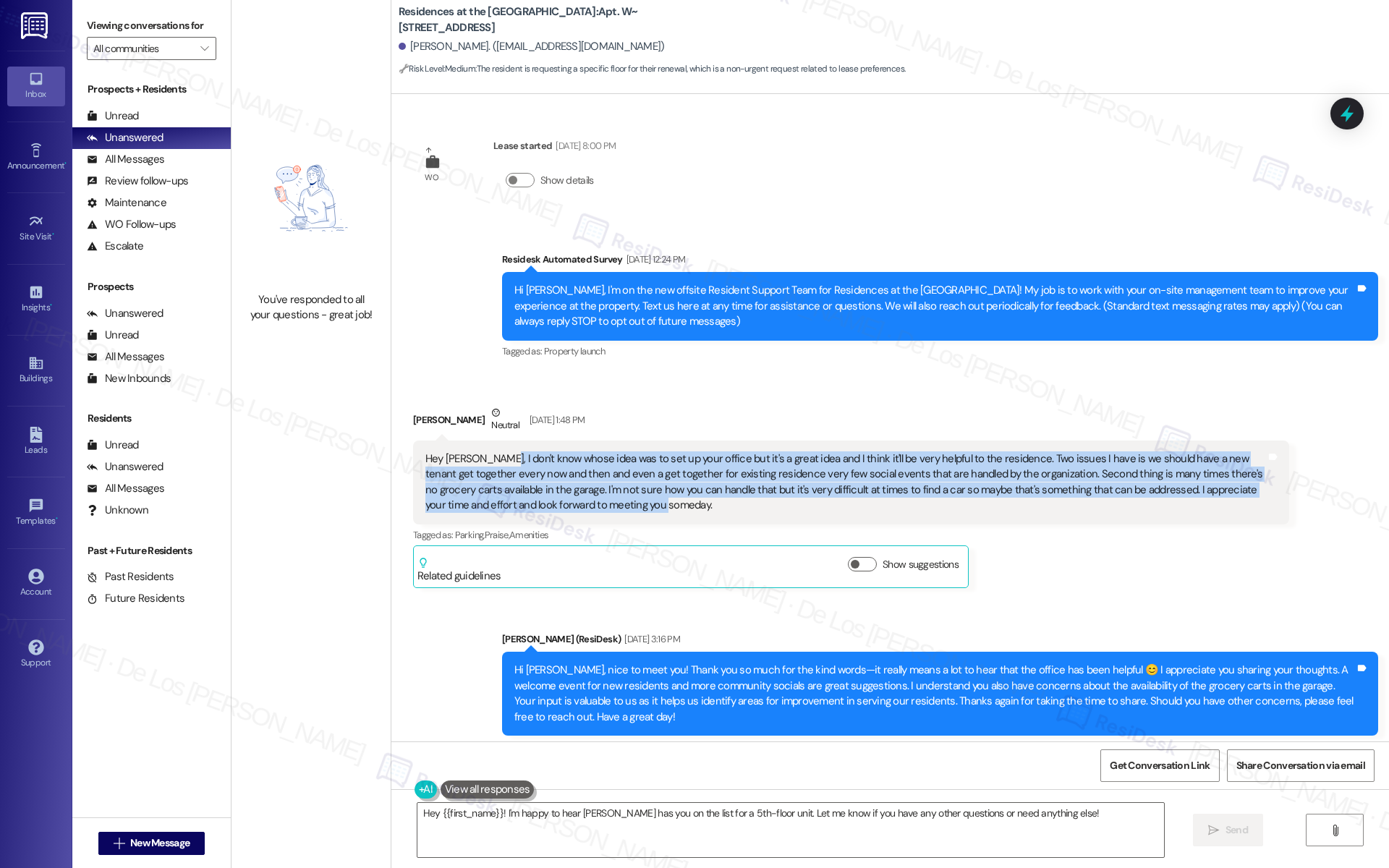 drag, startPoint x: 483, startPoint y: 460, endPoint x: 655, endPoint y: 507, distance: 178.3059 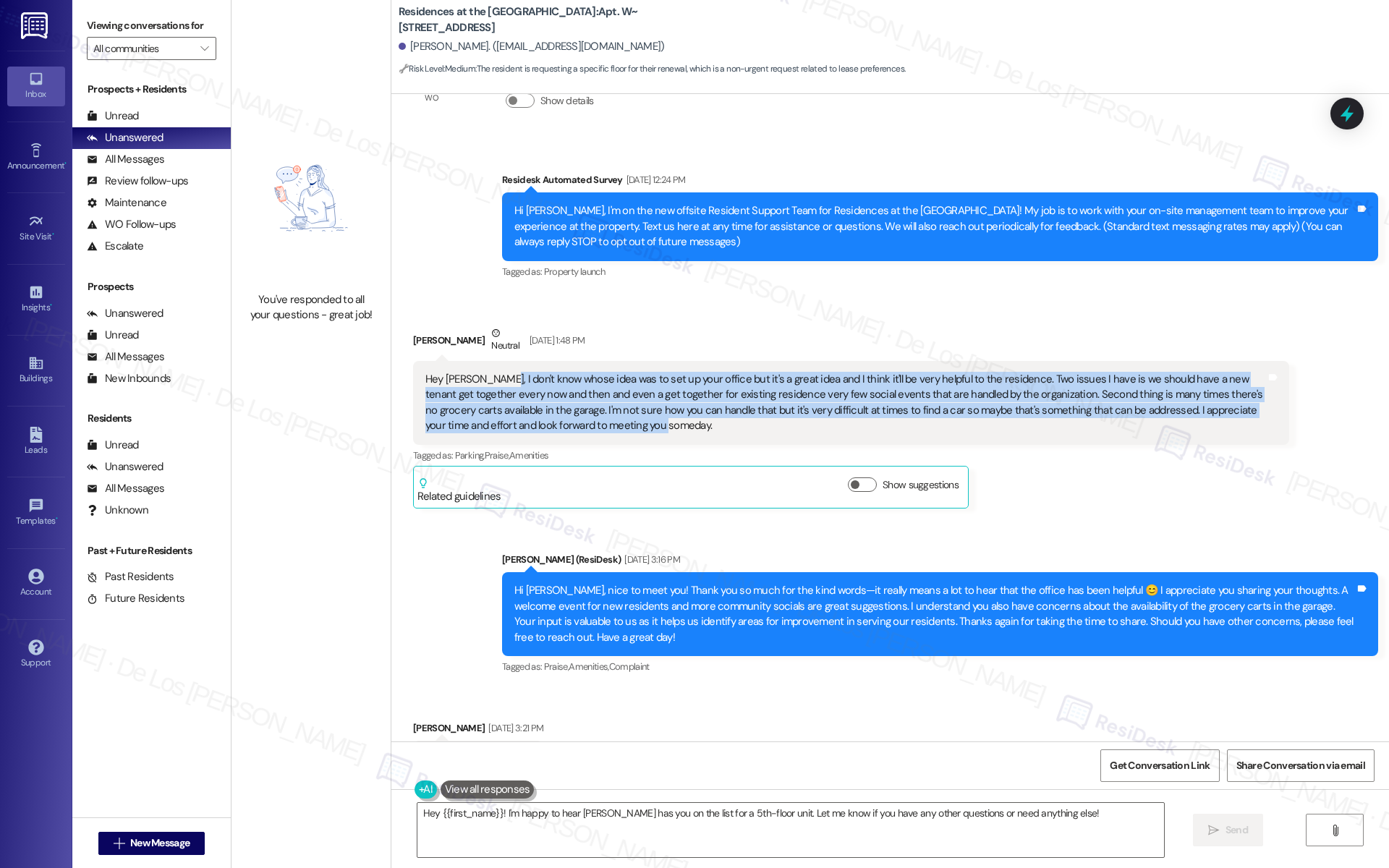 scroll, scrollTop: 0, scrollLeft: 0, axis: both 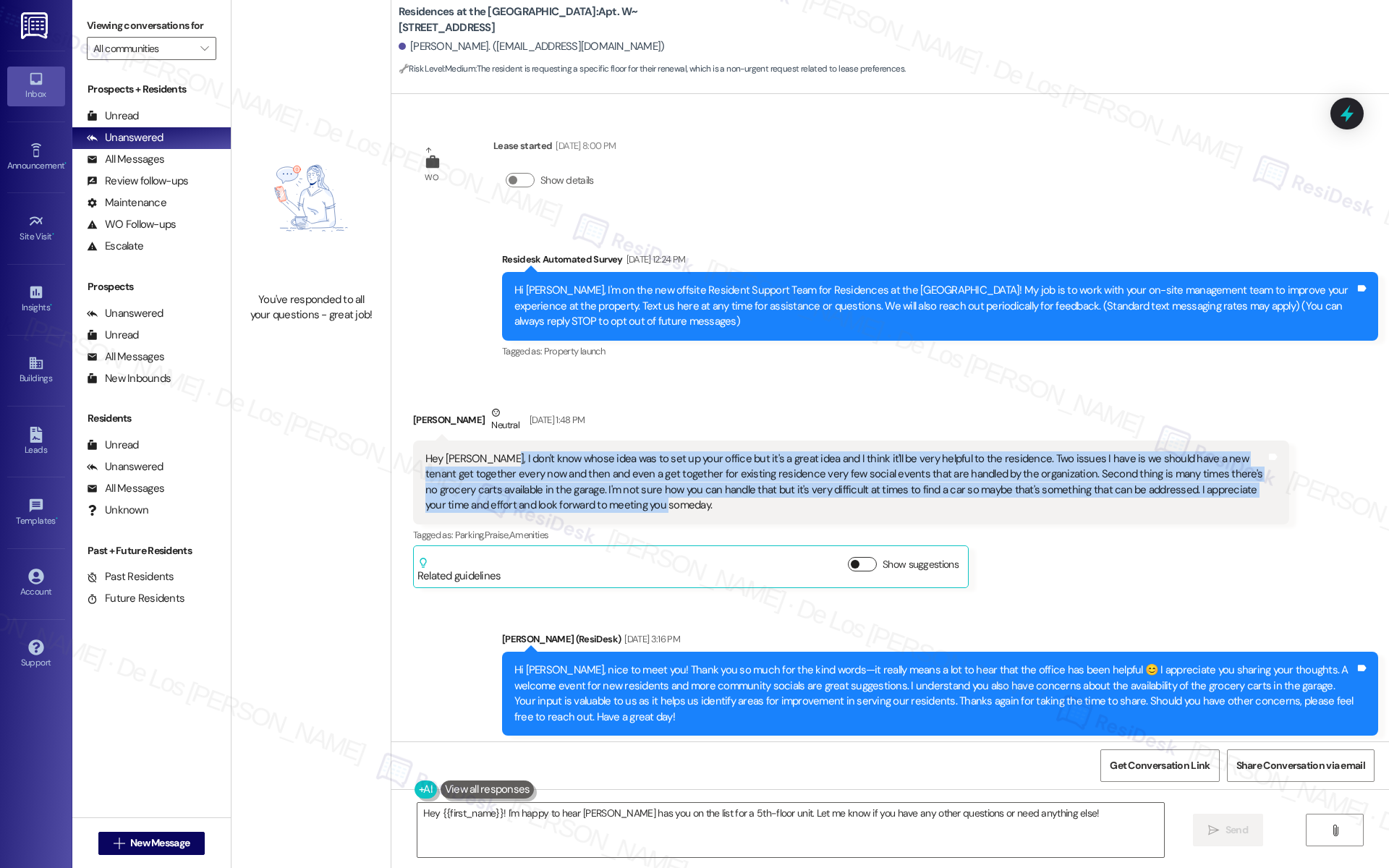 click at bounding box center (855, 564) 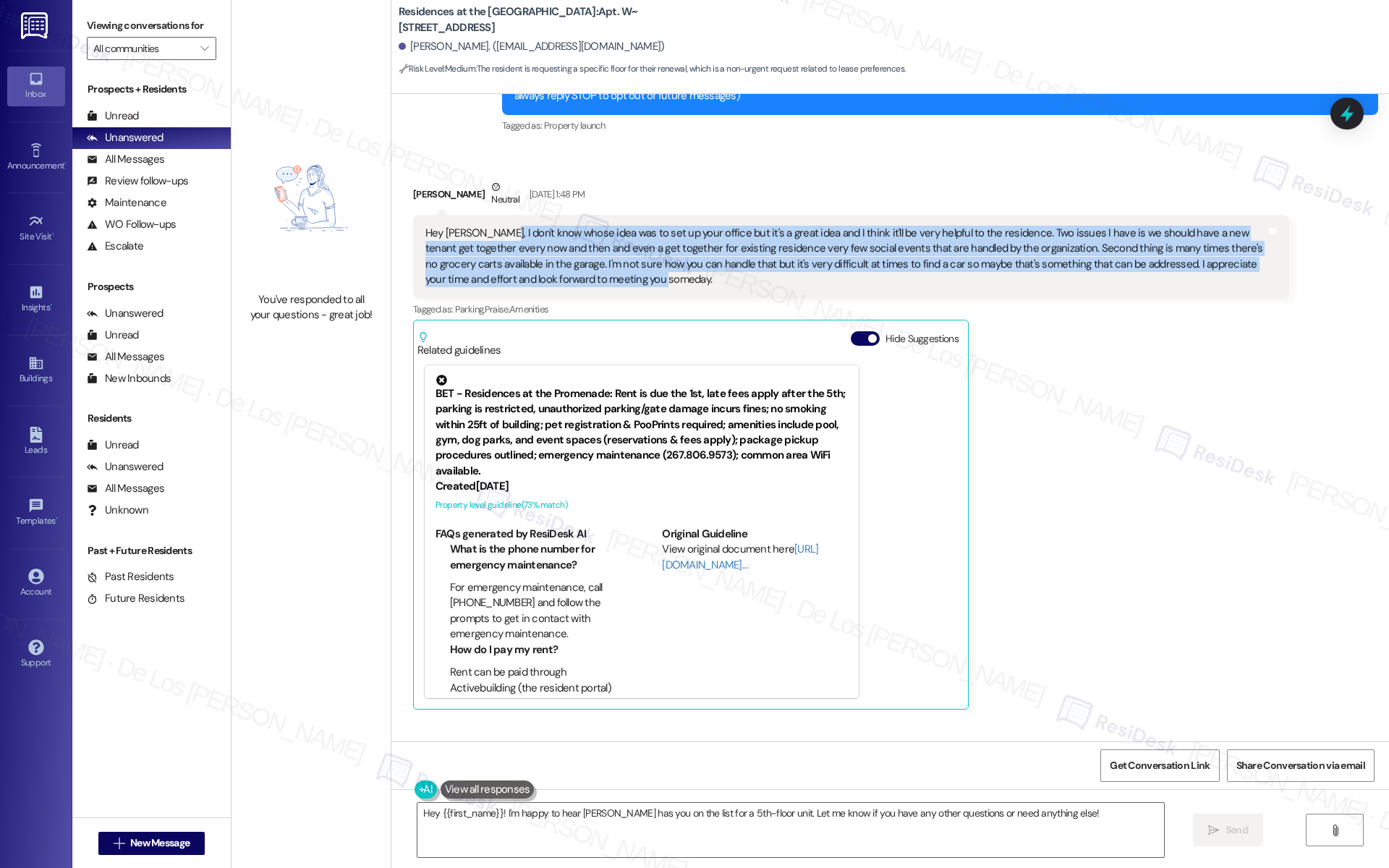 scroll, scrollTop: 201, scrollLeft: 0, axis: vertical 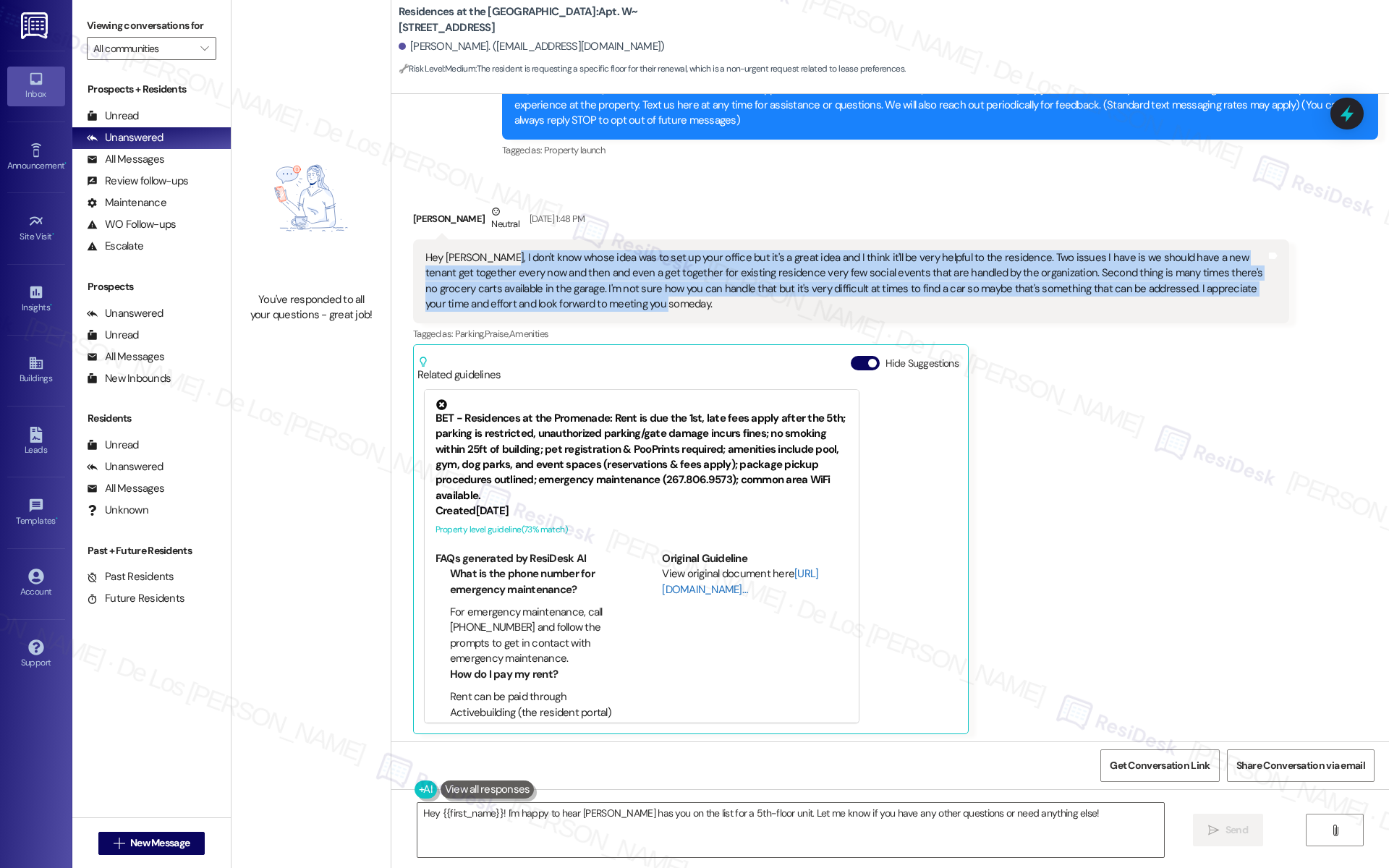 click on "http://res.cl…" at bounding box center (740, 581) 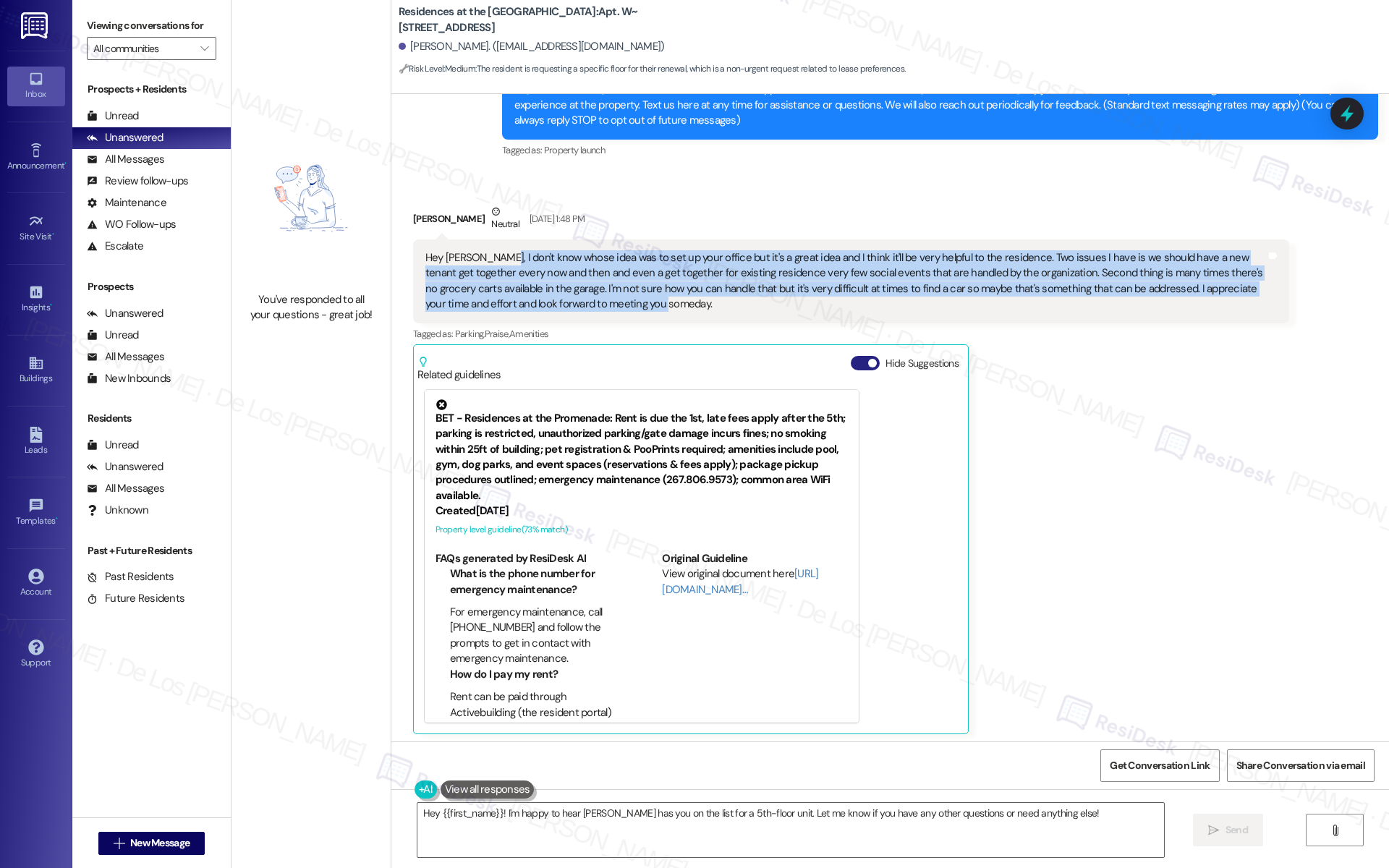 click at bounding box center [872, 363] 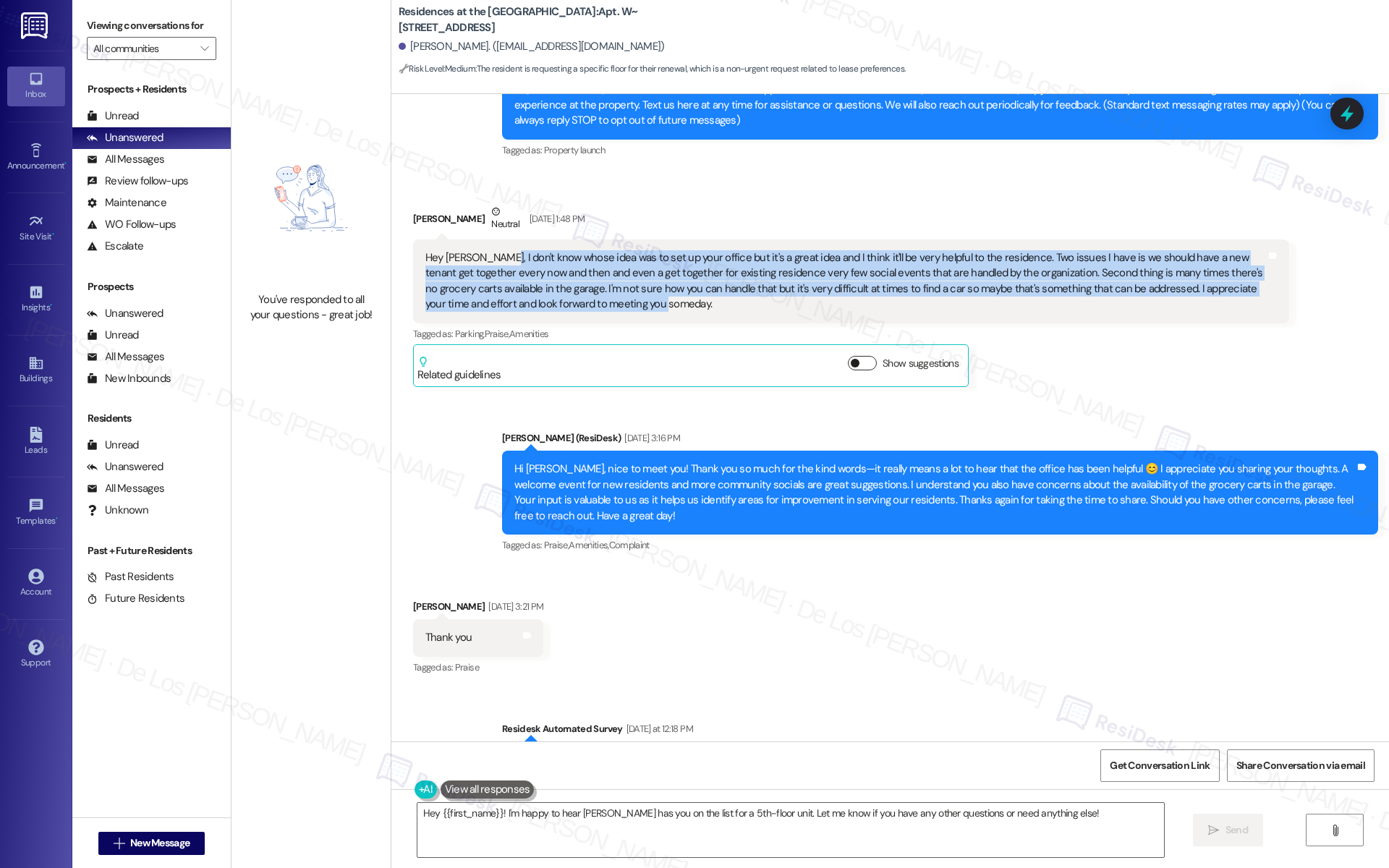 click on "Show suggestions" at bounding box center [862, 363] 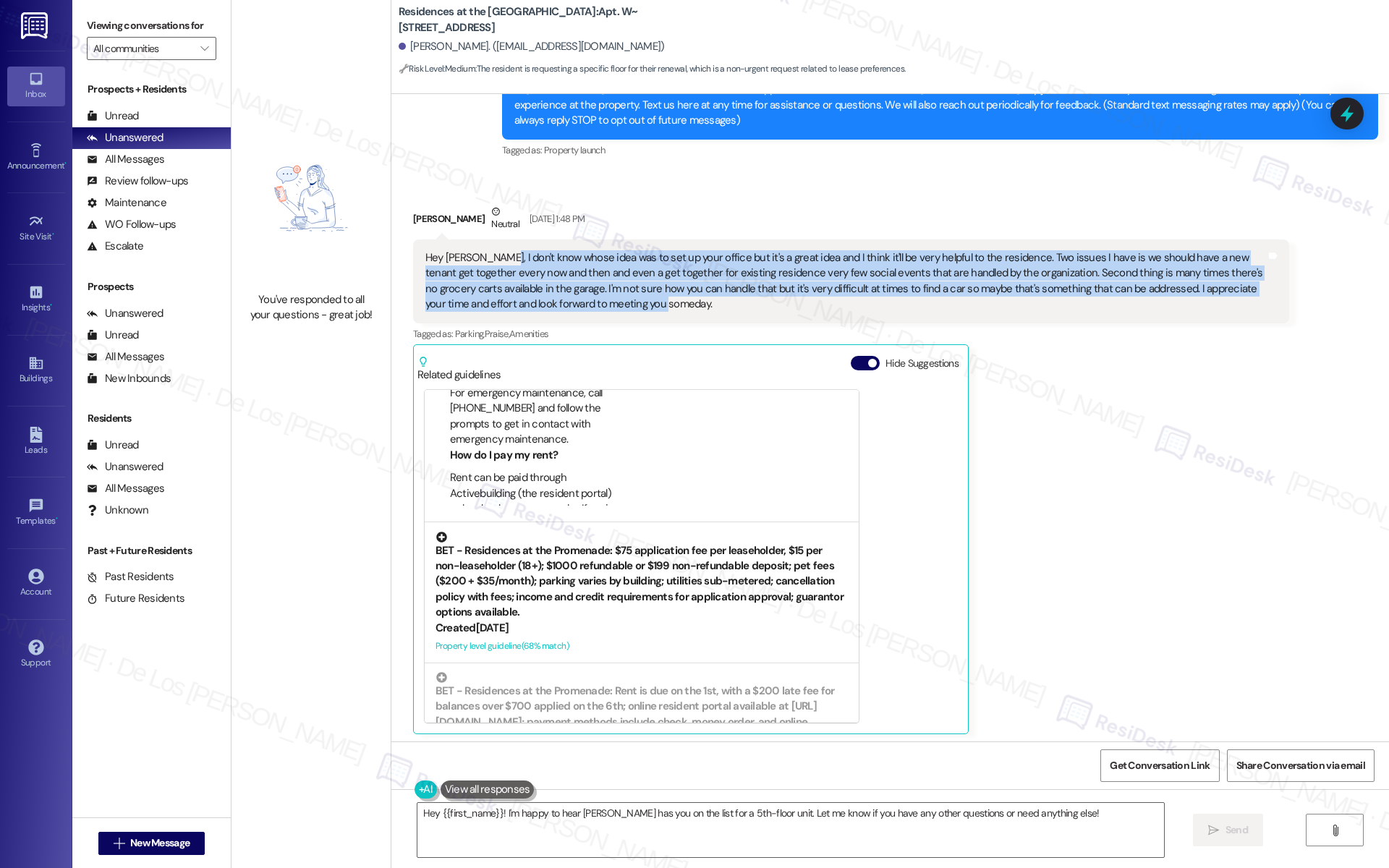 scroll, scrollTop: 283, scrollLeft: 0, axis: vertical 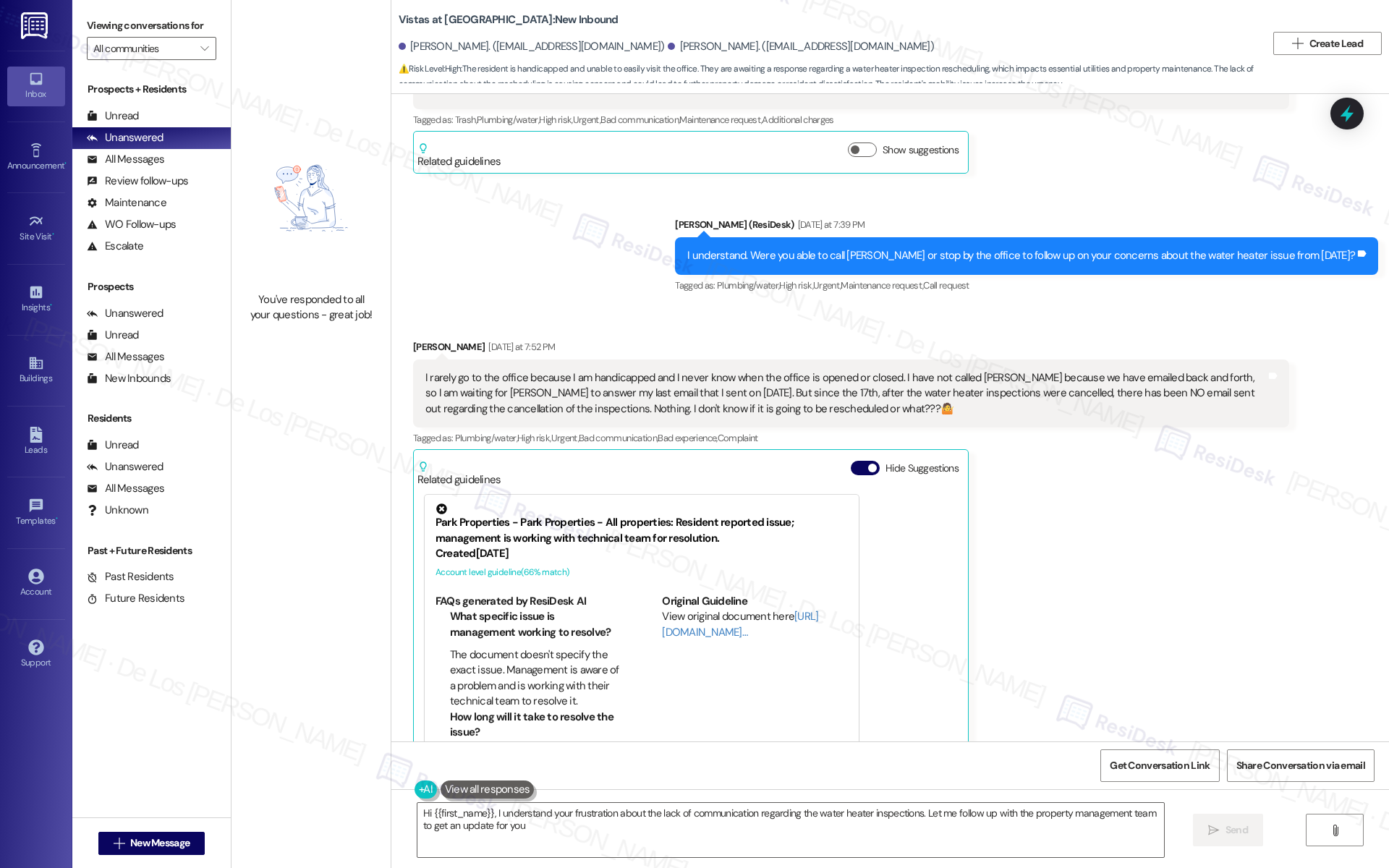 type on "Hi {{first_name}}, I understand your frustration about the lack of communication regarding the water heater inspections. Let me follow up with the property management team to get an update for you." 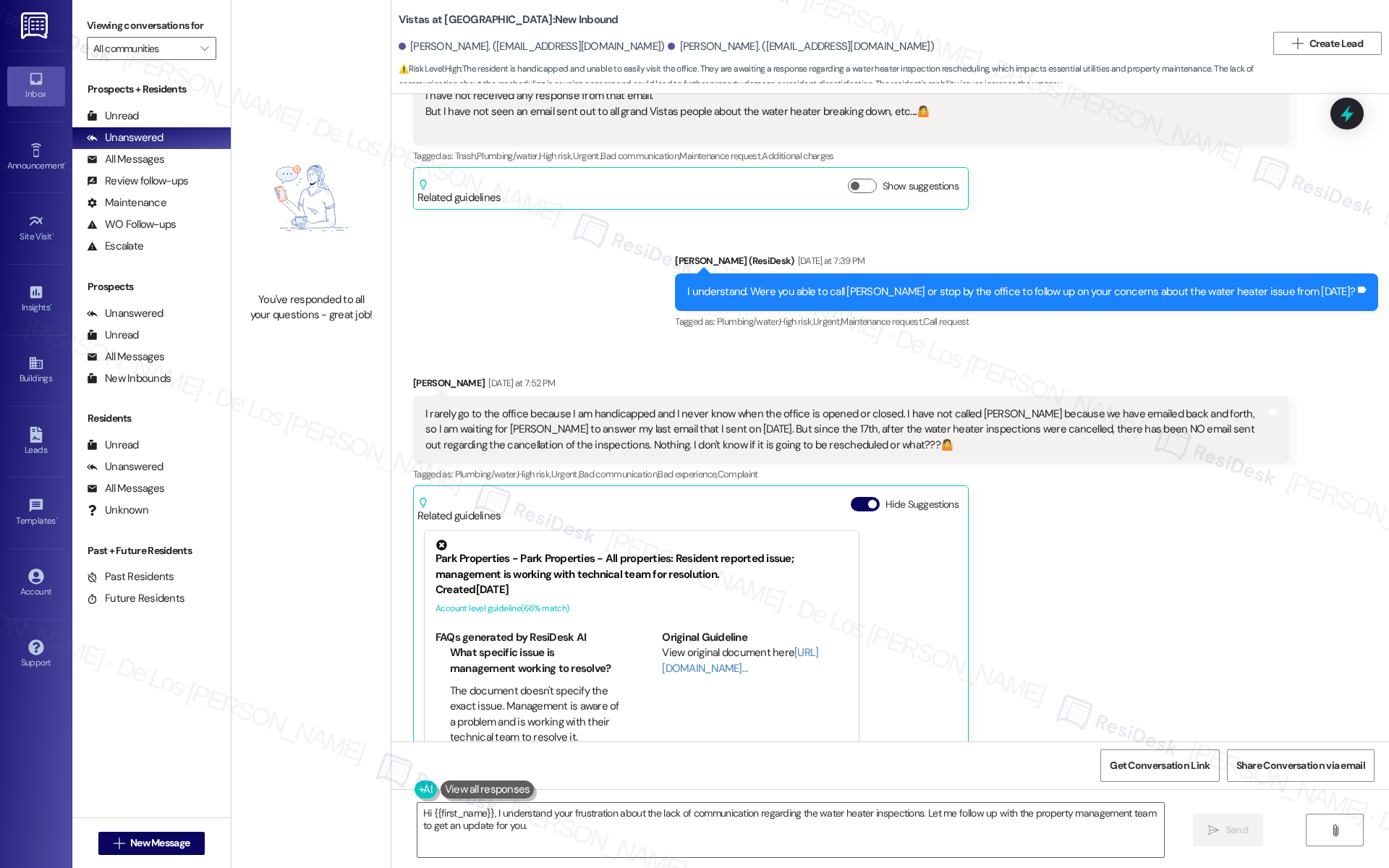 scroll, scrollTop: 3606, scrollLeft: 0, axis: vertical 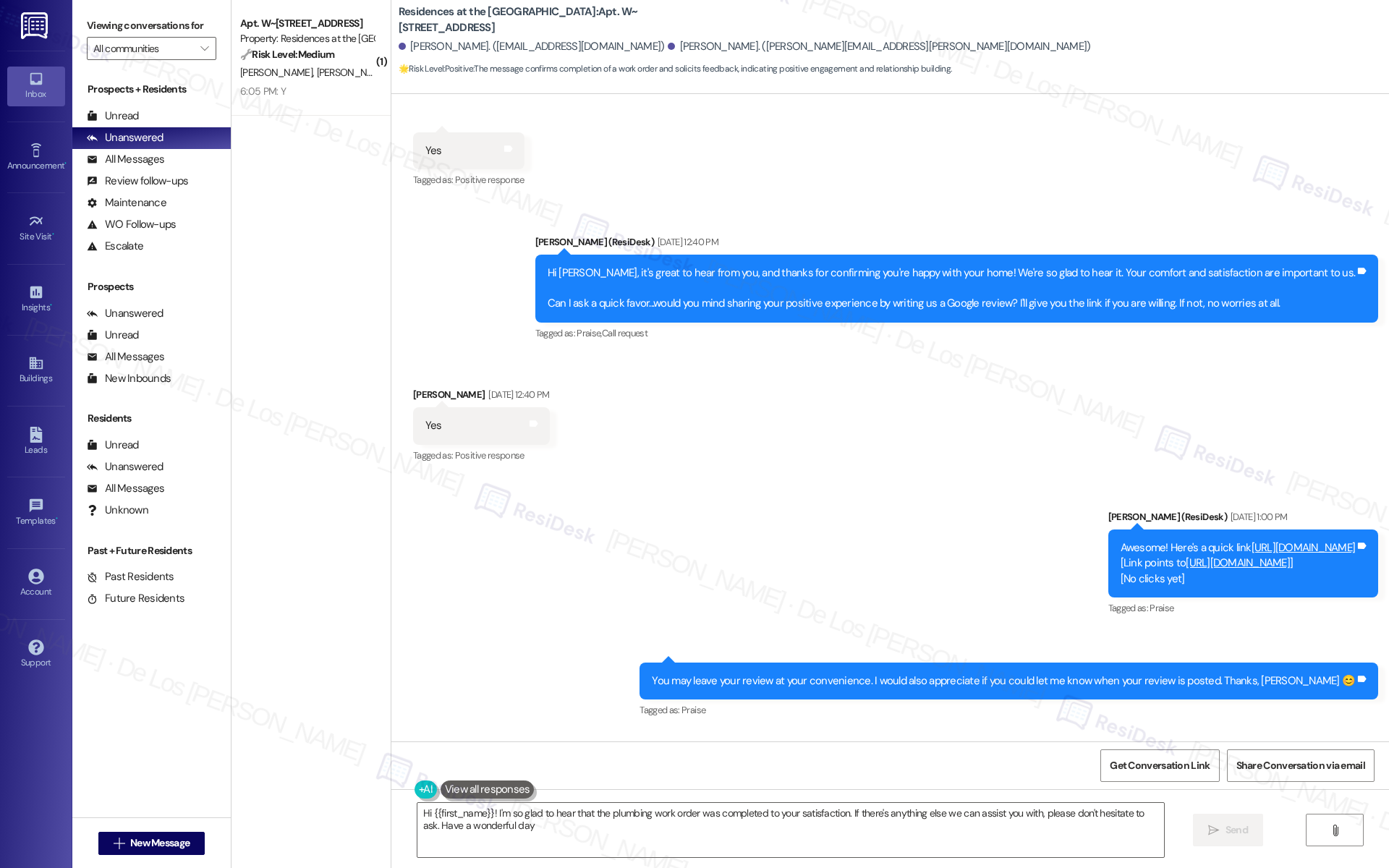 type on "Hi {{first_name}}! I'm so glad to hear that the plumbing work order was completed to your satisfaction. If there's anything else we can assist you with, please don't hesitate to ask. Have a wonderful day!" 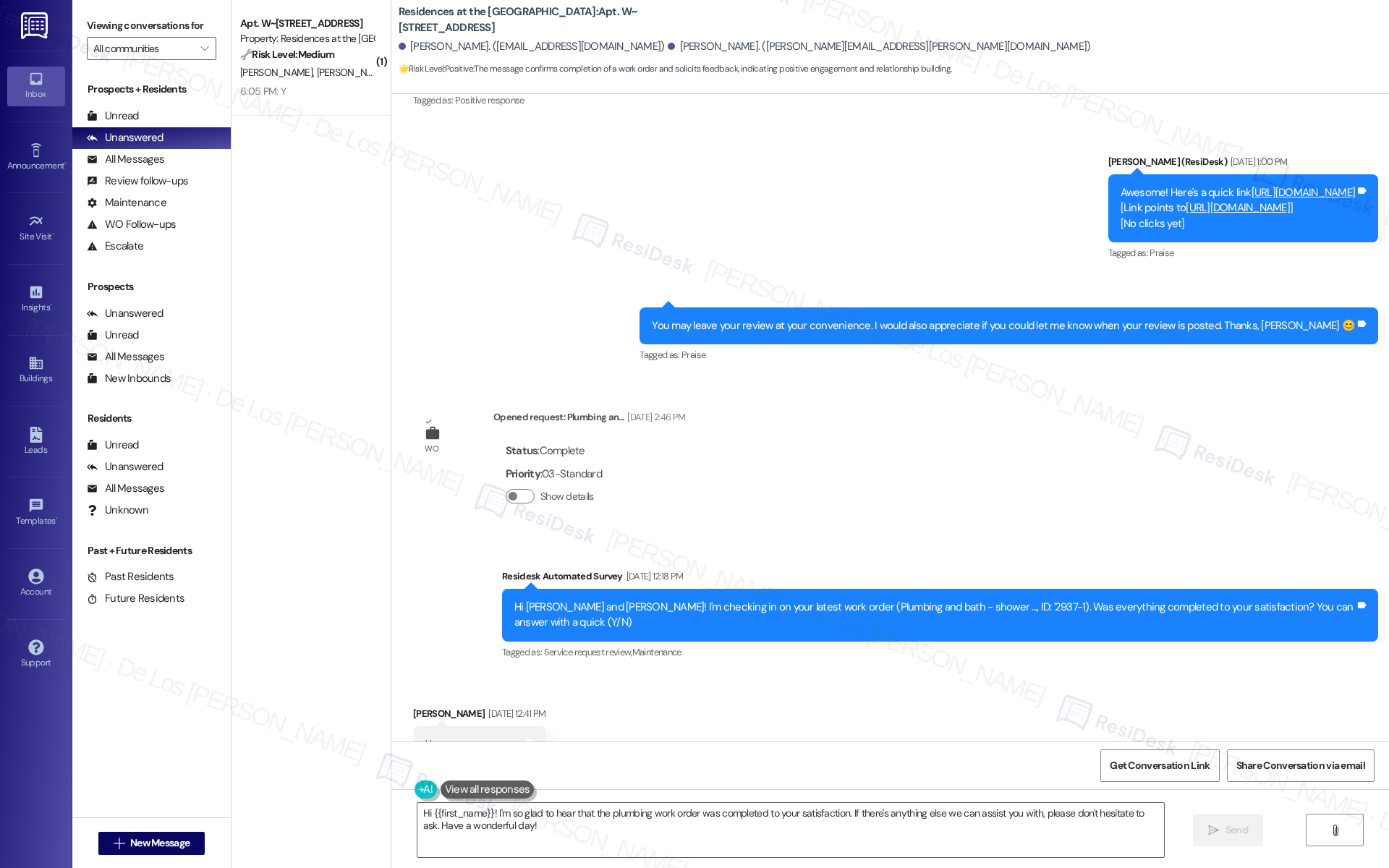 scroll, scrollTop: 744, scrollLeft: 0, axis: vertical 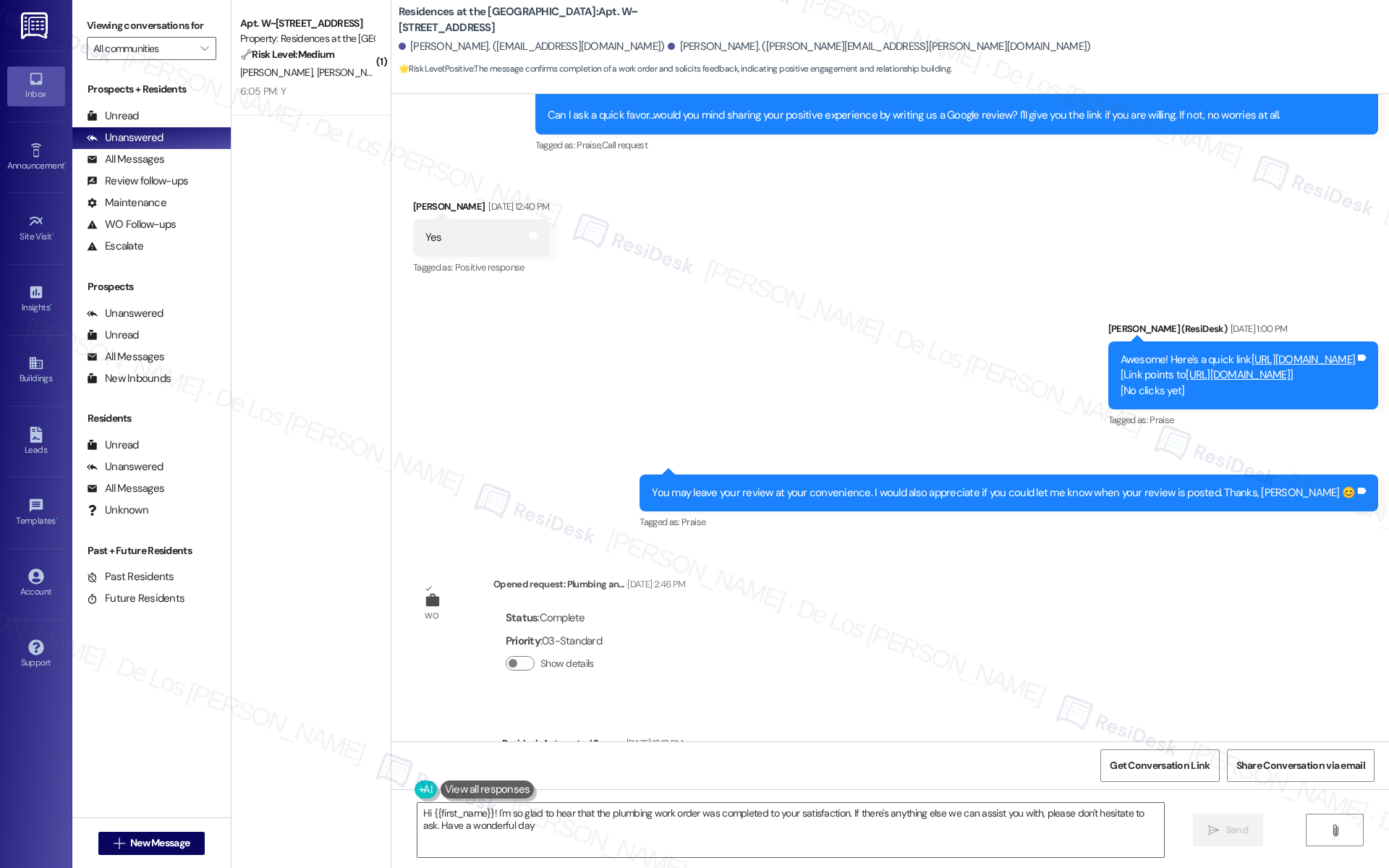 type on "Hi {{first_name}}! I'm so glad to hear that the plumbing work order was completed to your satisfaction. If there's anything else we can assist you with, please don't hesitate to ask. Have a wonderful day!" 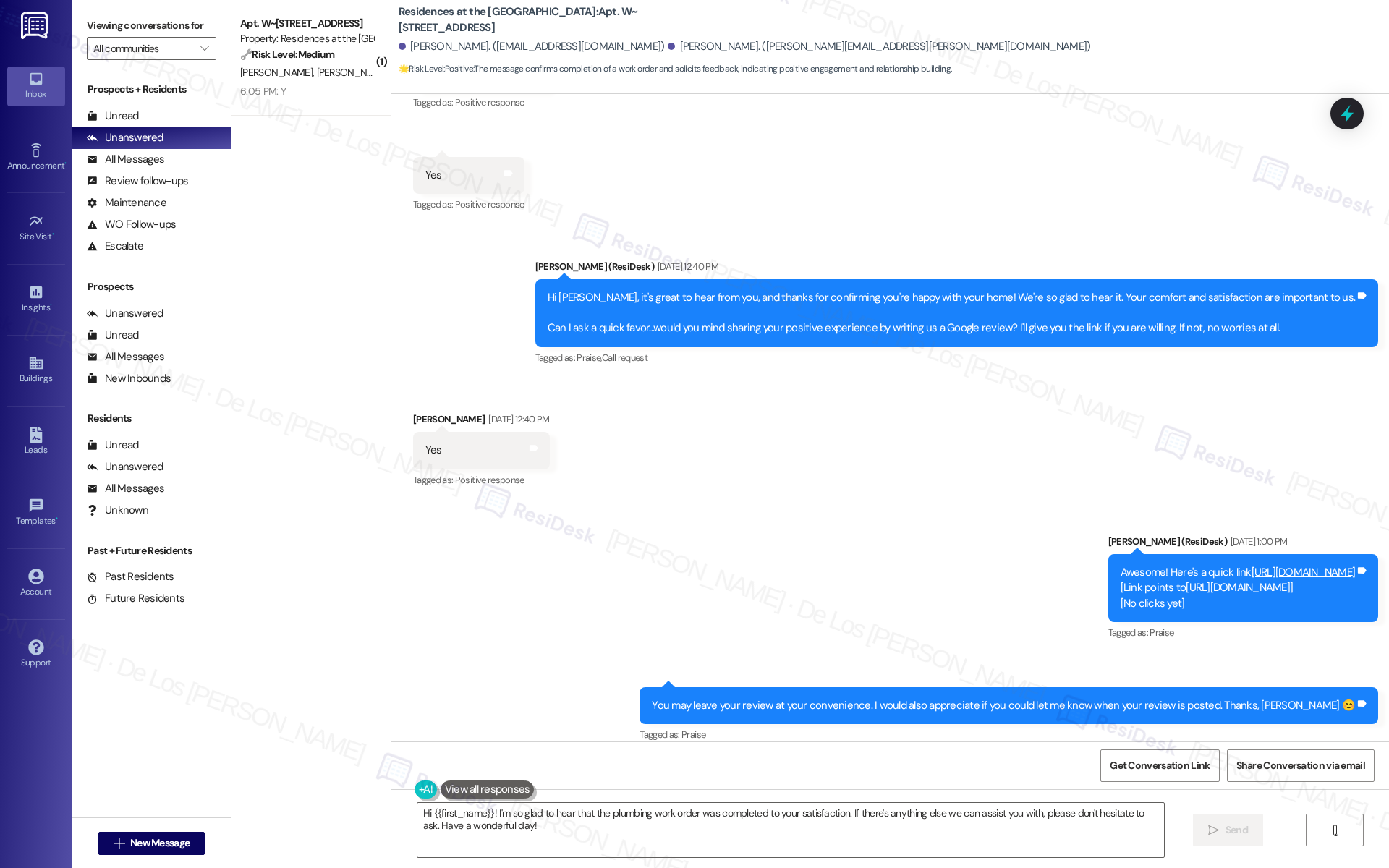 scroll, scrollTop: 535, scrollLeft: 0, axis: vertical 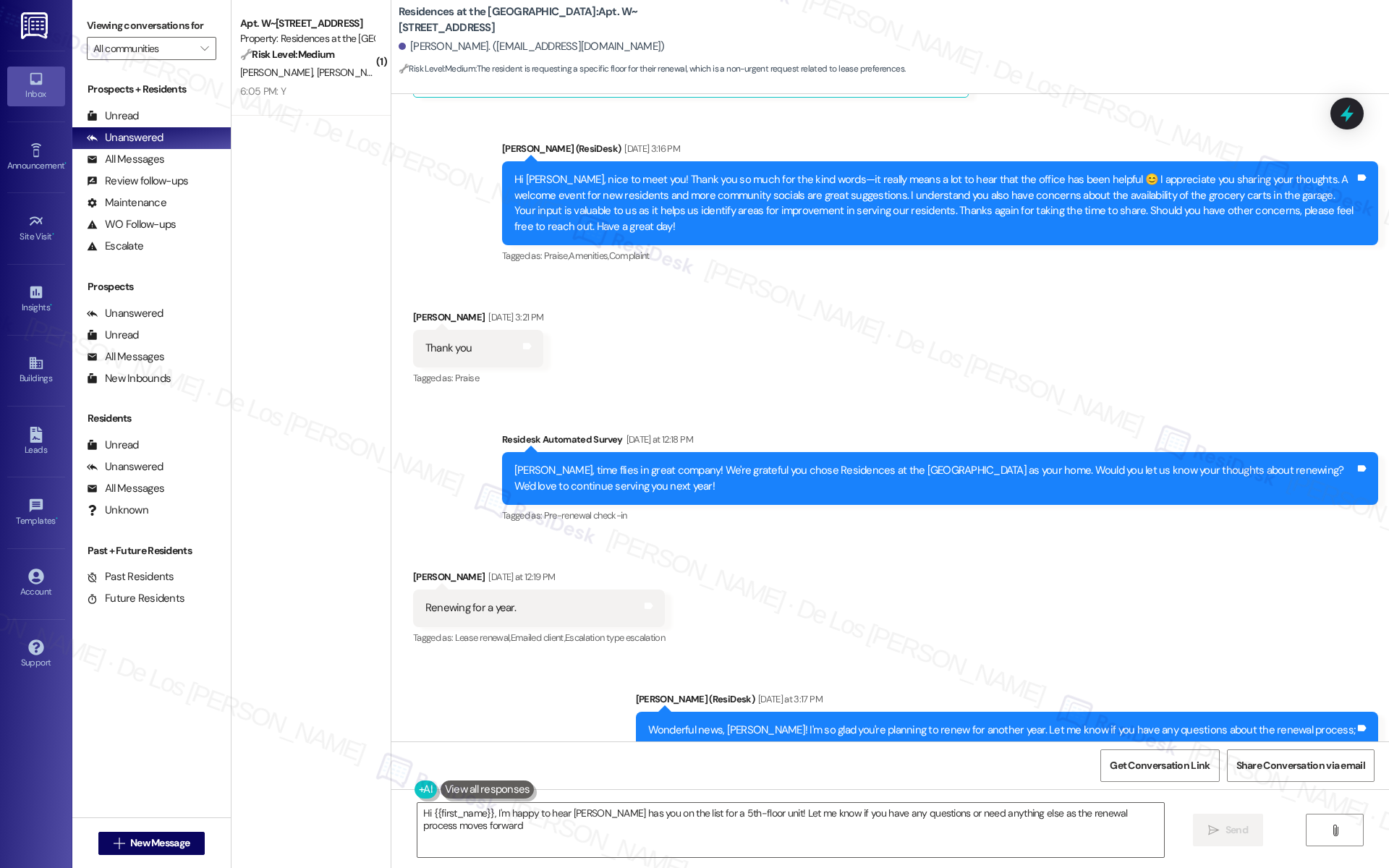 type on "Hi {{first_name}}, I'm happy to hear [PERSON_NAME] has you on the list for a 5th-floor unit! Let me know if you have any questions or need anything else as the renewal process moves forward!" 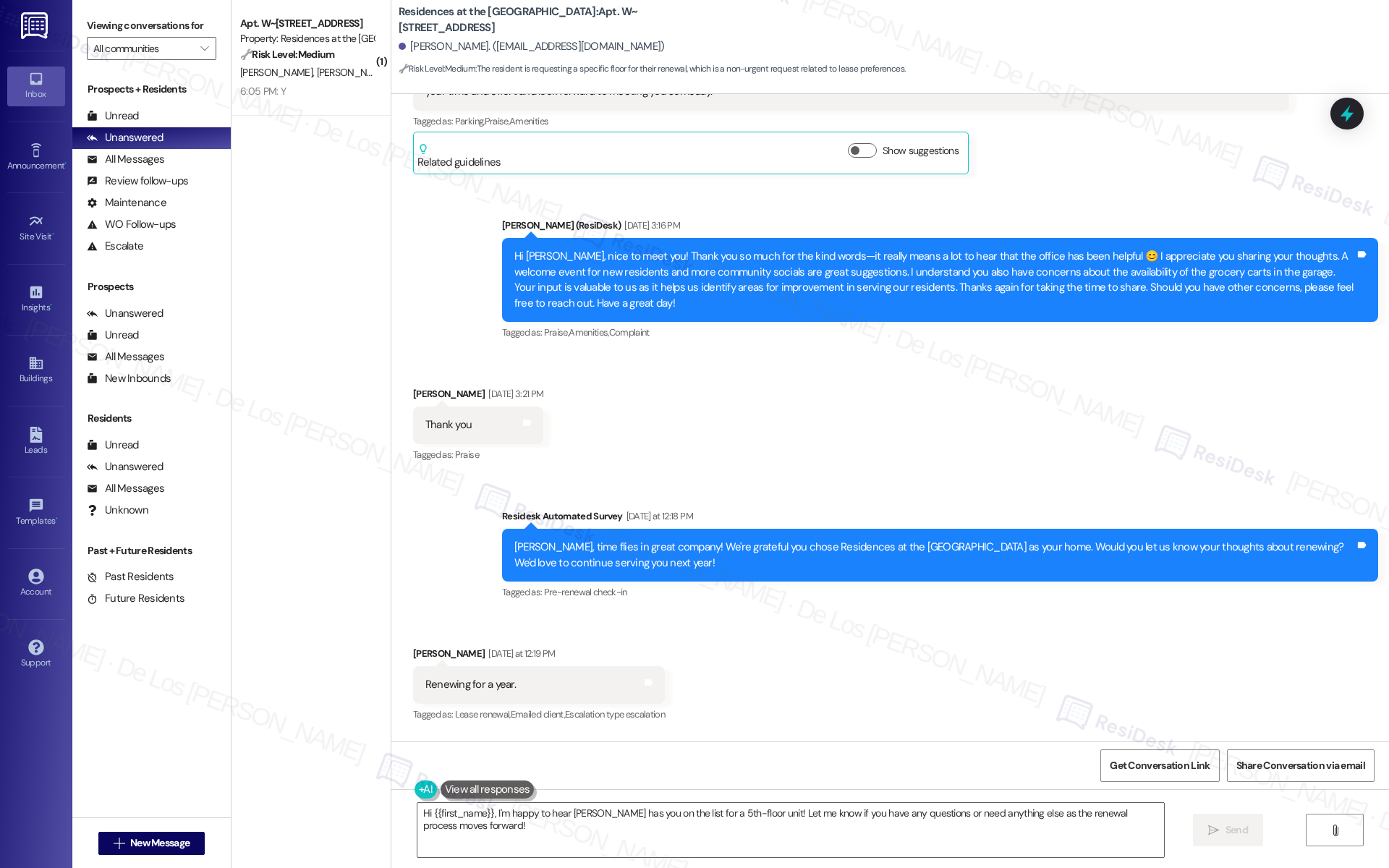 scroll, scrollTop: 396, scrollLeft: 0, axis: vertical 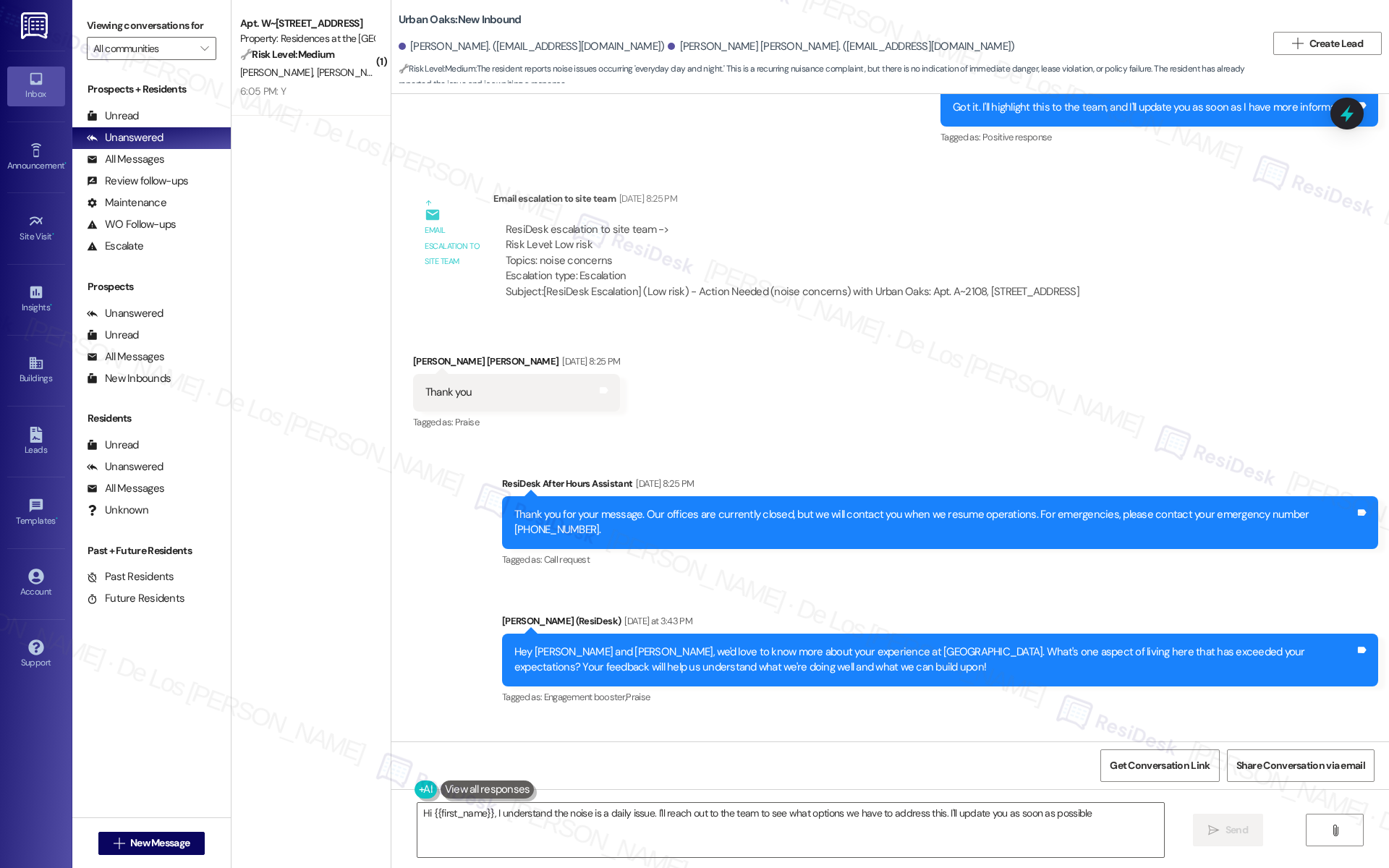 type on "Hi {{first_name}}, I understand the noise is a daily issue. I'll reach out to the team to see what options we have to address this. I'll update you as soon as possible." 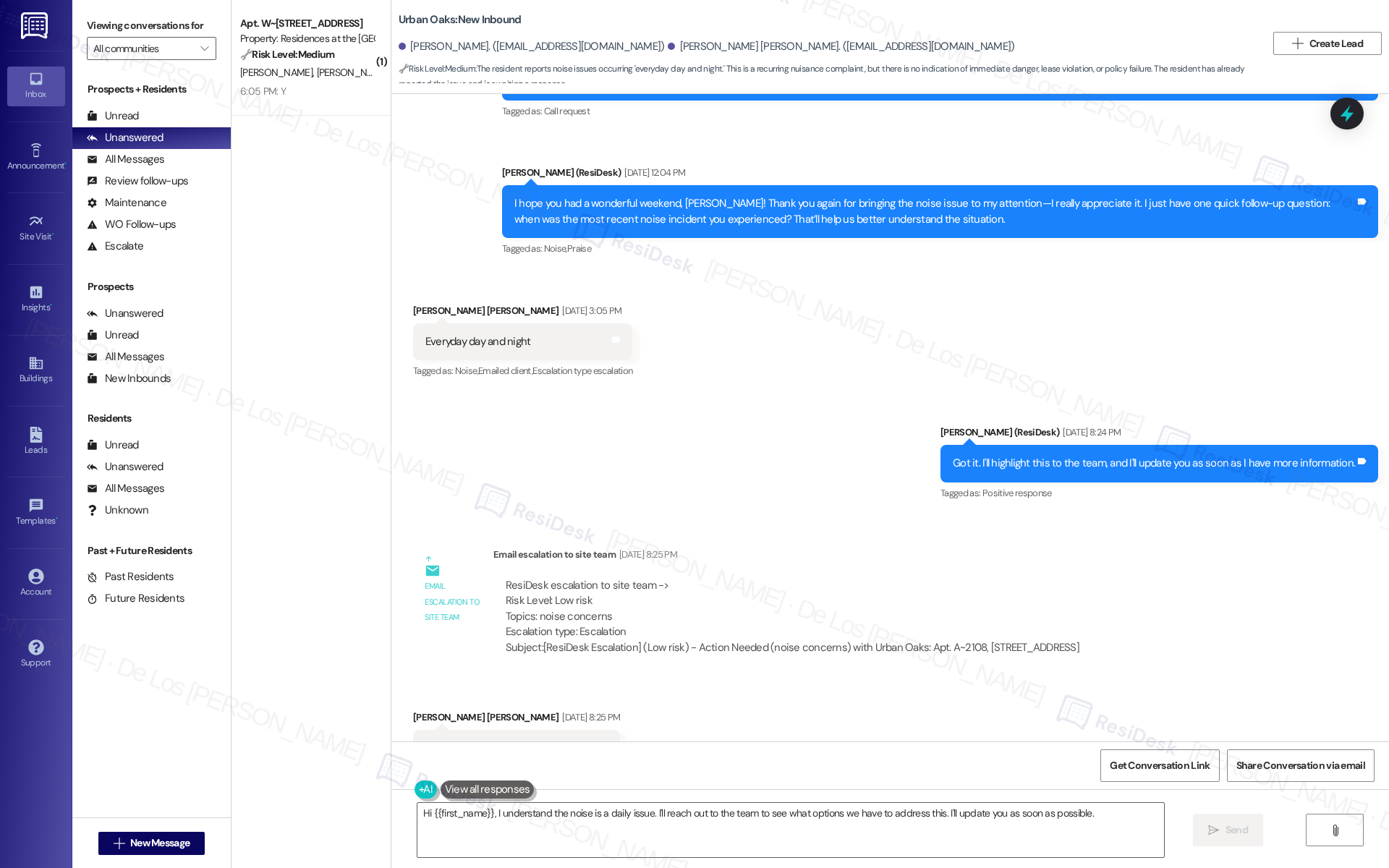 scroll, scrollTop: 1060, scrollLeft: 0, axis: vertical 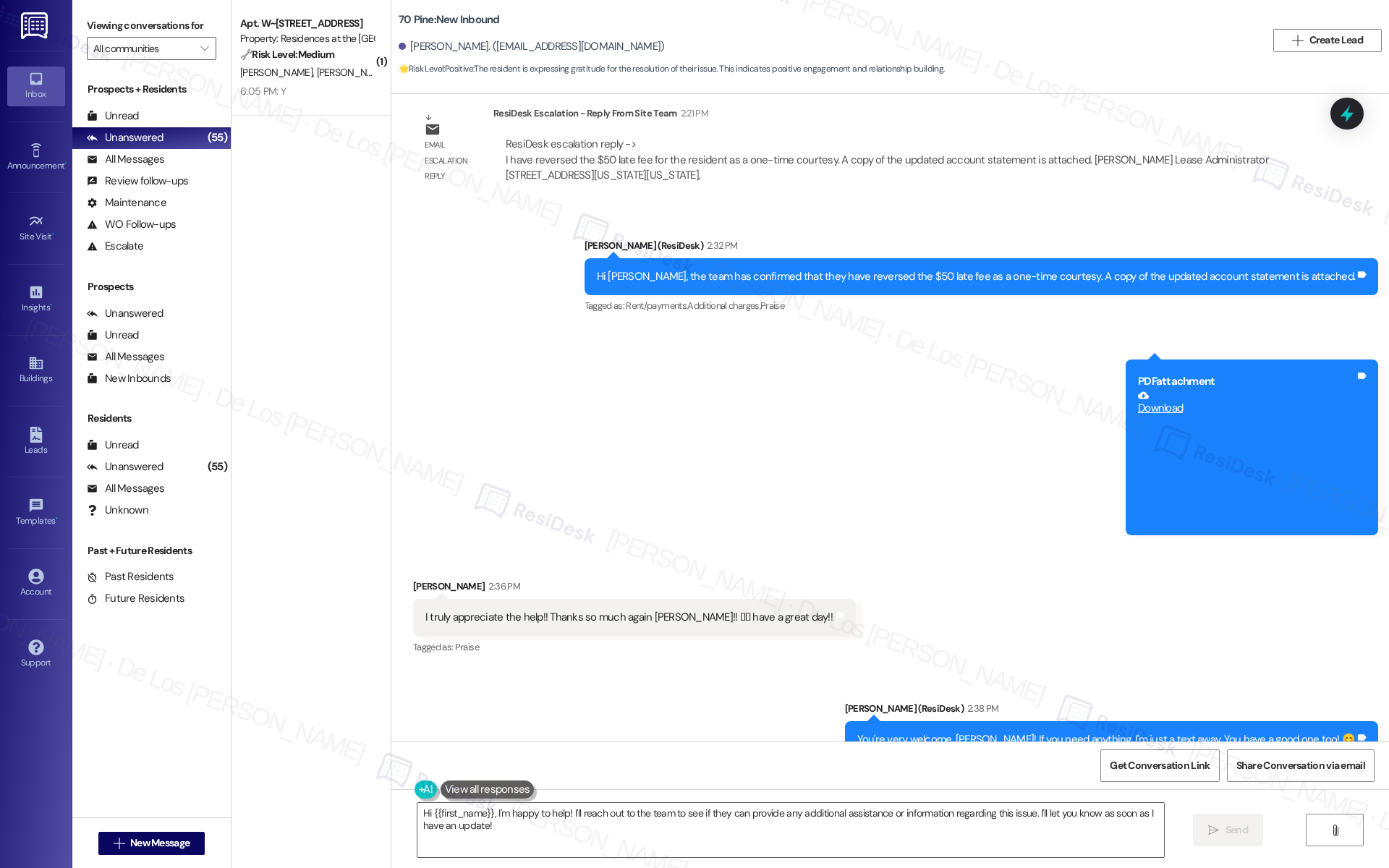 click on "Sent via SMS Sarah   (ResiDesk) 2:32 PM Hi Yaqian, the team has confirmed that they have reversed the $50 late fee as a one-time courtesy. A copy of the updated account statement is attached. Tags and notes Tagged as:   Rent/payments ,  Click to highlight conversations about Rent/payments Additional charges ,  Click to highlight conversations about Additional charges Praise Click to highlight conversations about Praise Sent via SMS 2:32 PM Sarah   (ResiDesk) 2:32 PM PDF  attachment   Download   Tags and notes" at bounding box center [890, 376] 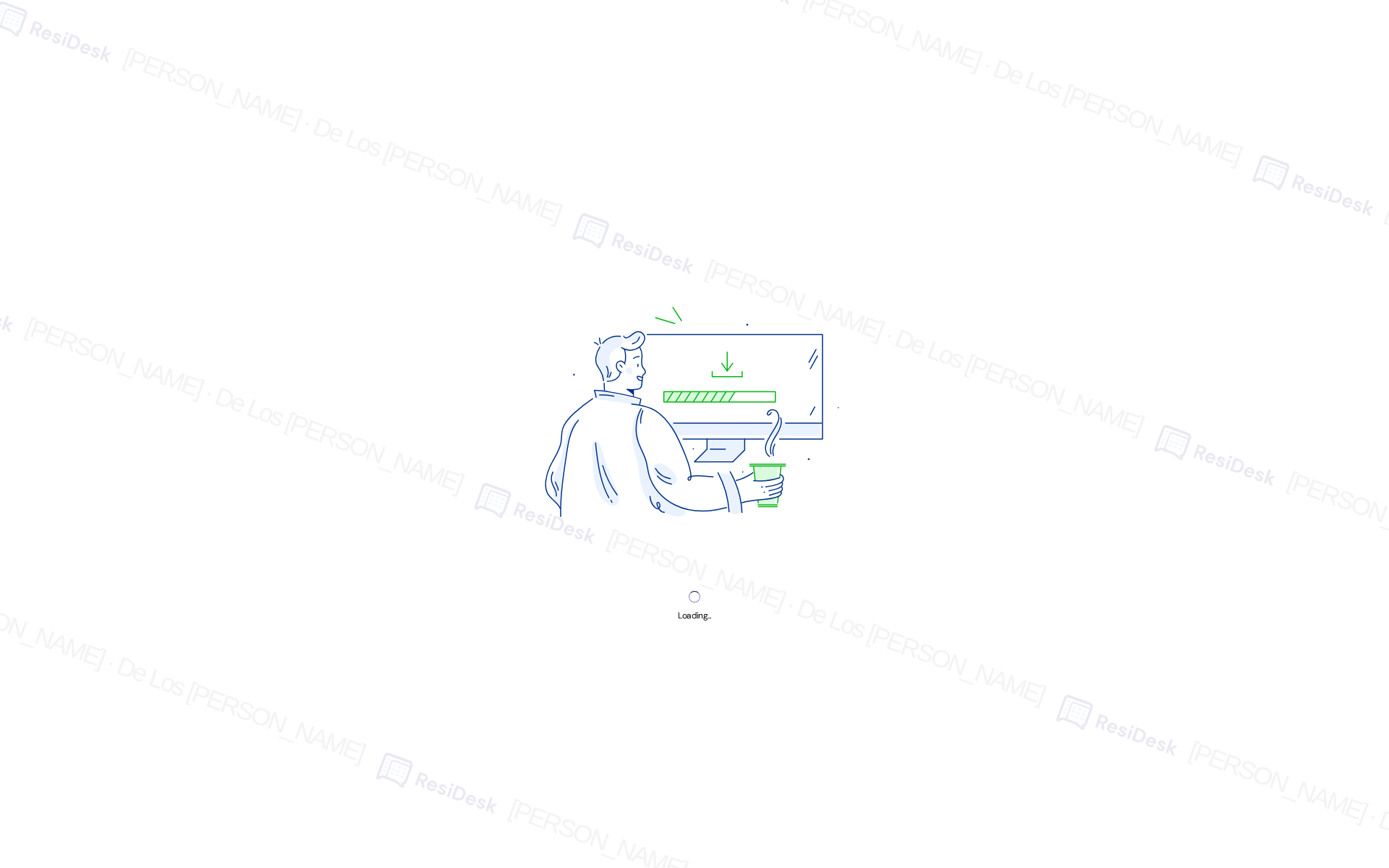 scroll, scrollTop: 0, scrollLeft: 0, axis: both 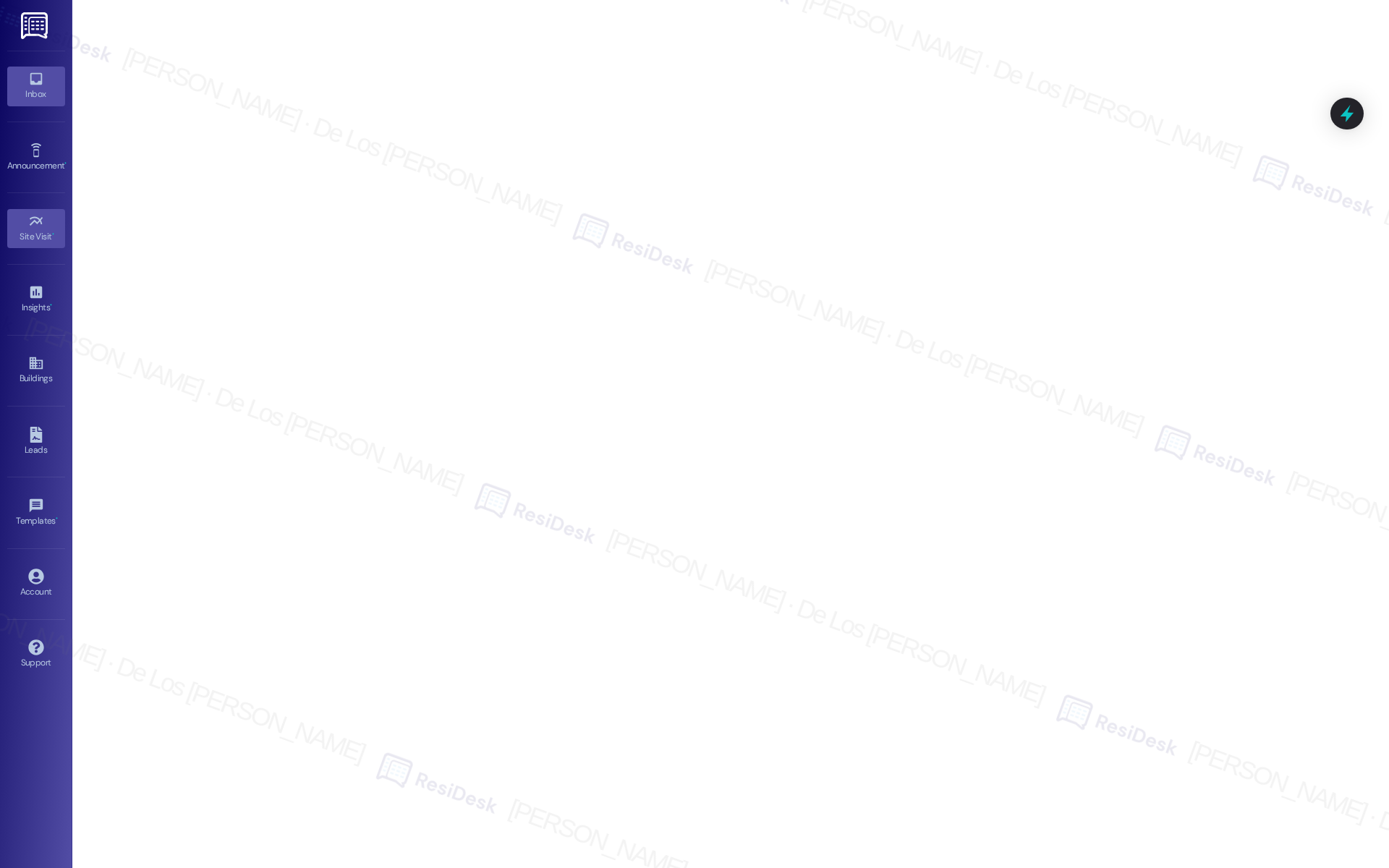 click on "Inbox" at bounding box center [36, 94] 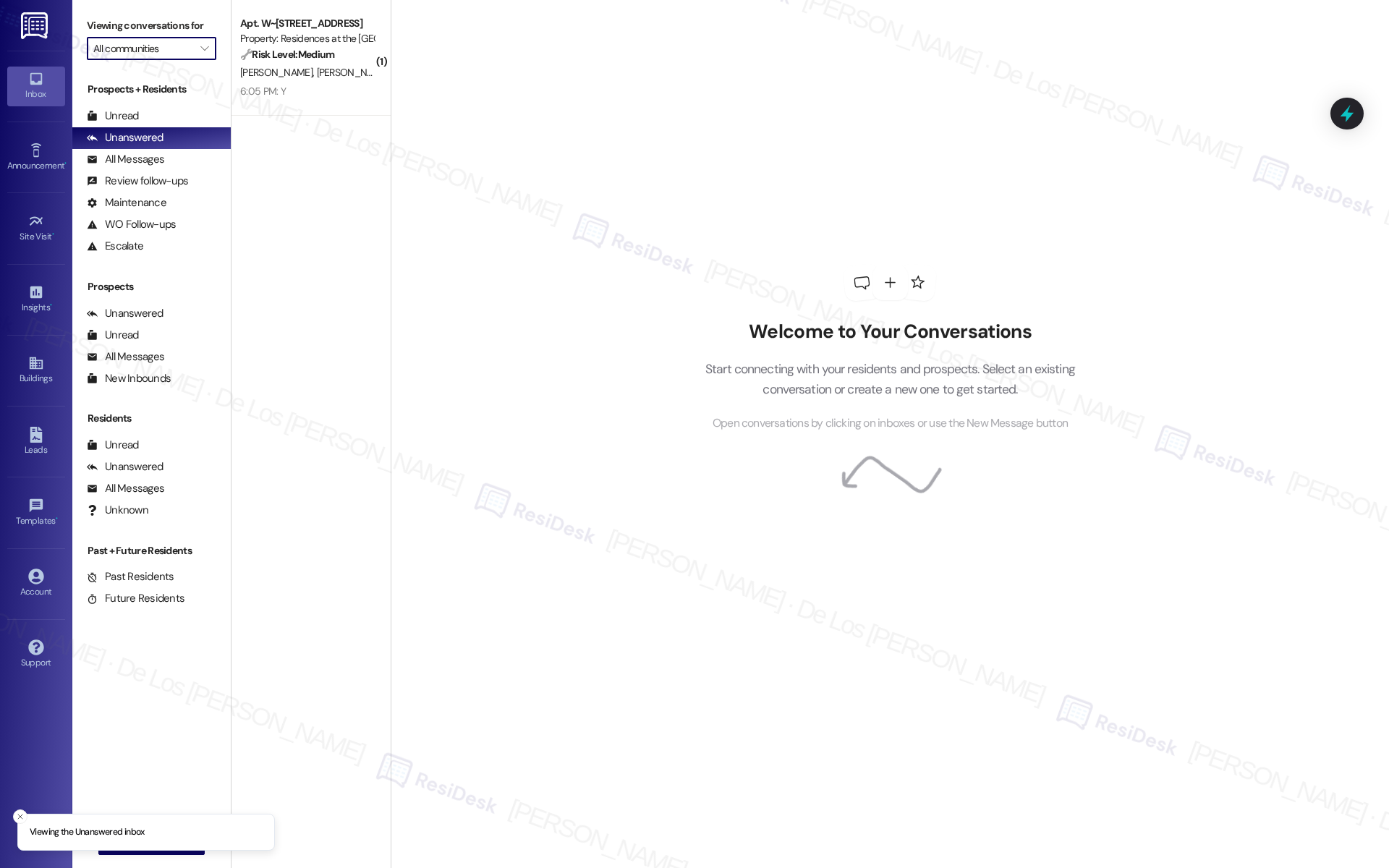 click on "All communities" at bounding box center [143, 48] 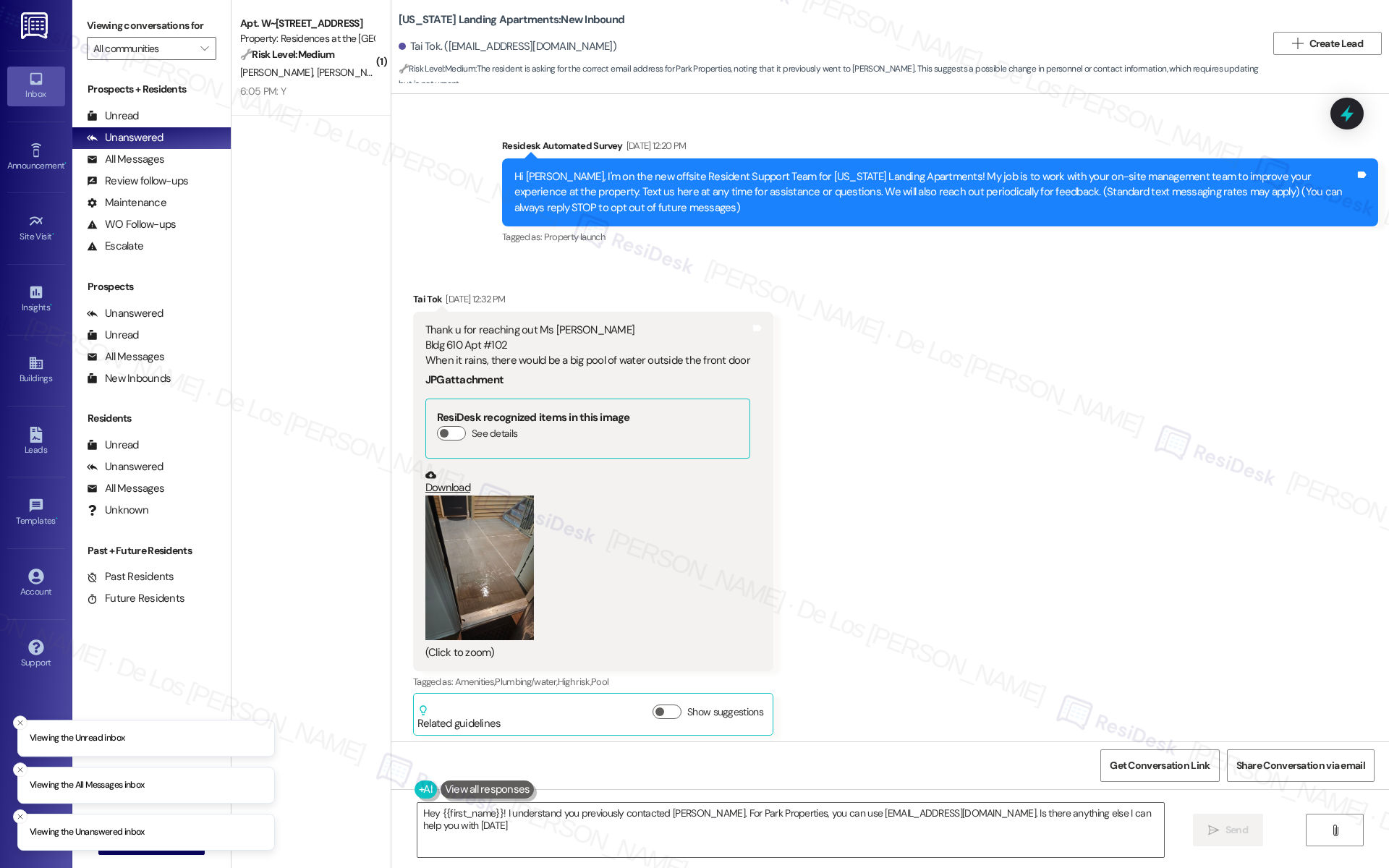 type on "Hey {{first_name}}! I understand you previously contacted [PERSON_NAME]. For Park Properties, you can use [EMAIL_ADDRESS][DOMAIN_NAME]. Is there anything else I can help you with [DATE]?" 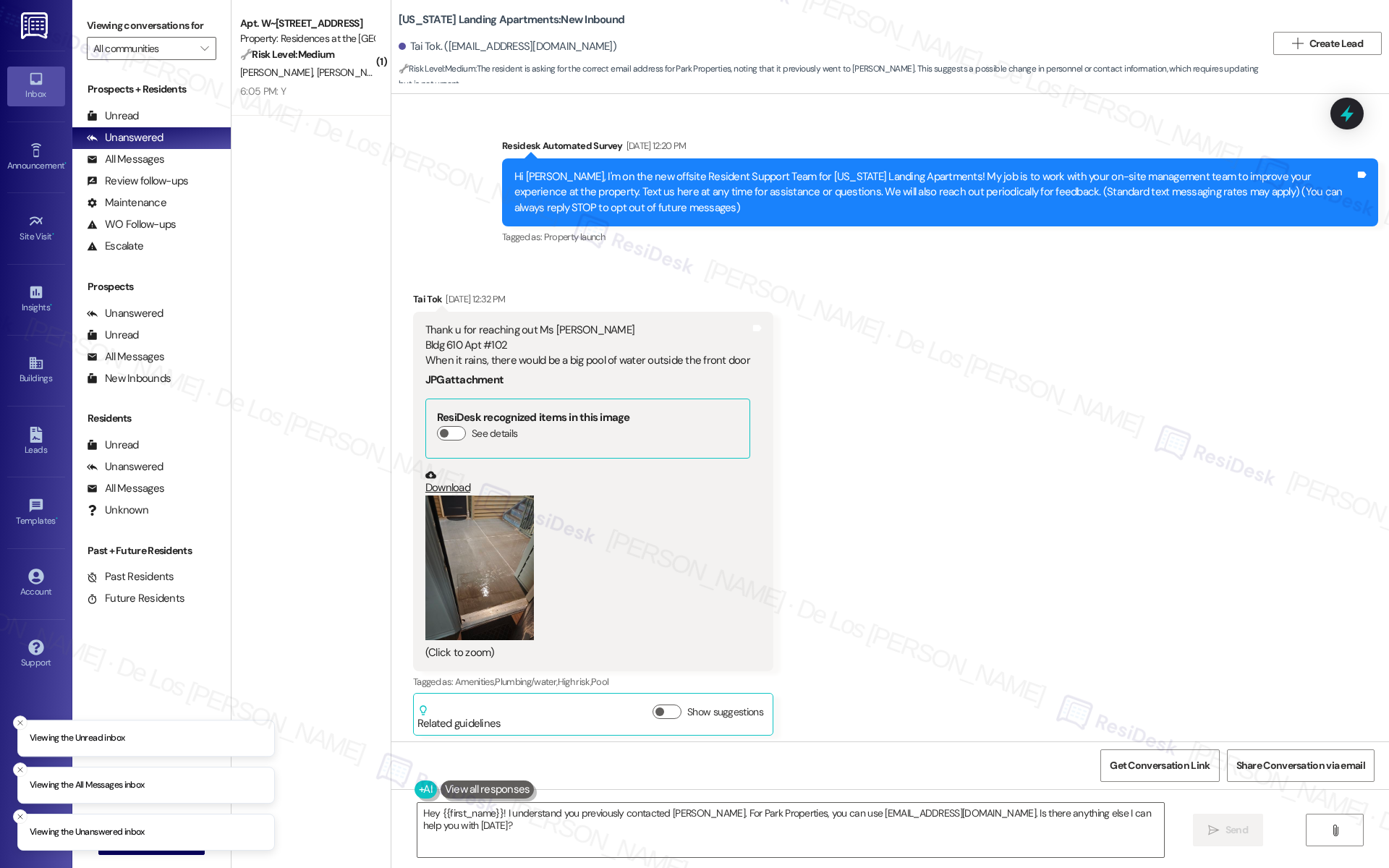 scroll, scrollTop: 0, scrollLeft: 0, axis: both 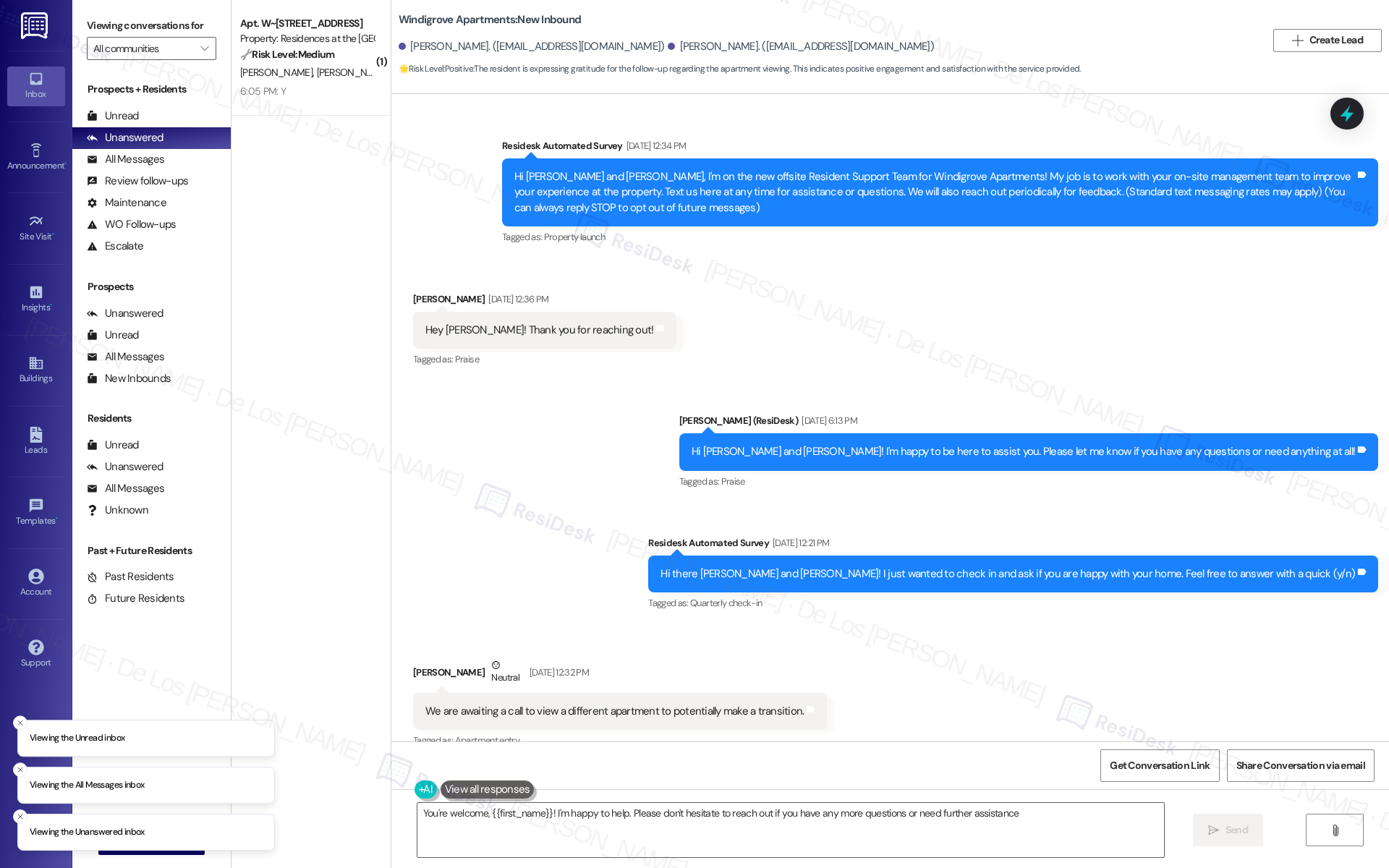 type on "You're welcome, {{first_name}}! I'm happy to help. Please don't hesitate to reach out if you have any more questions or need further assistance!" 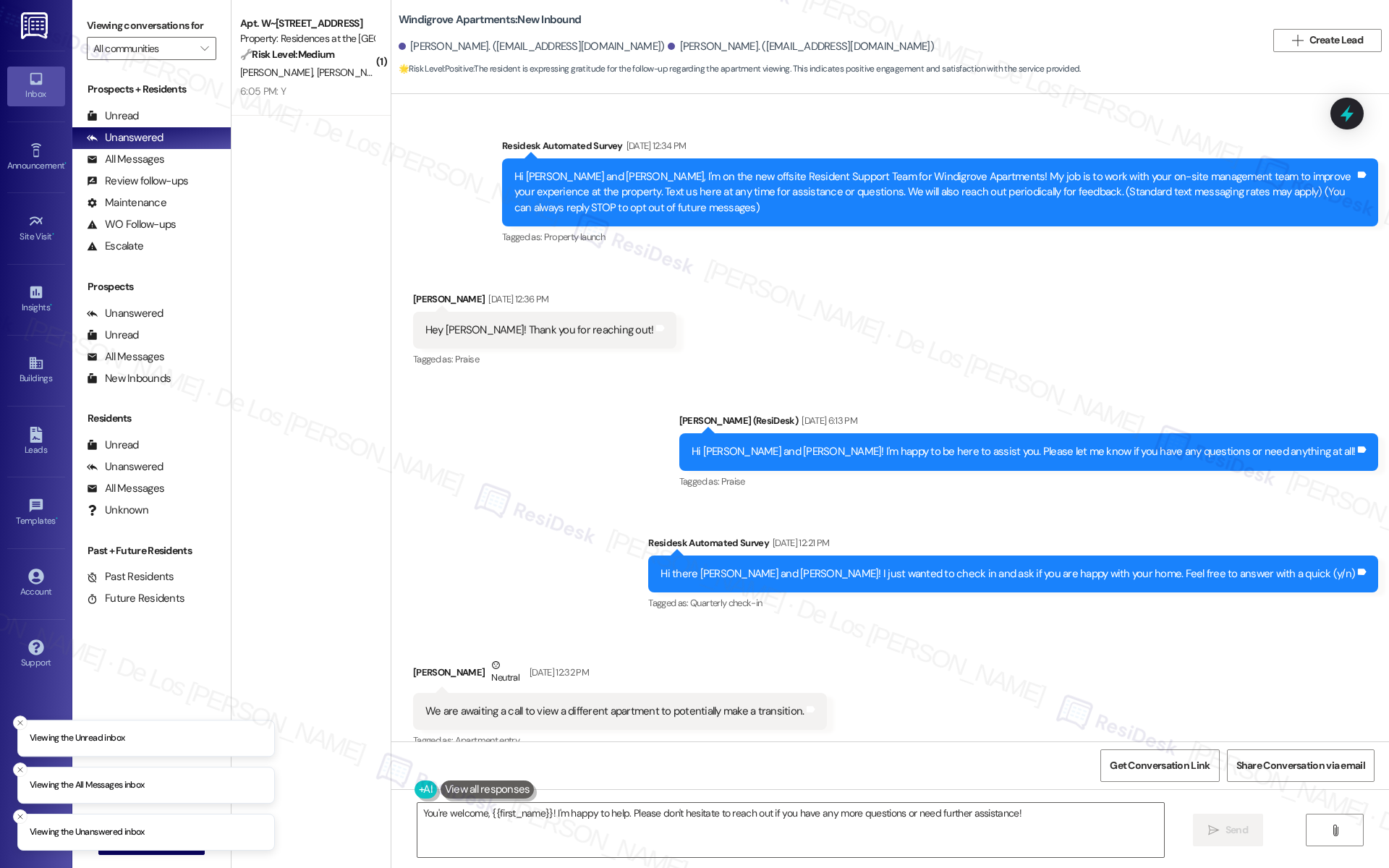 scroll, scrollTop: 0, scrollLeft: 0, axis: both 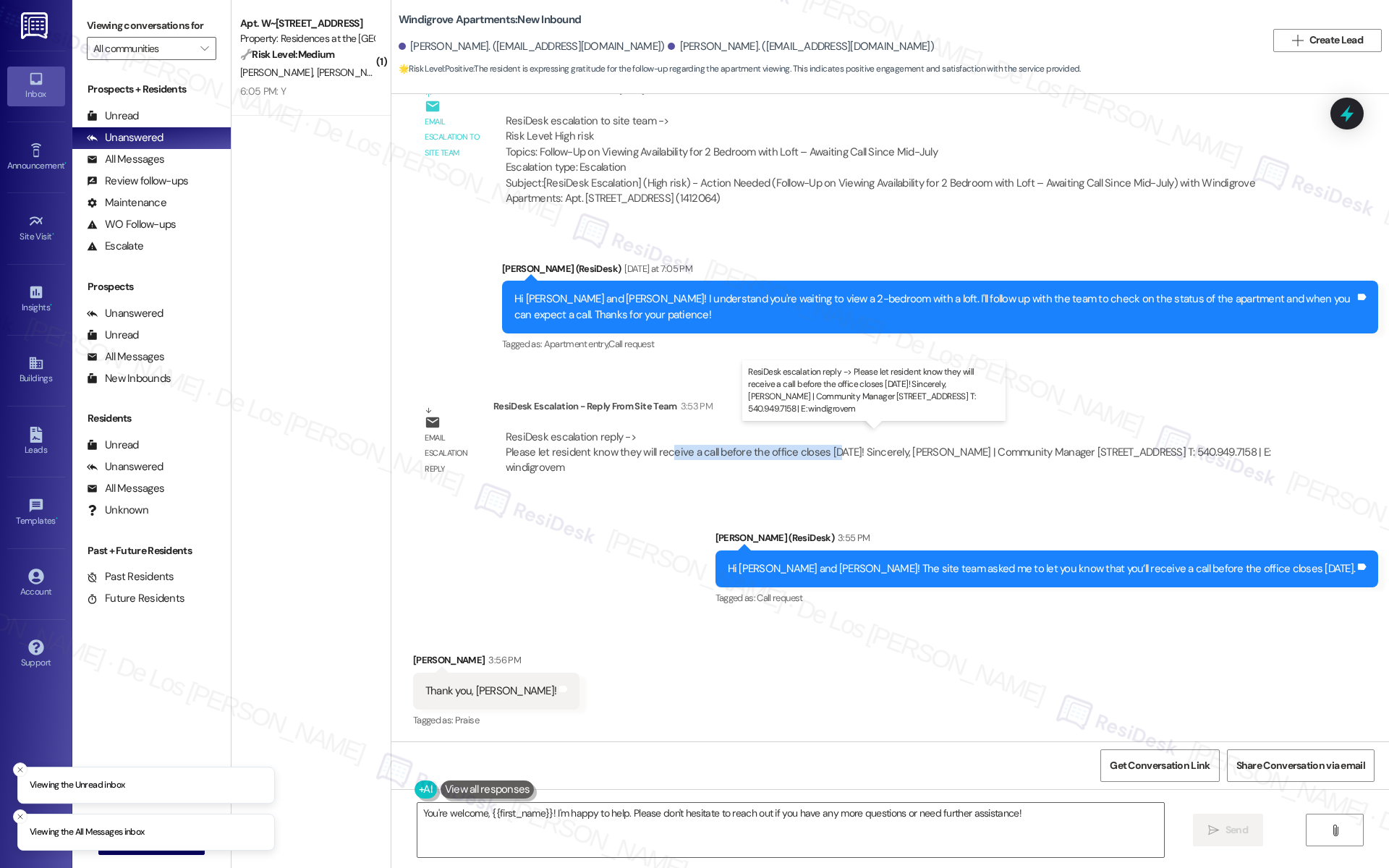 drag, startPoint x: 656, startPoint y: 451, endPoint x: 831, endPoint y: 449, distance: 175.01143 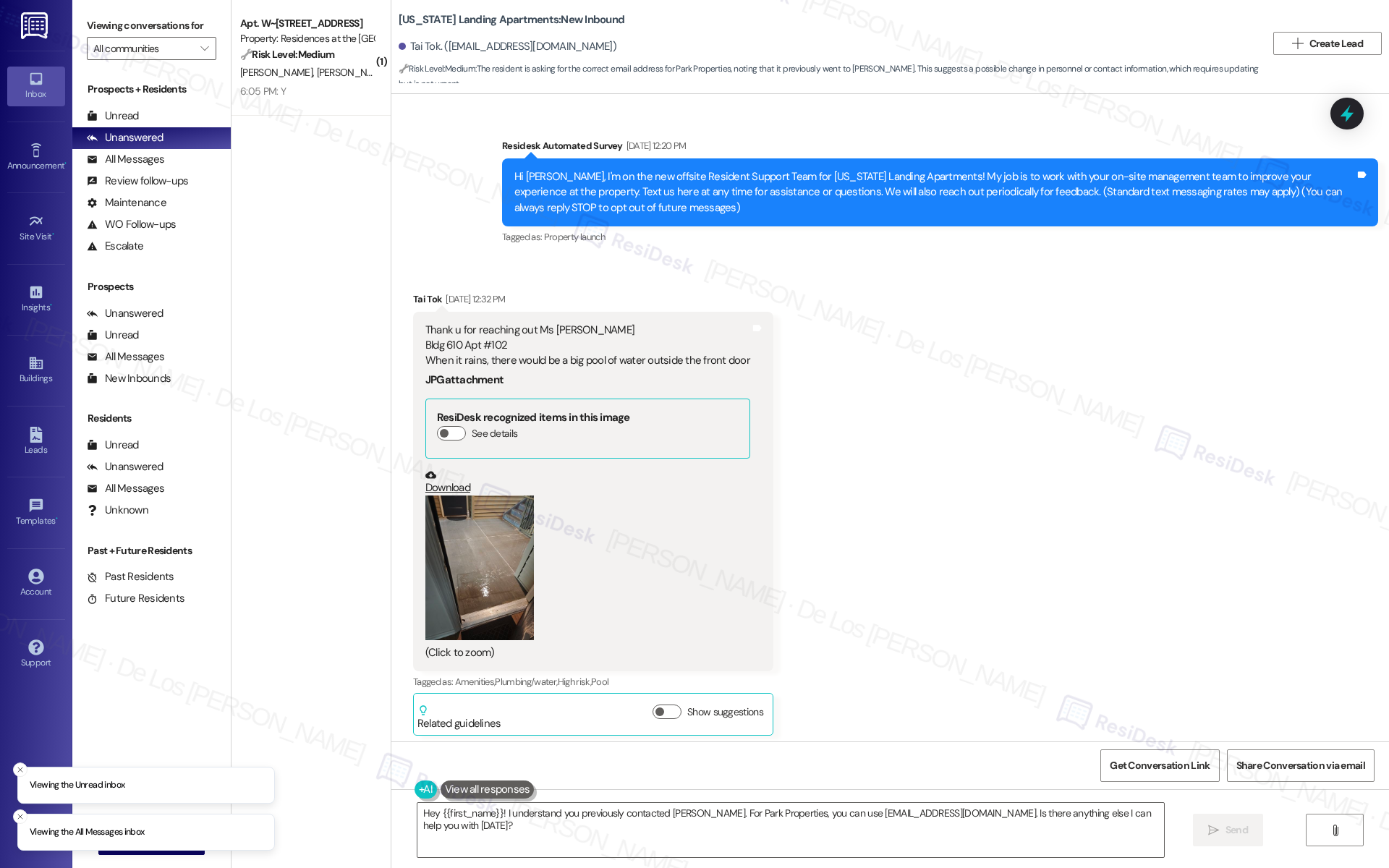scroll, scrollTop: 0, scrollLeft: 0, axis: both 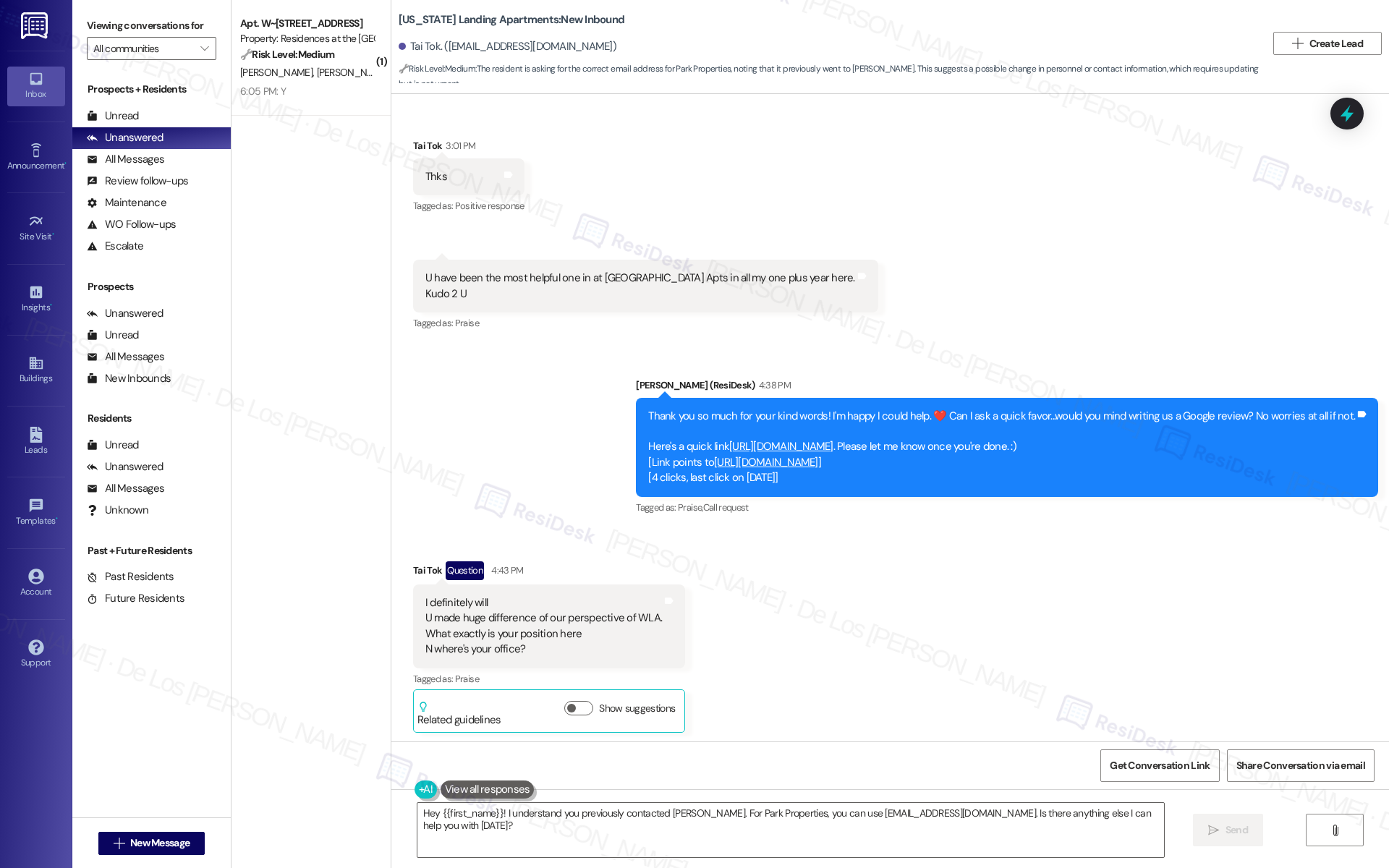 click on "https://search.google.com/local/writereview?placeid=ChIJl42Pk40BtokRDReInhp-Zjk" at bounding box center [766, 462] 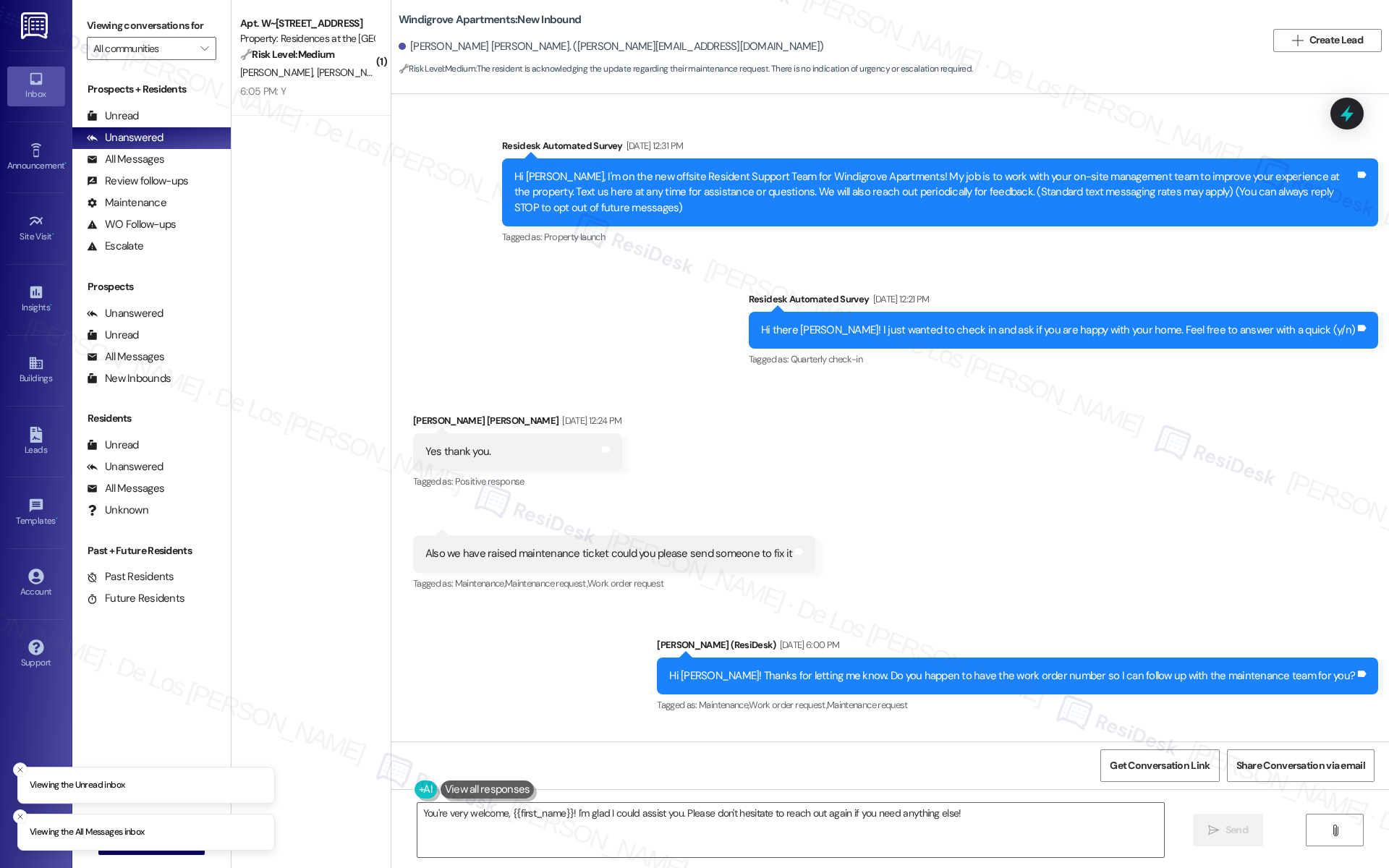 scroll, scrollTop: 0, scrollLeft: 0, axis: both 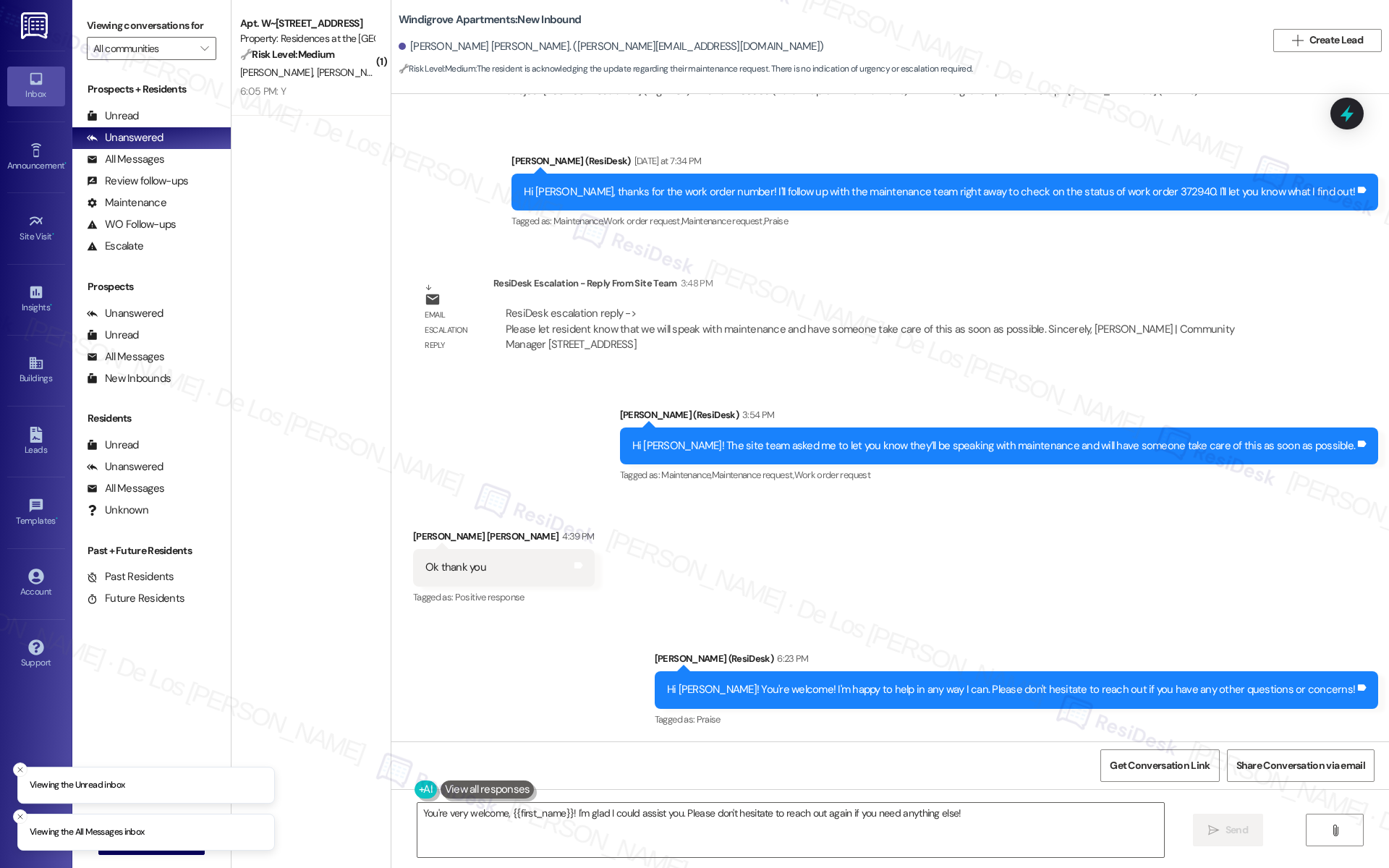 drag, startPoint x: 786, startPoint y: 327, endPoint x: 933, endPoint y: 364, distance: 151.58496 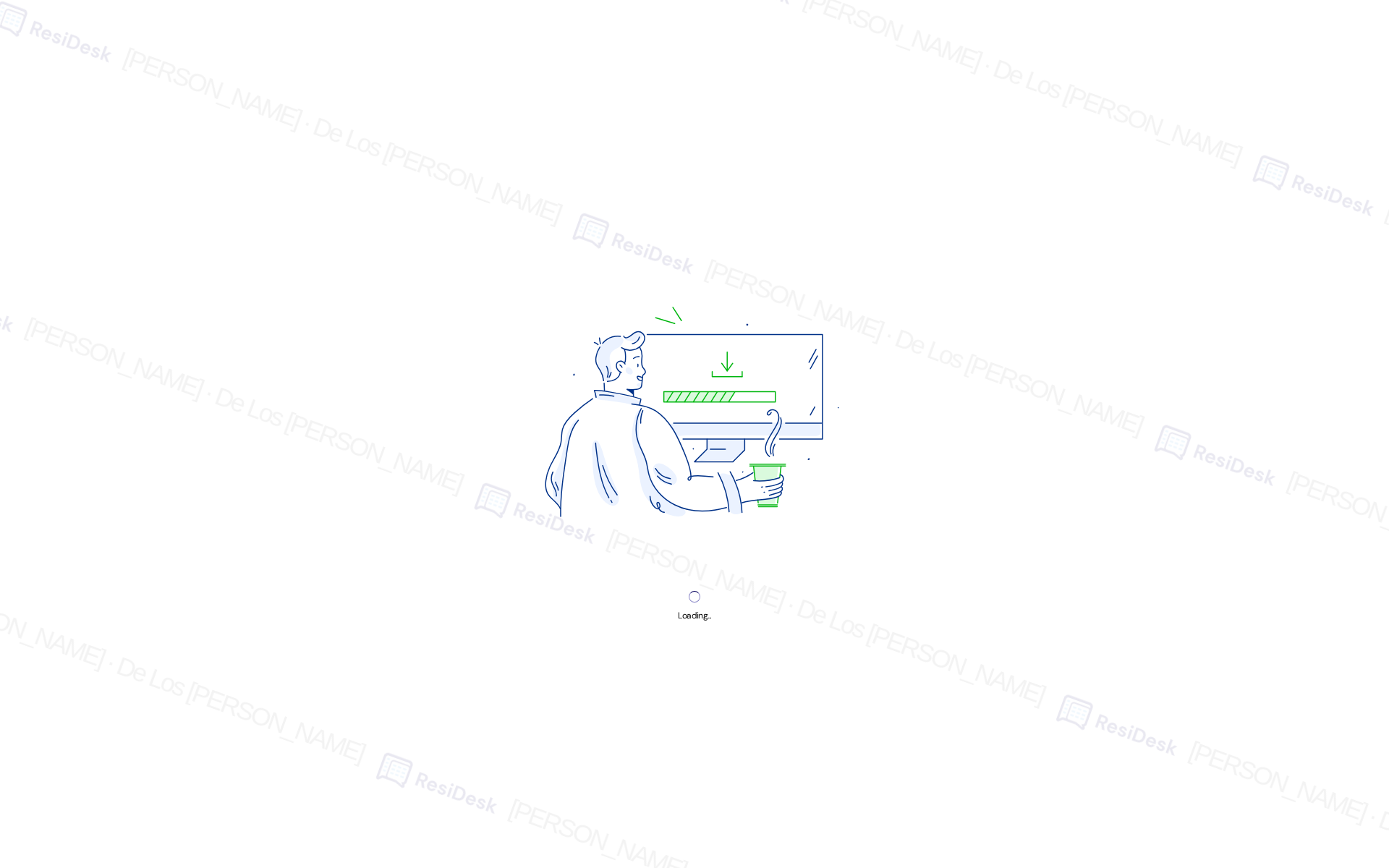 scroll, scrollTop: 0, scrollLeft: 0, axis: both 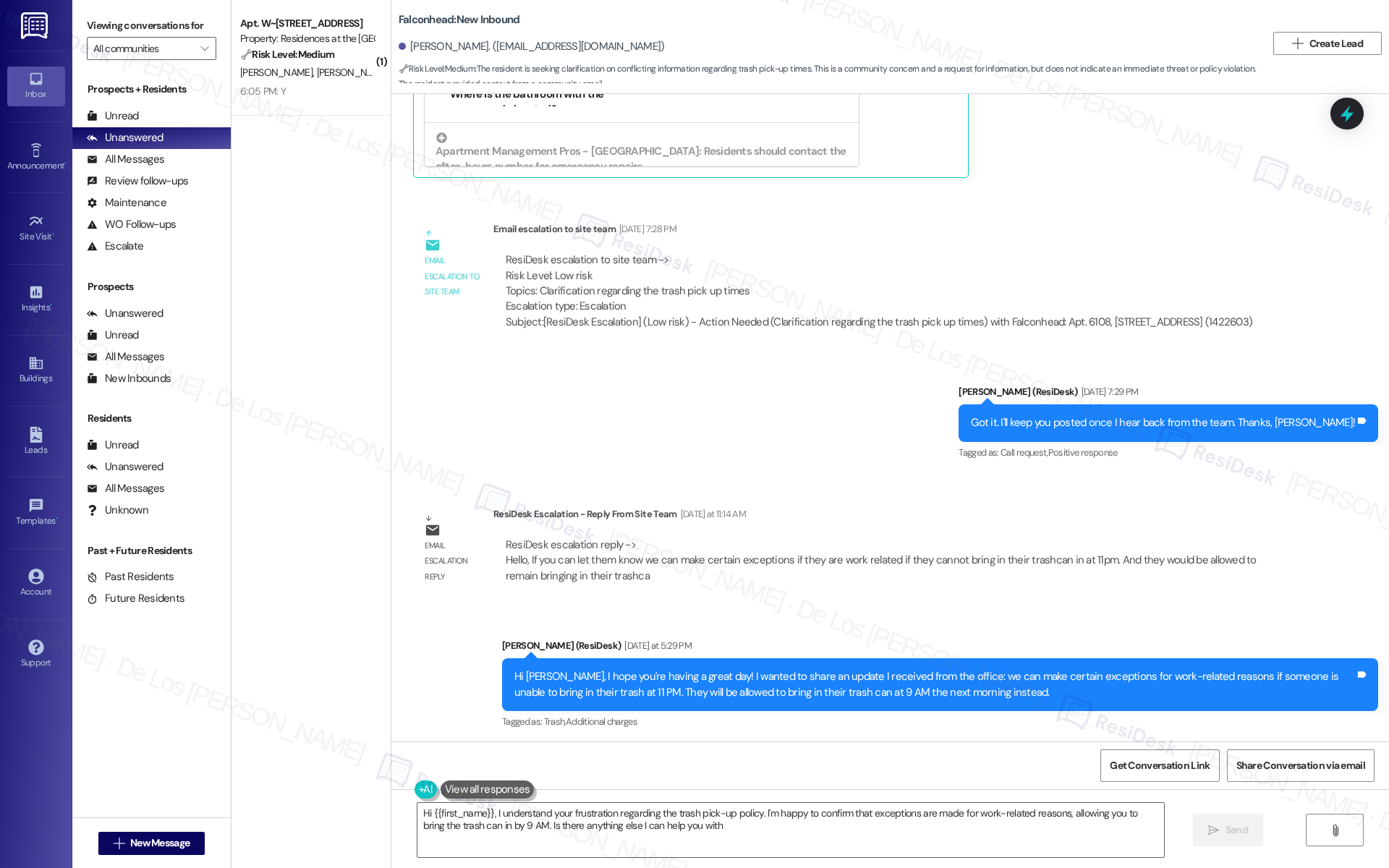 type on "Hi {{first_name}}, I understand your frustration regarding the trash pick-up policy. I'm happy to confirm that exceptions are made for work-related reasons, allowing you to bring the trash can in by 9 AM. Is there anything else I can help you with?" 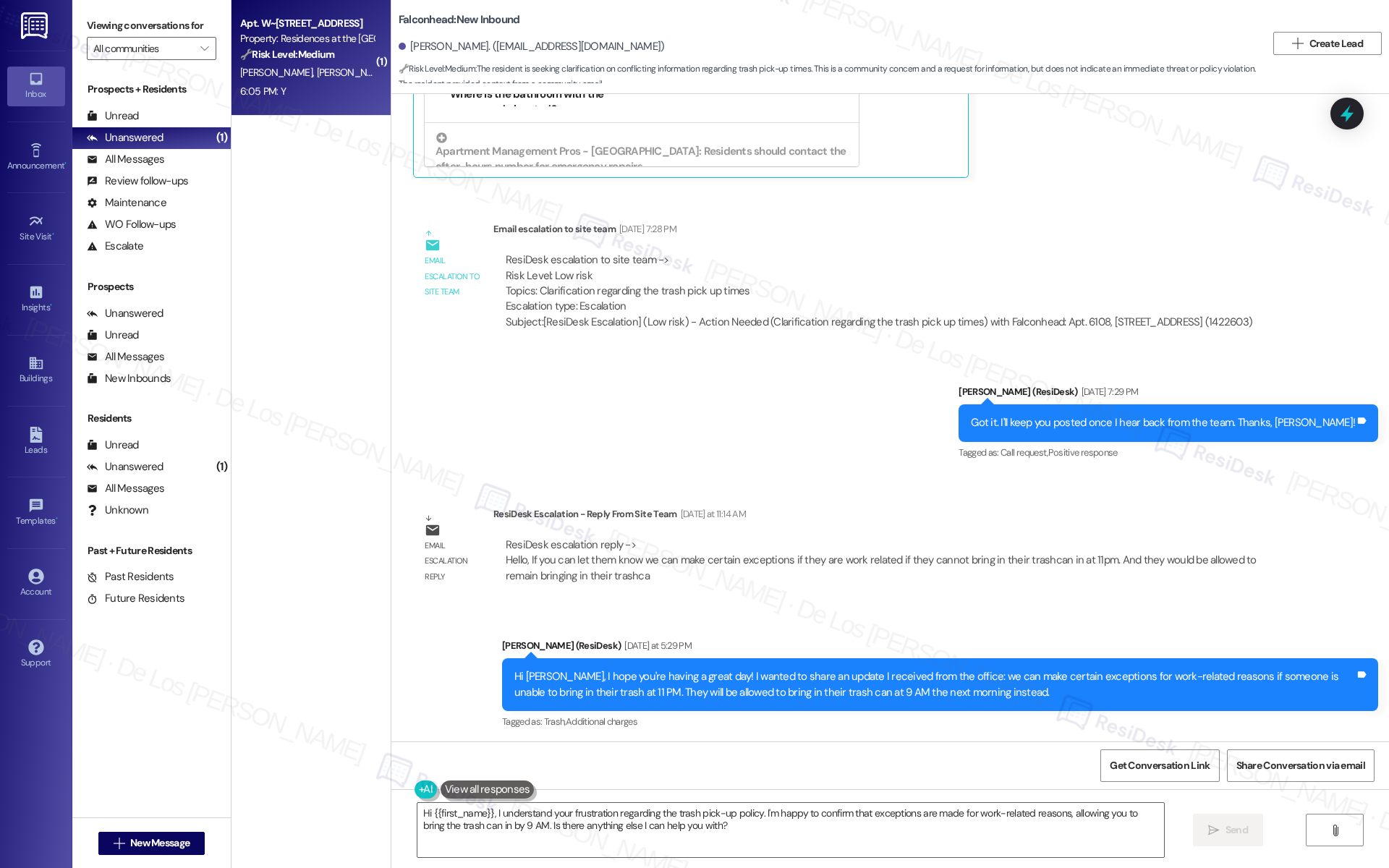 click on "Apt. W~4112, 1100 Market Street Property: Residences at the Promenade 🔧  Risk Level:  Medium The resident is simply confirming the completion of a work order. This is a routine follow-up to ensure customer satisfaction and does not indicate any urgent issues or risks. C. Mckinney T. Barker 6:05 PM: Y 6:05 PM: Y" at bounding box center [311, 58] 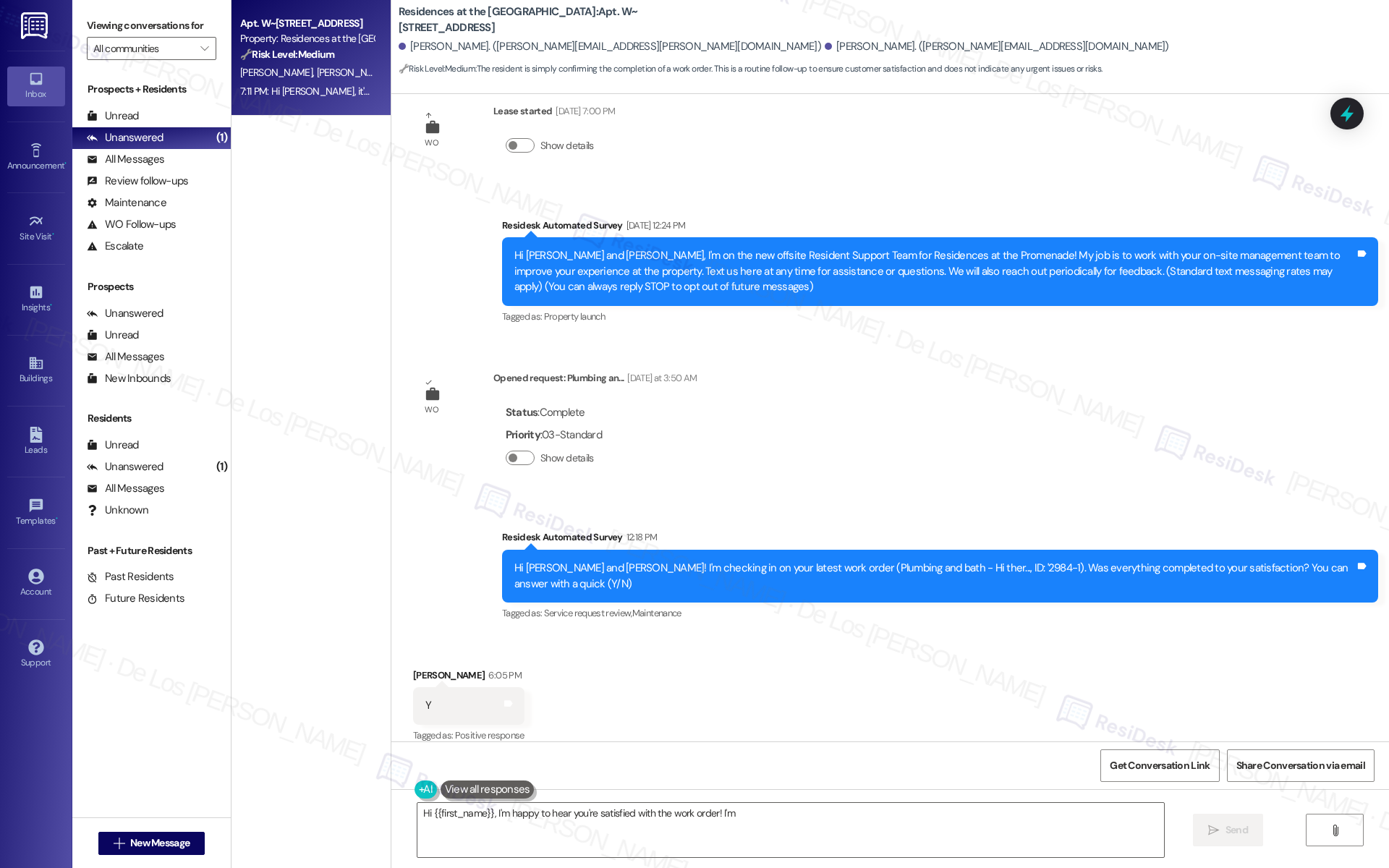 scroll, scrollTop: 194, scrollLeft: 0, axis: vertical 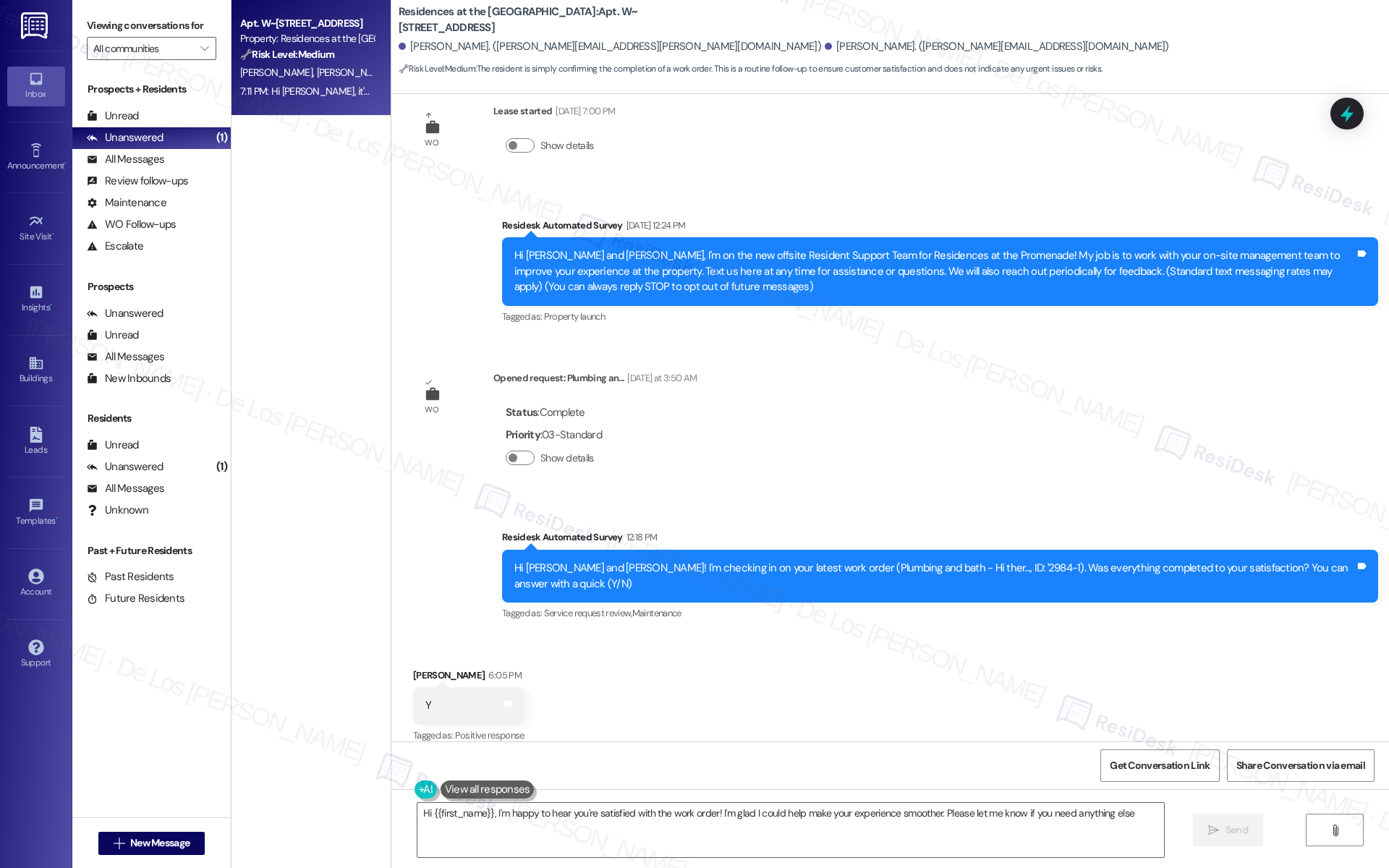 type on "Hi {{first_name}}, I'm happy to hear you're satisfied with the work order! I'm glad I could help make your experience smoother. Please let me know if you need anything else!" 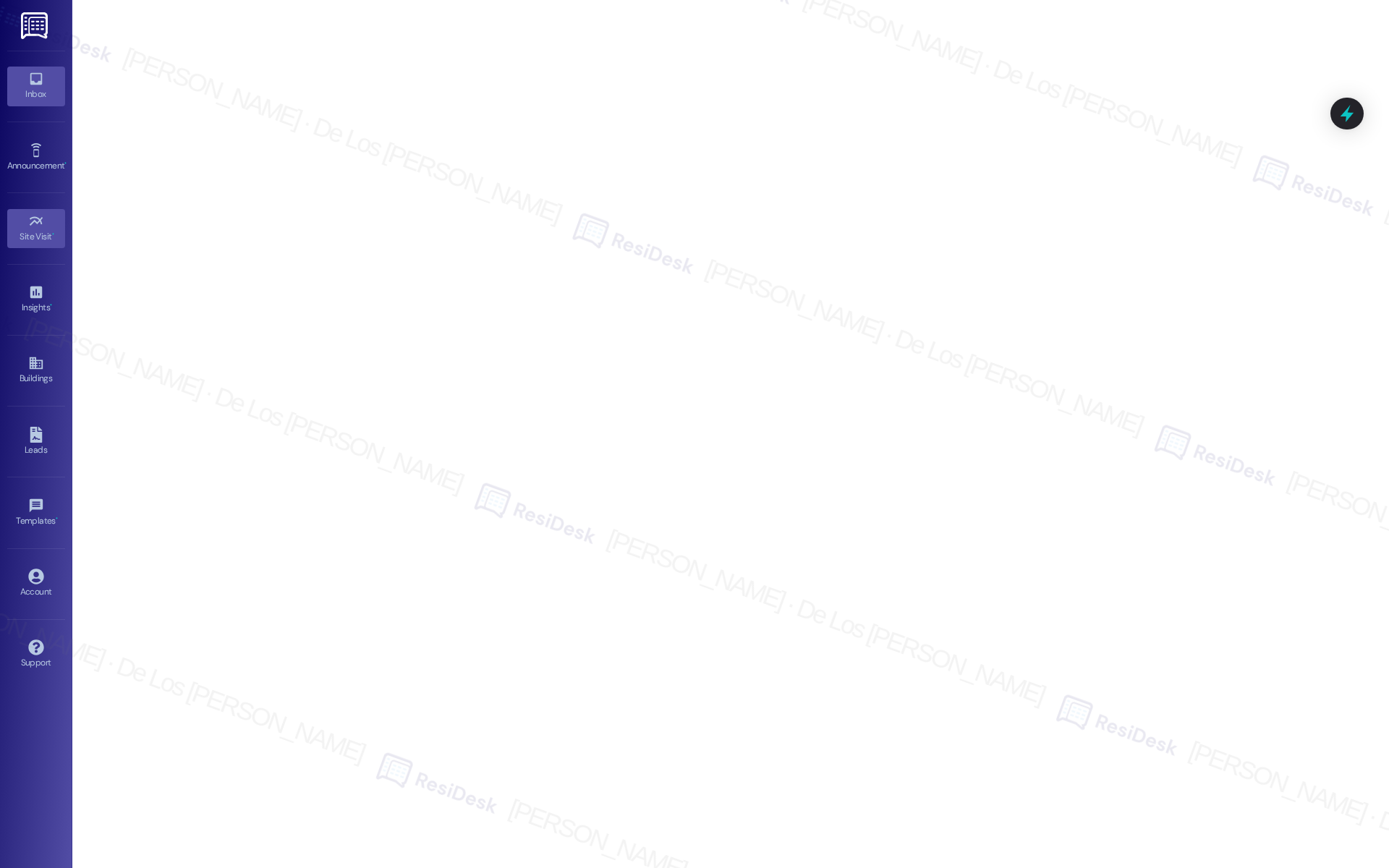 scroll, scrollTop: 0, scrollLeft: 0, axis: both 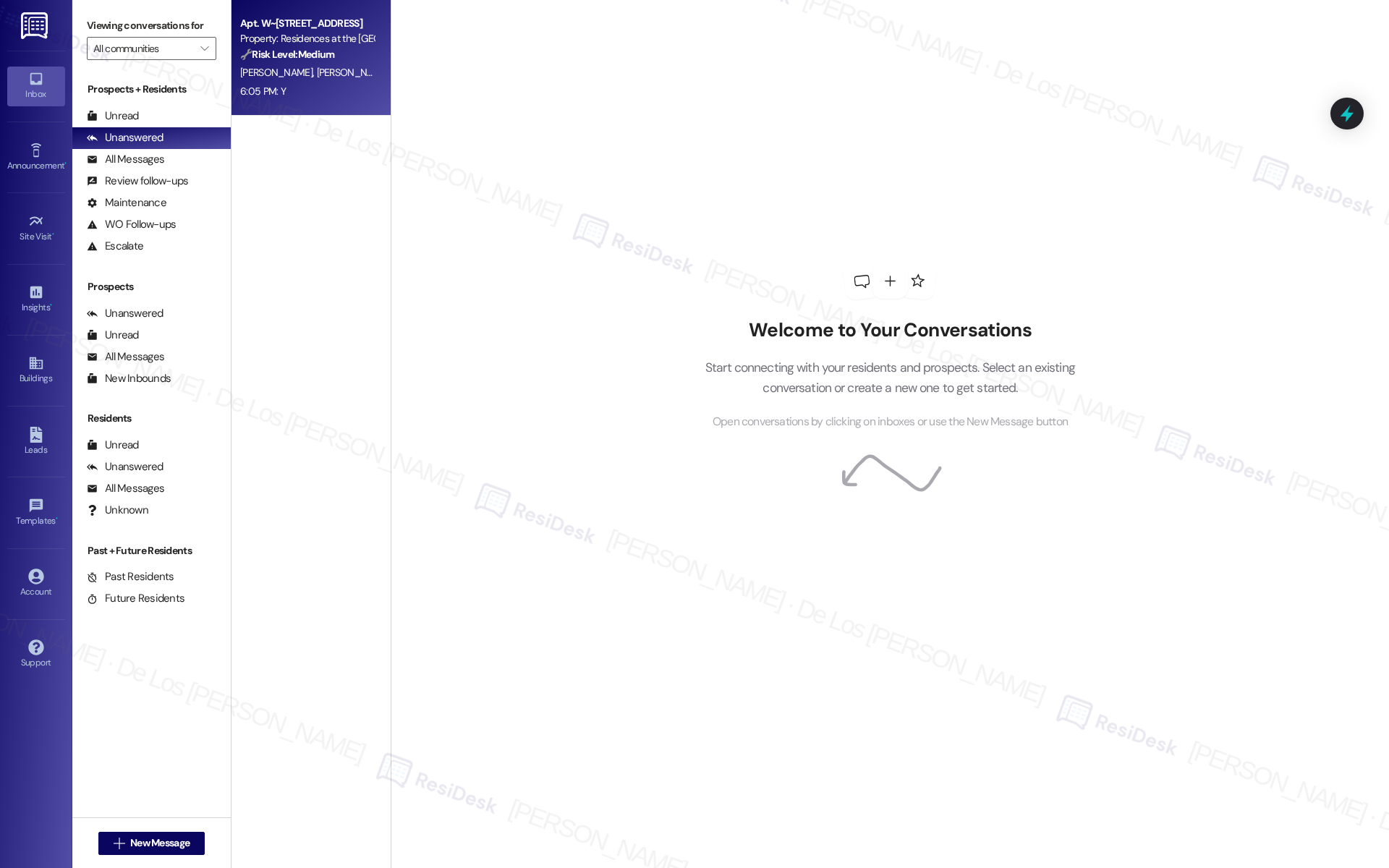 click on "Apt. W~[STREET_ADDRESS] Property: Residences at the Promenade 🔧  Risk Level:  Medium The resident is simply confirming the completion of a work order. This is a routine follow-up to ensure customer satisfaction and does not indicate any urgent issues or risks. [PERSON_NAME] [PERSON_NAME] 6:05 PM: Y 6:05 PM: Y" at bounding box center [311, 58] 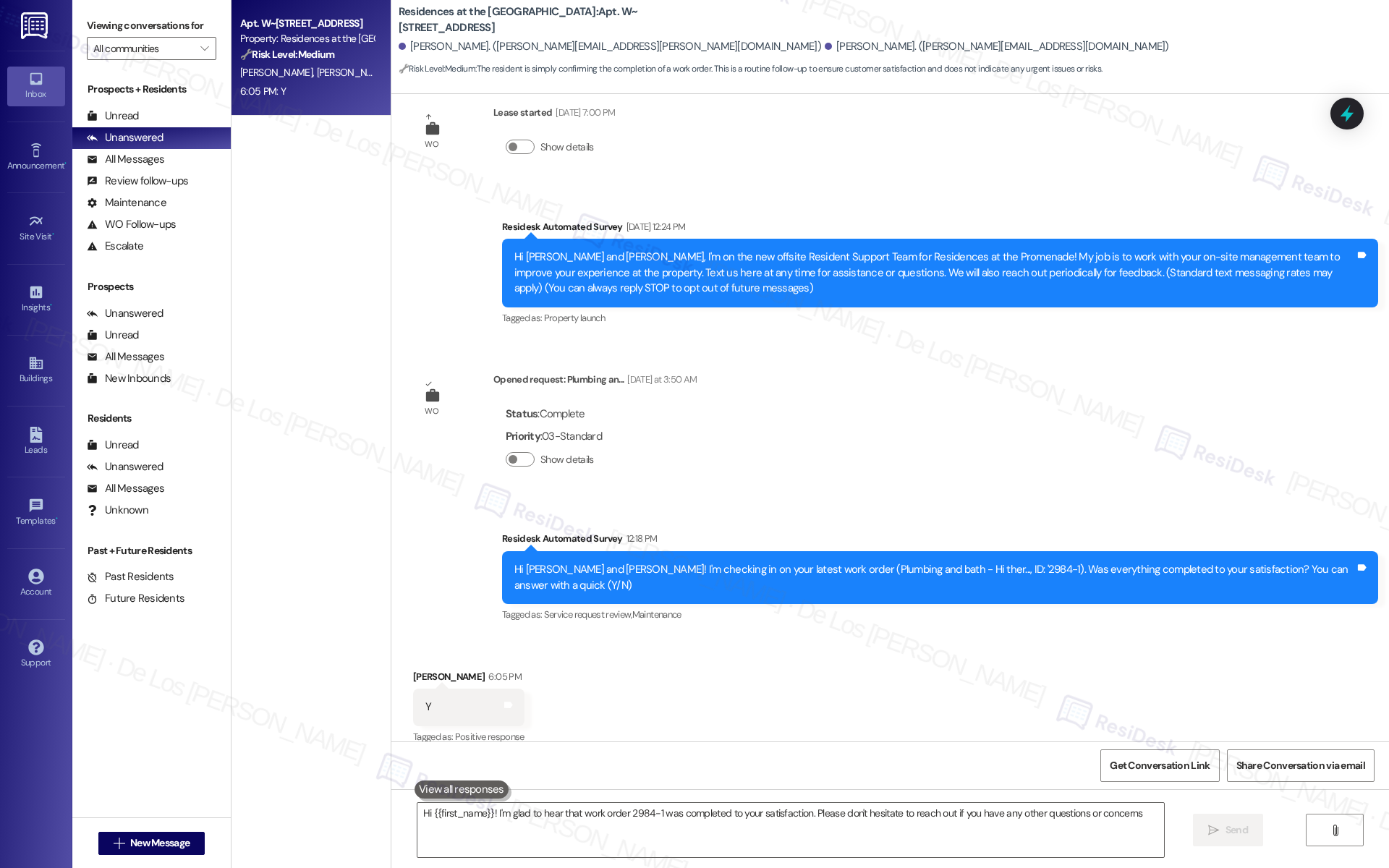 type on "Hi {{first_name}}! I'm glad to hear that work order 2984-1 was completed to your satisfaction. Please don't hesitate to reach out if you have any other questions or concerns!" 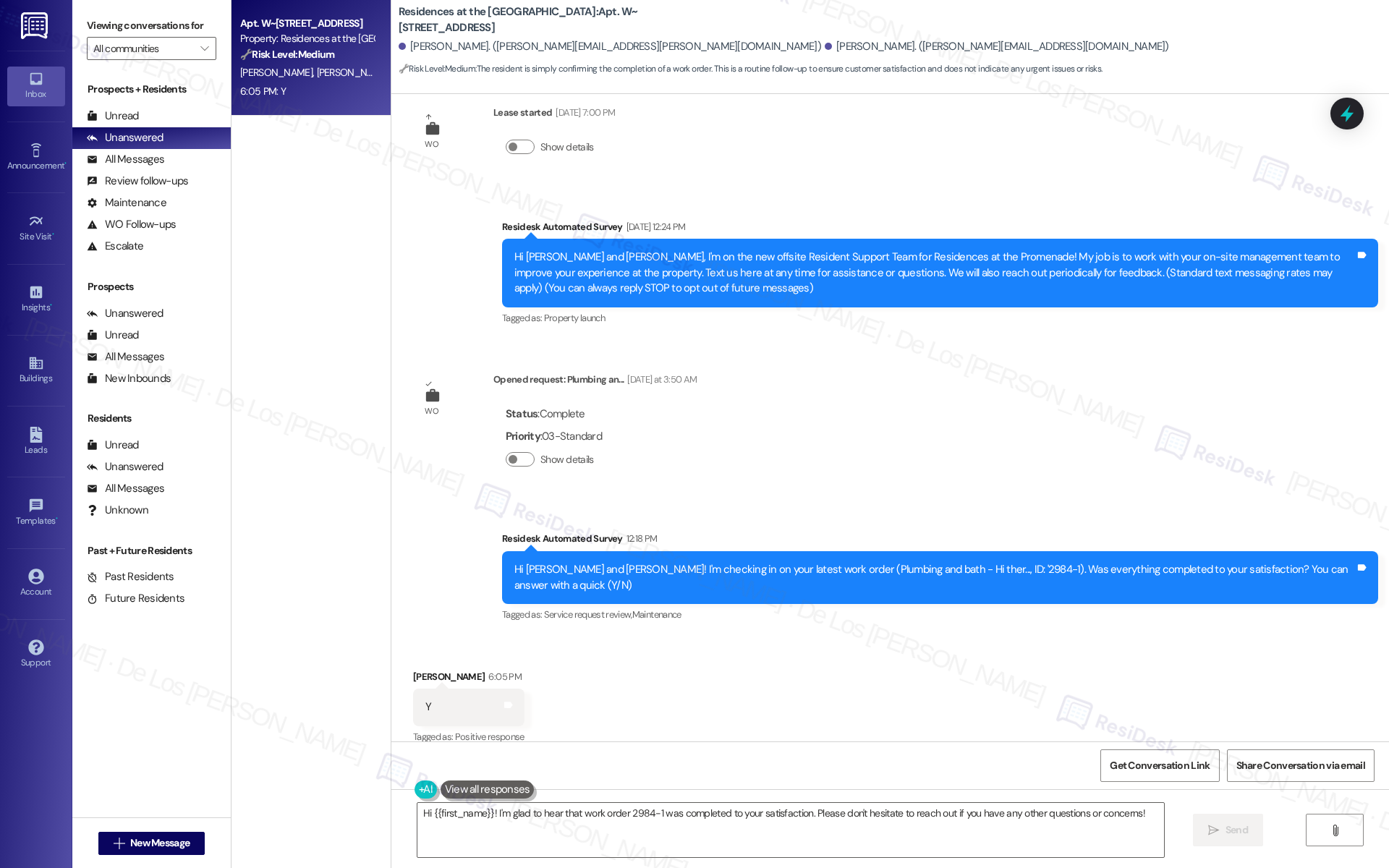 scroll, scrollTop: 194, scrollLeft: 0, axis: vertical 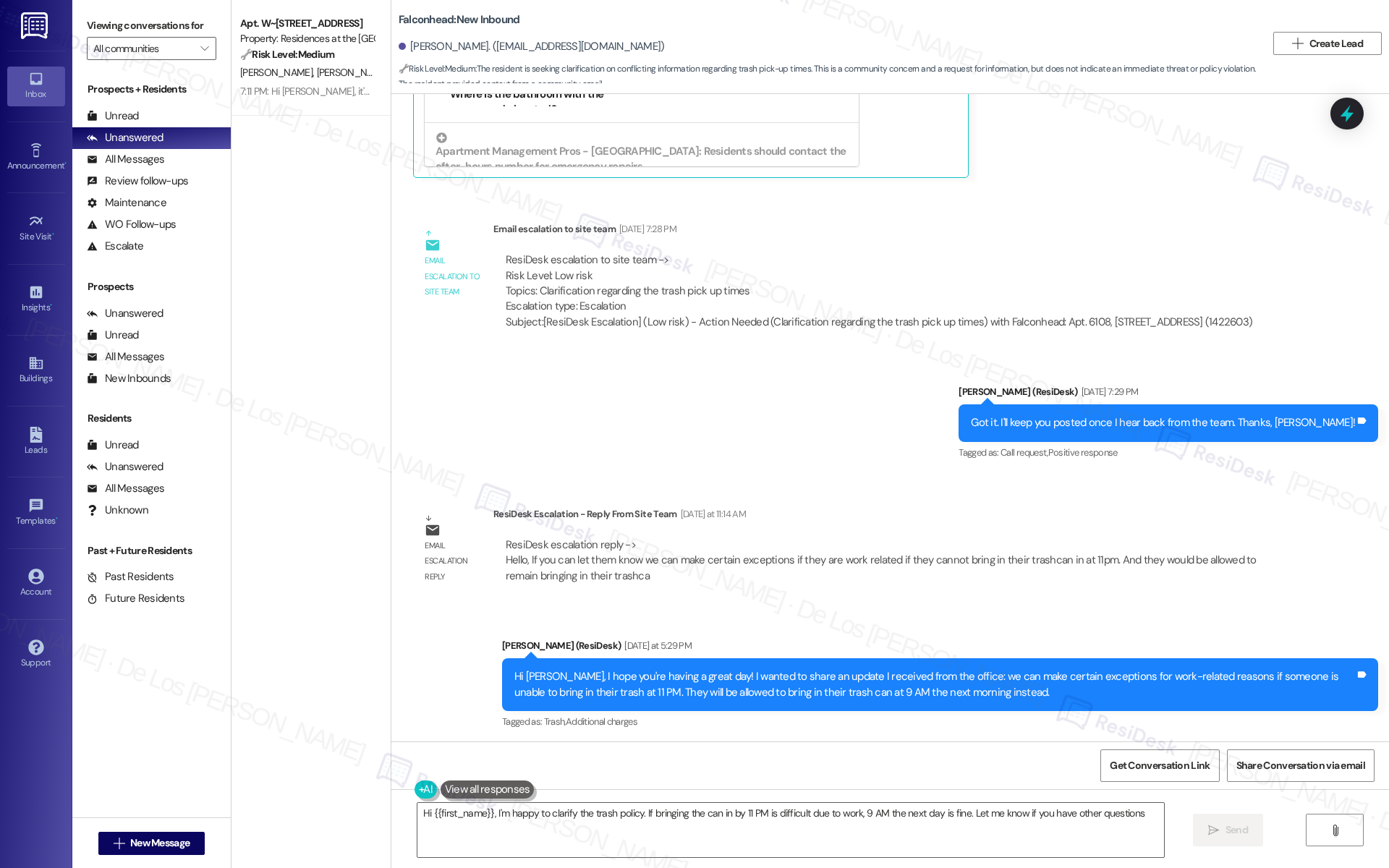 type on "Hi {{first_name}}, I'm happy to clarify the trash policy. If bringing the can in by 11 PM is difficult due to work, 9 AM the next day is fine. Let me know if you have other questions!" 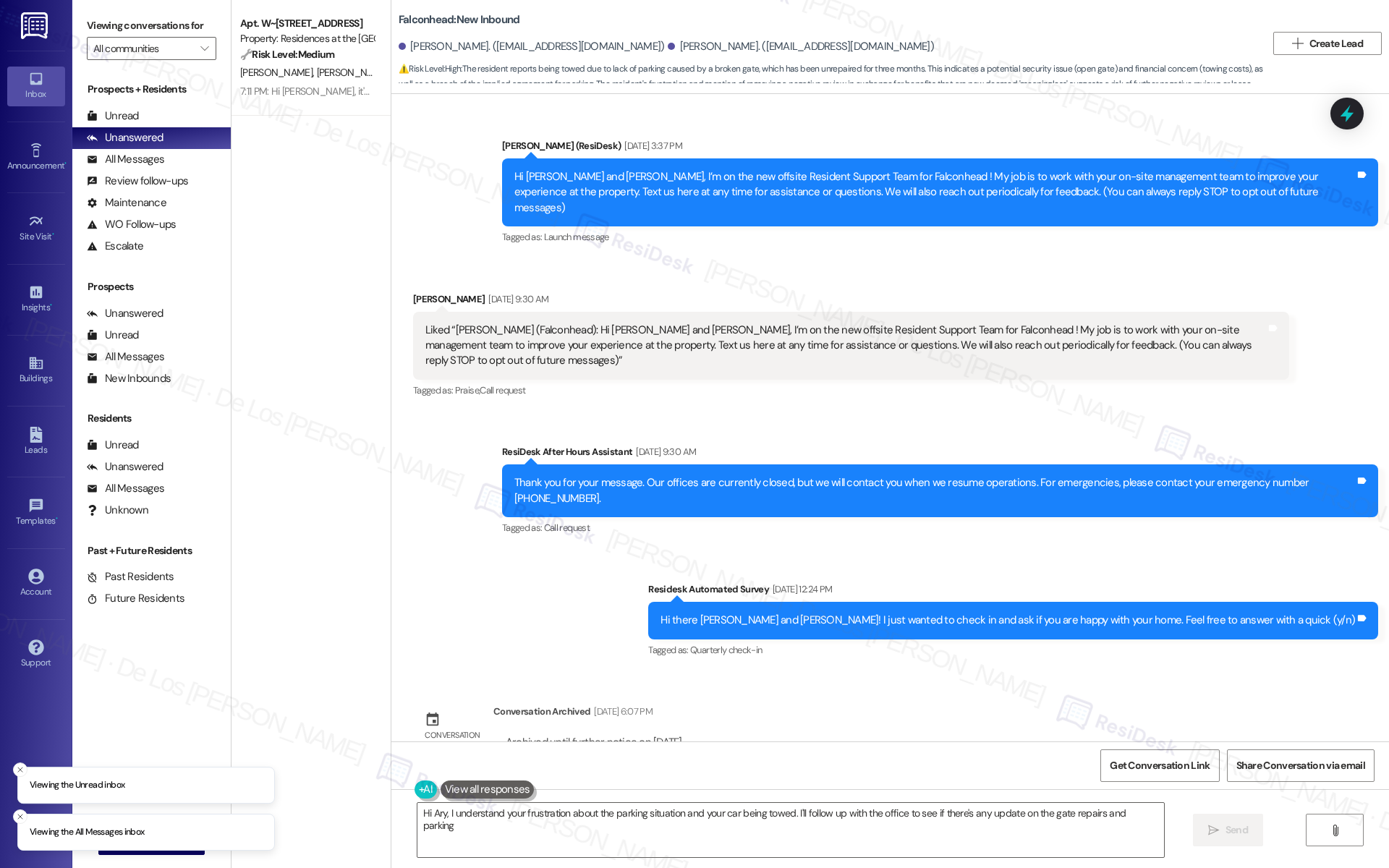 scroll, scrollTop: 0, scrollLeft: 0, axis: both 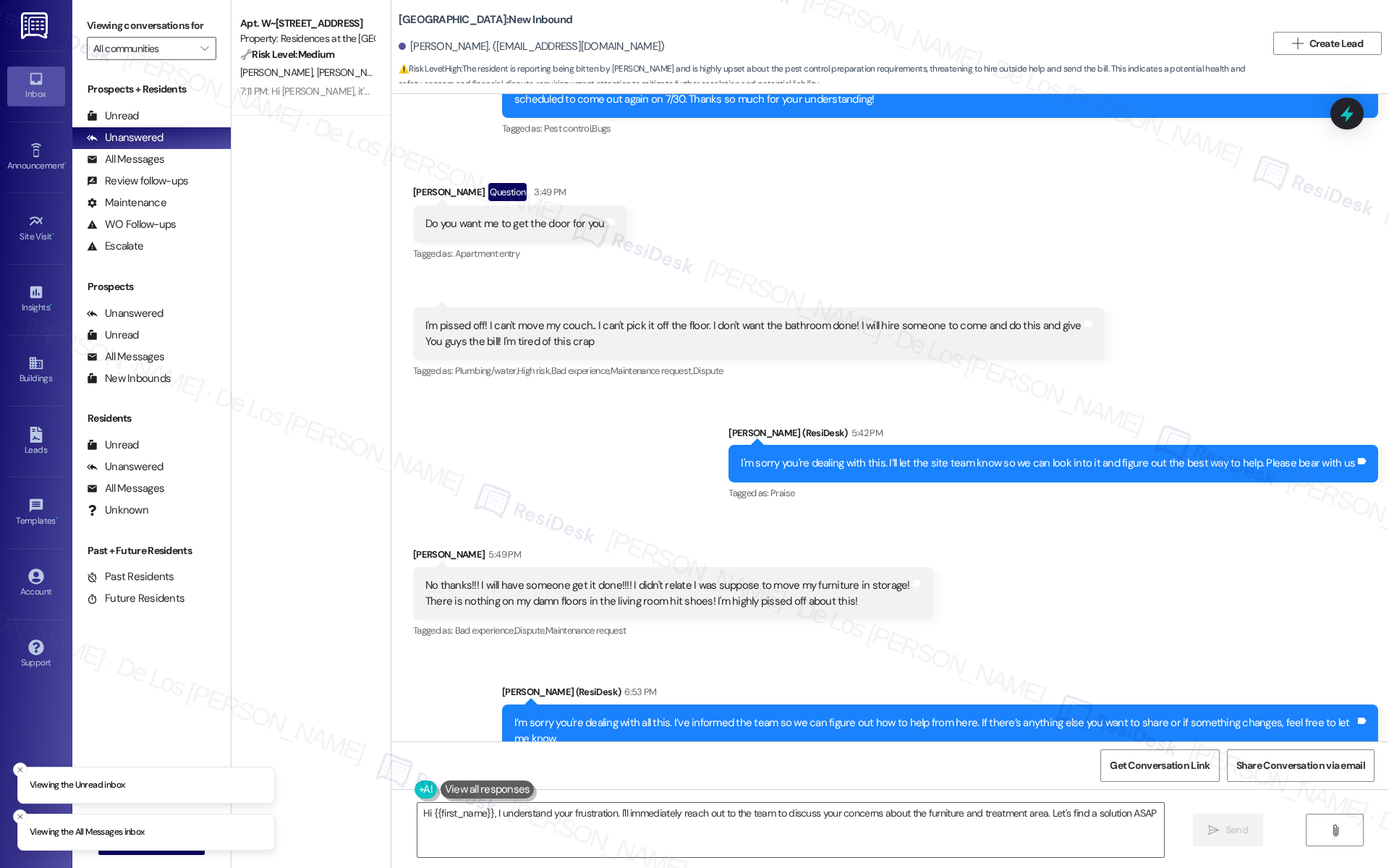 type on "Hi {{first_name}}, I understand your frustration. I'll immediately reach out to the team to discuss your concerns about the furniture and treatment area. Let's find a solution ASAP!" 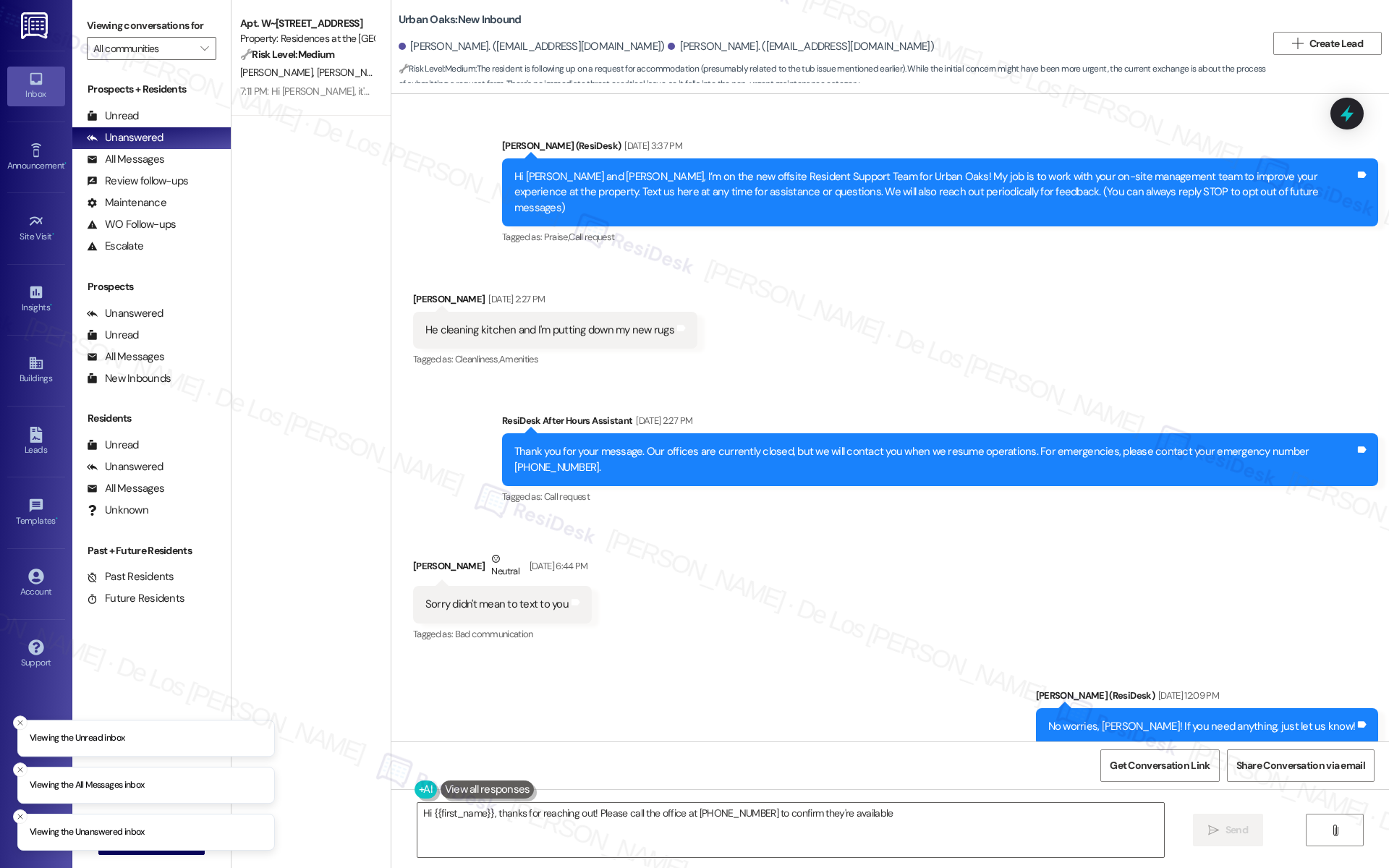 scroll, scrollTop: 0, scrollLeft: 0, axis: both 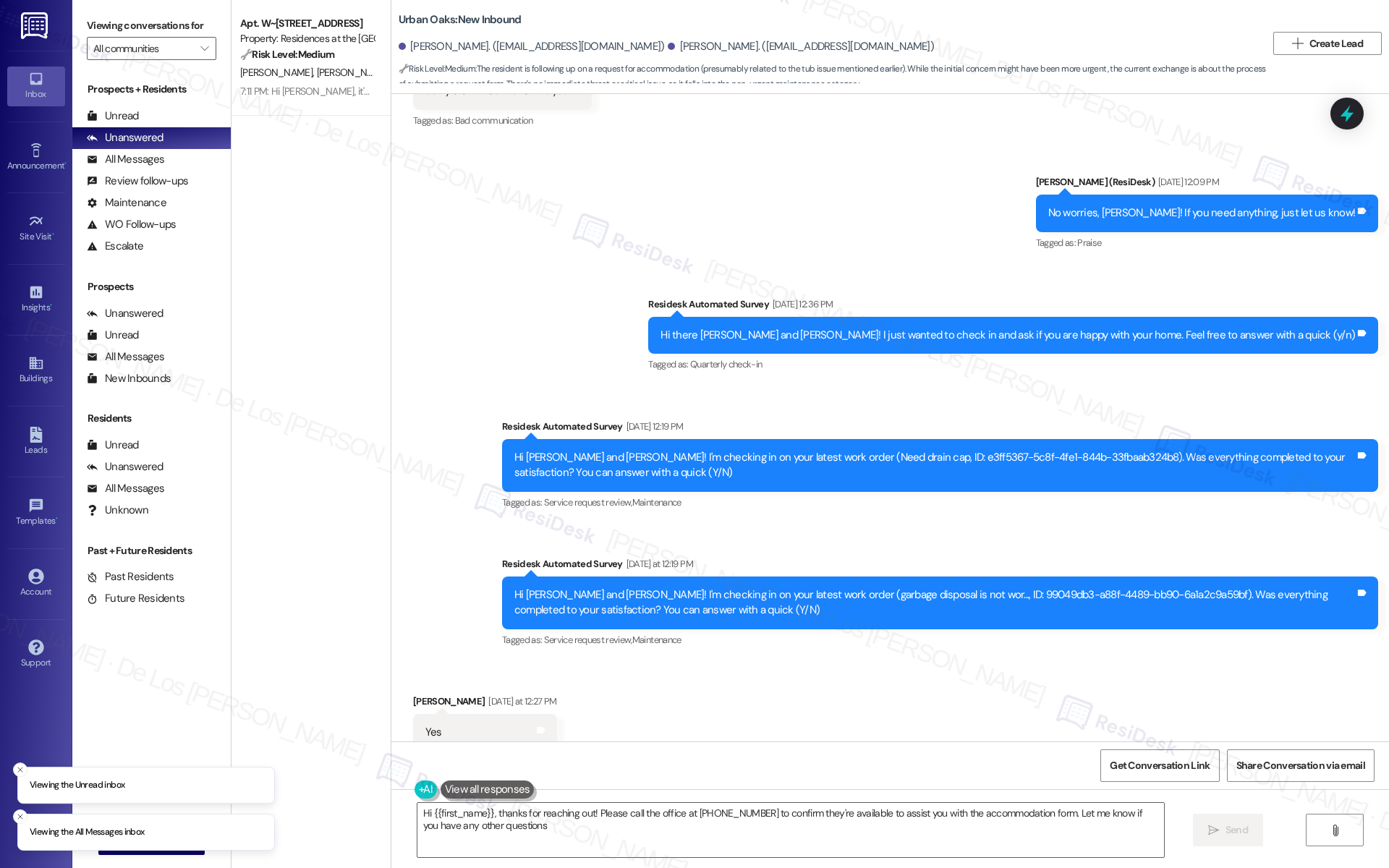 type on "Hi {{first_name}}, thanks for reaching out! Please call the office at 512-524-0621 to confirm they're available to assist you with the accommodation form. Let me know if you have any other questions!" 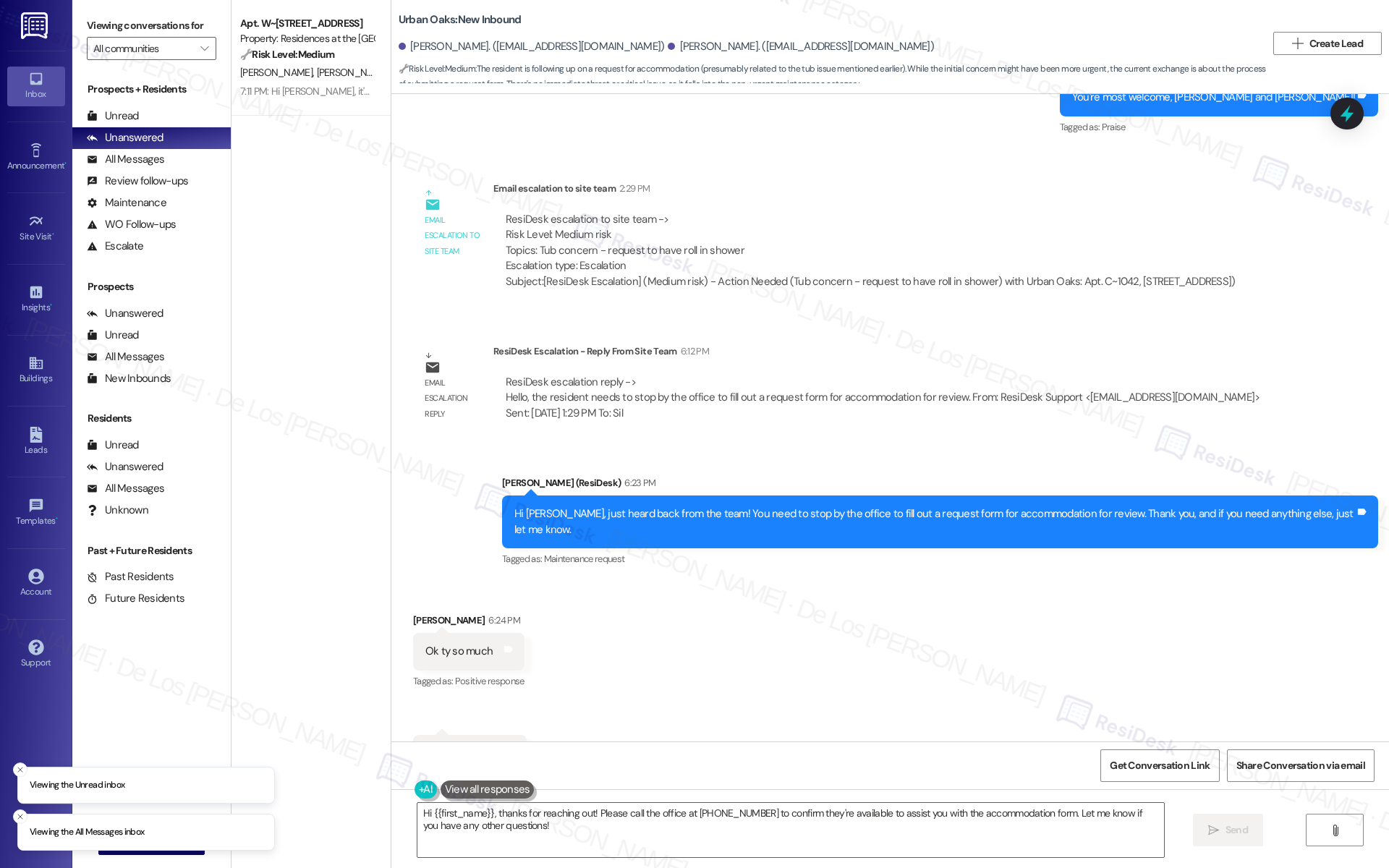 scroll, scrollTop: 2573, scrollLeft: 0, axis: vertical 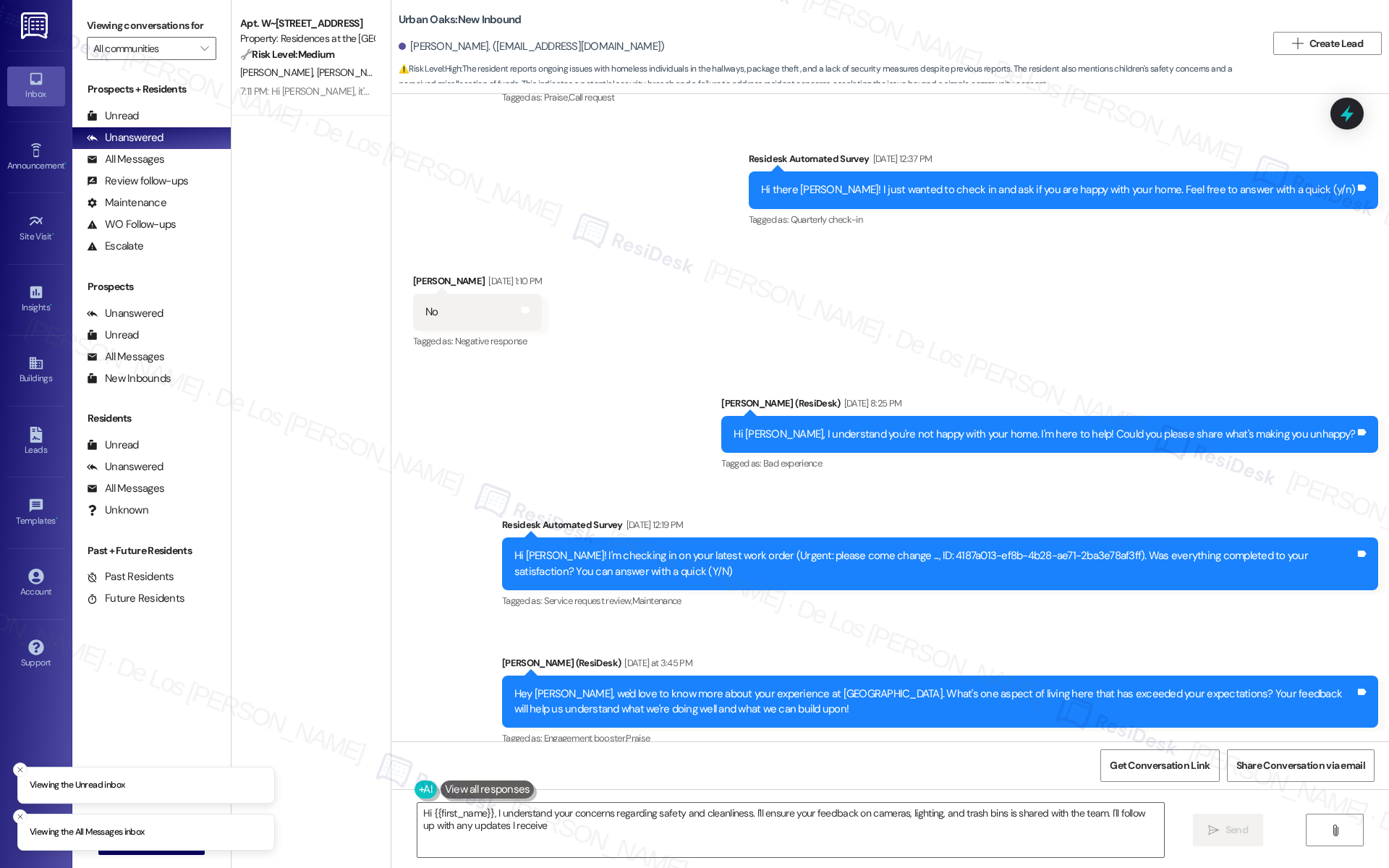type on "Hi {{first_name}}, I understand your concerns regarding safety and cleanliness. I'll ensure your feedback on cameras, lighting, and trash bins is shared with the team. I'll follow up with any updates I receive." 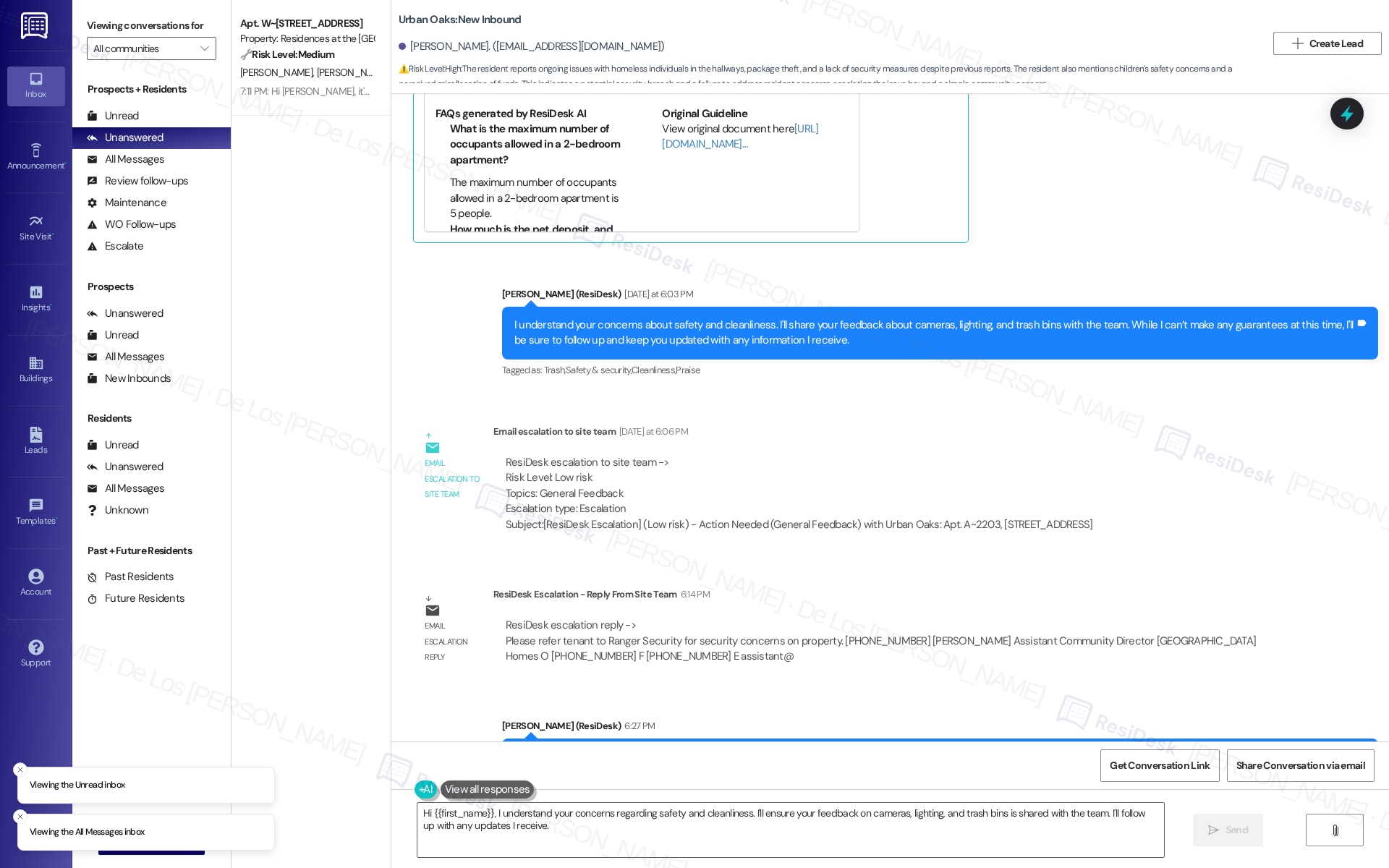 scroll, scrollTop: 1635, scrollLeft: 0, axis: vertical 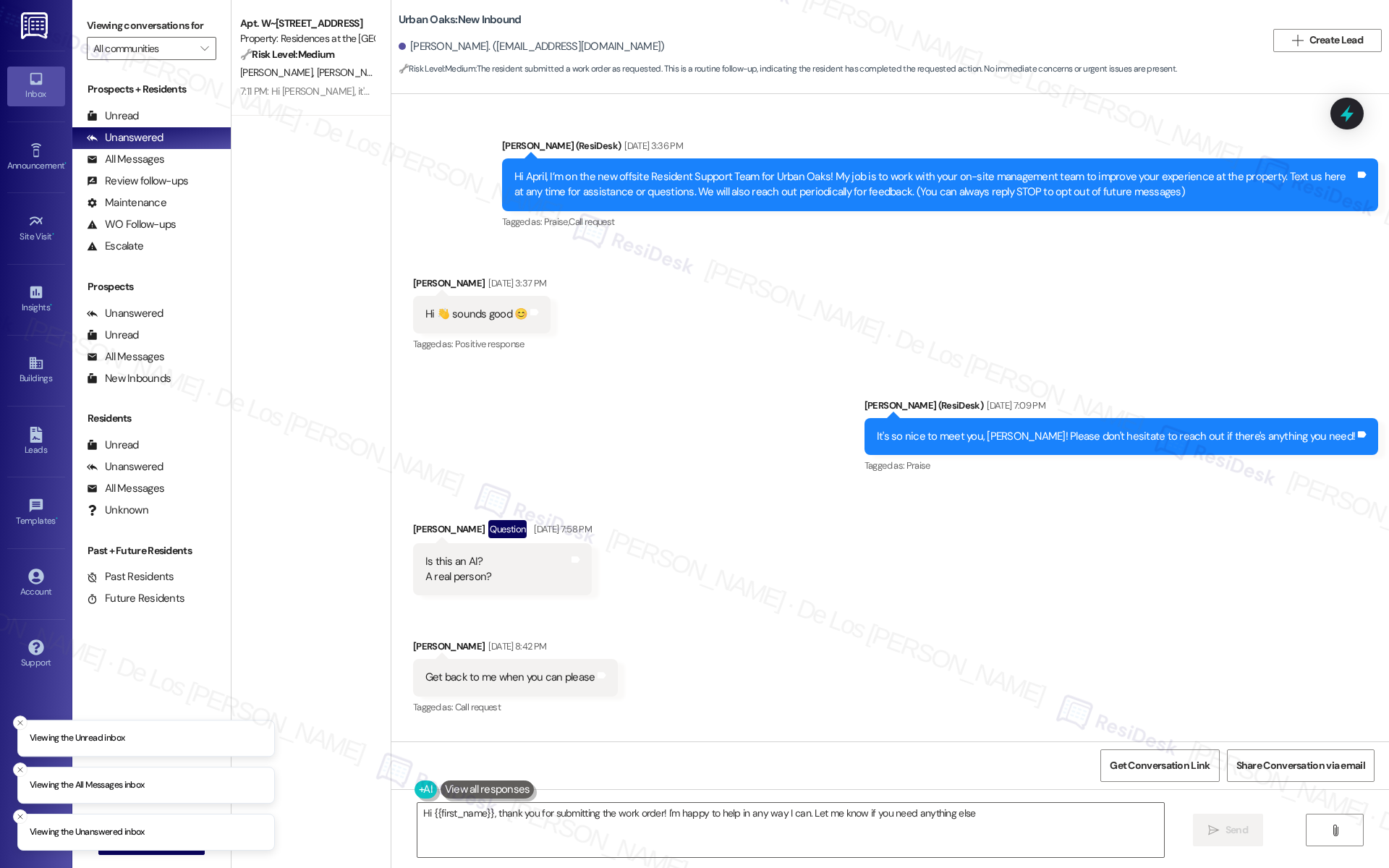 type on "Hi {{first_name}}, thank you for submitting the work order! I'm happy to help in any way I can. Let me know if you need anything else!" 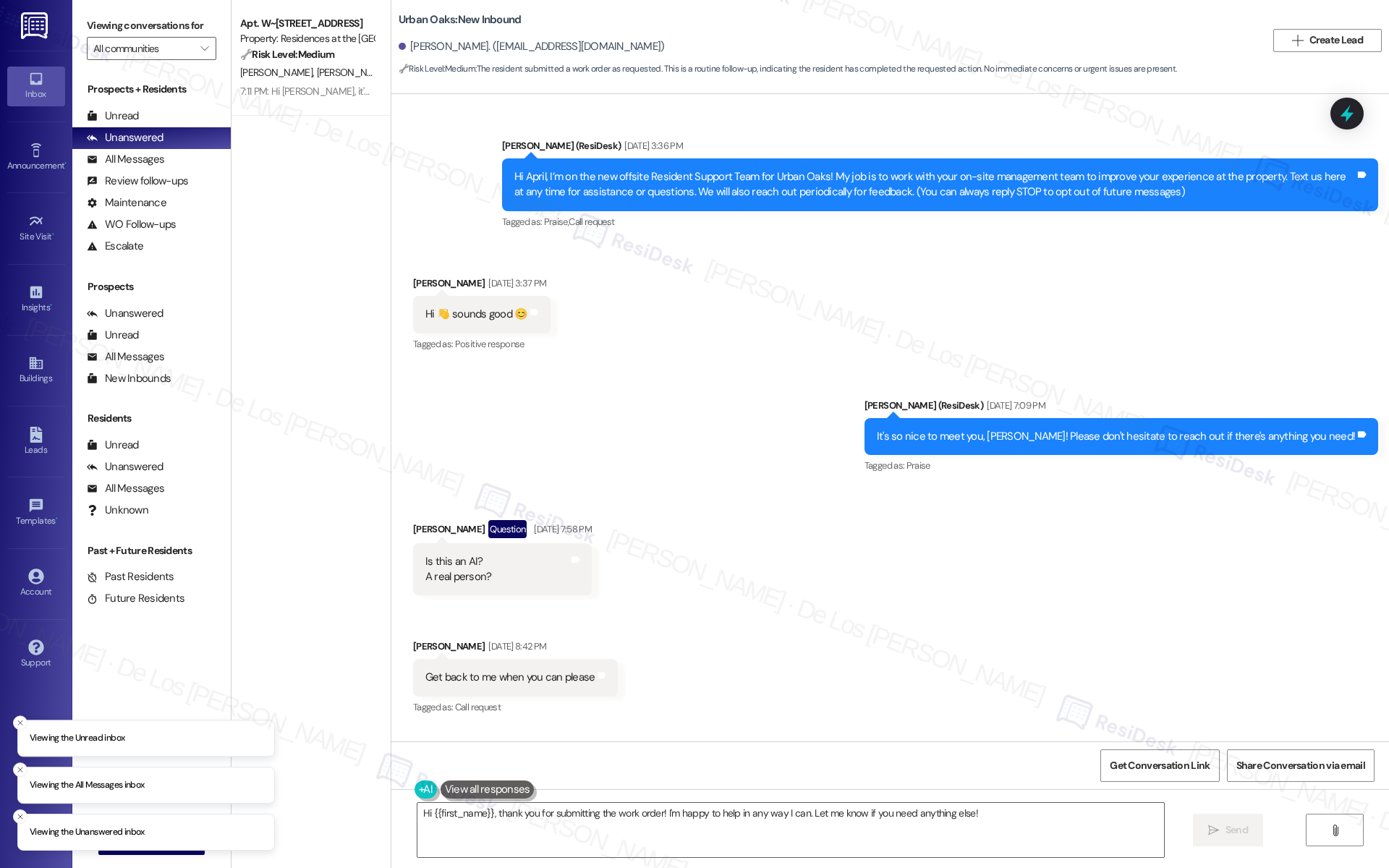 scroll, scrollTop: 11304, scrollLeft: 0, axis: vertical 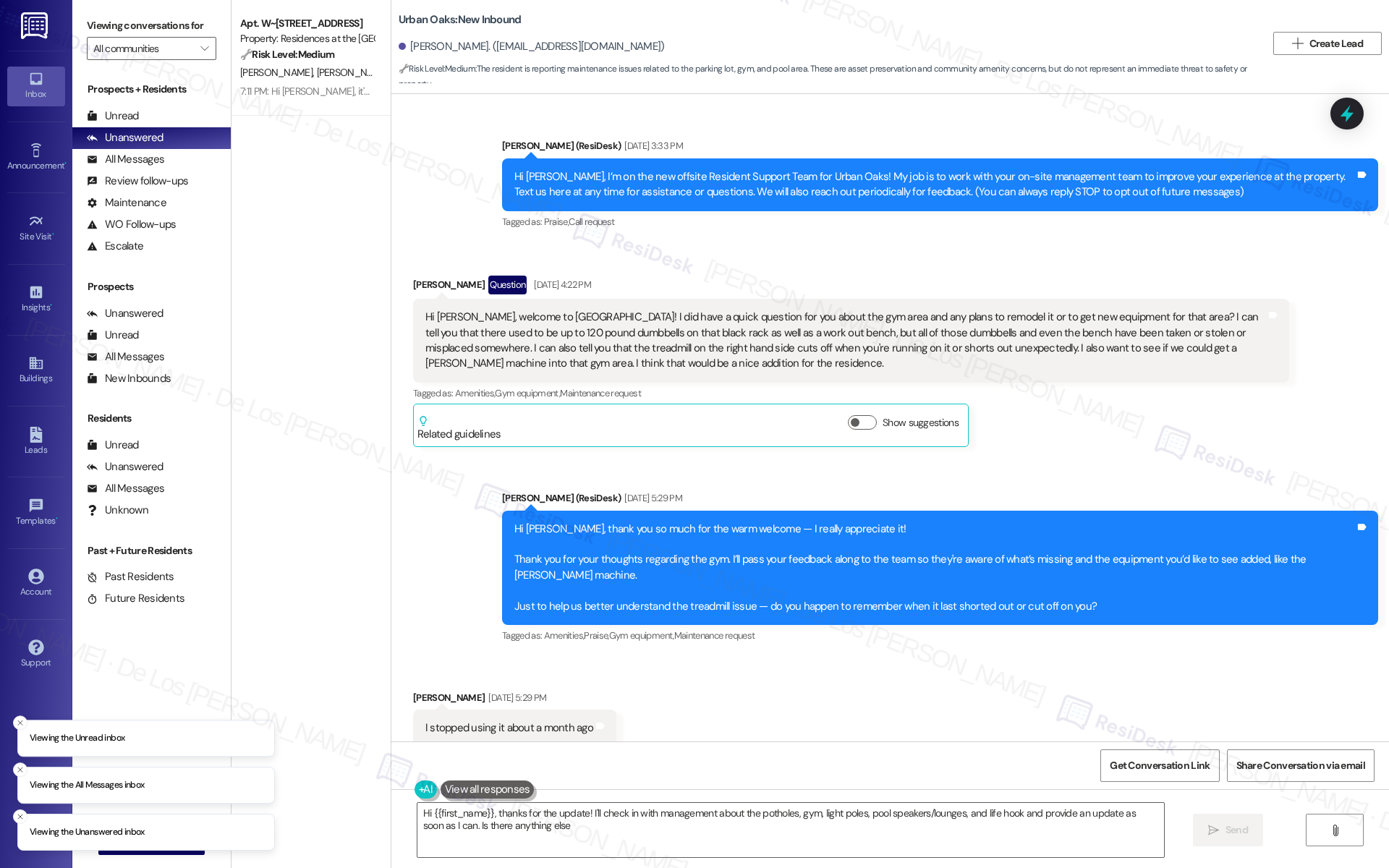 type on "Hi {{first_name}}, thanks for the update! I'll check in with management about the potholes, gym, light poles, pool speakers/lounges, and life hook and provide an update as soon as I can. Is there anything else?" 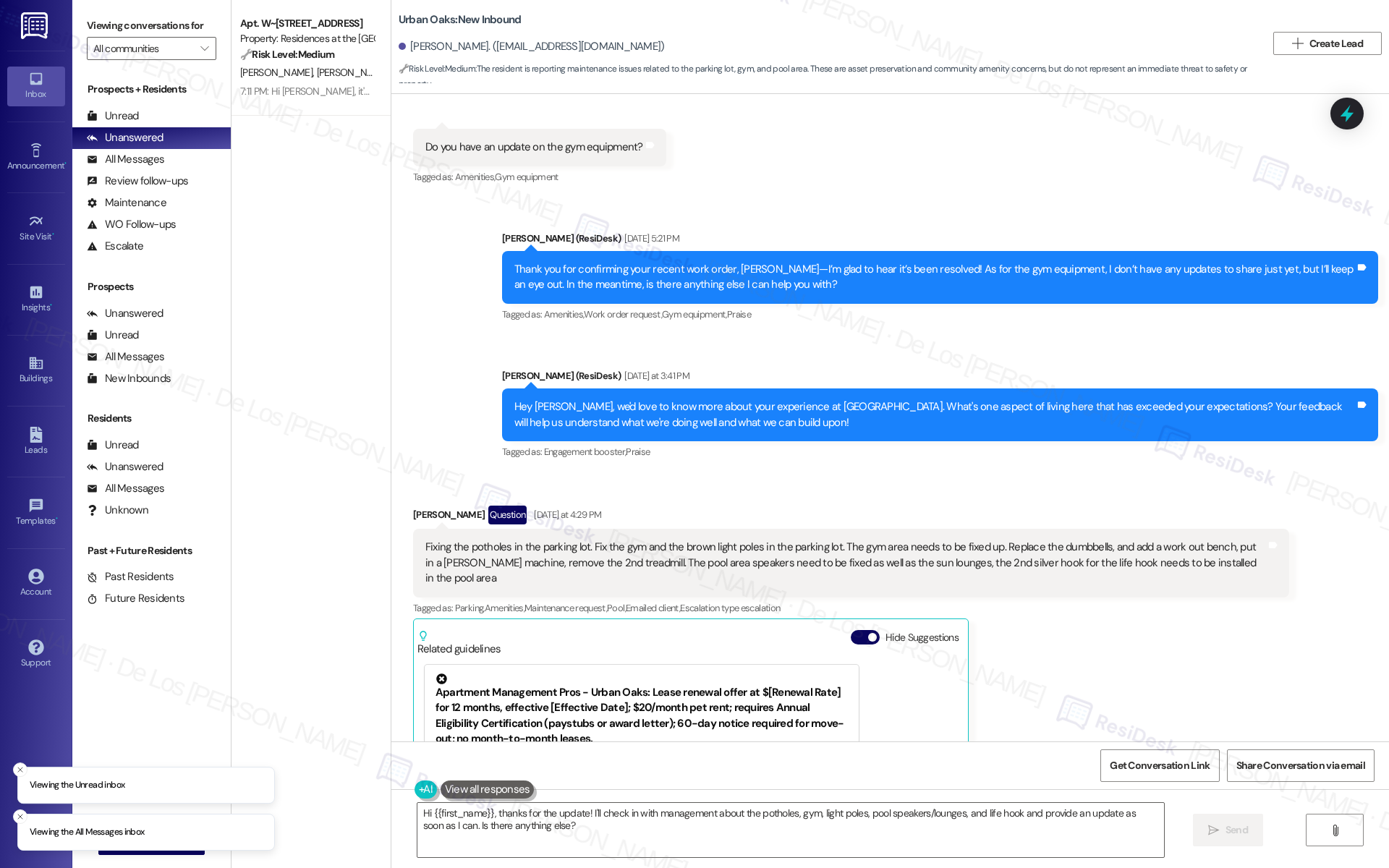 scroll, scrollTop: 3513, scrollLeft: 0, axis: vertical 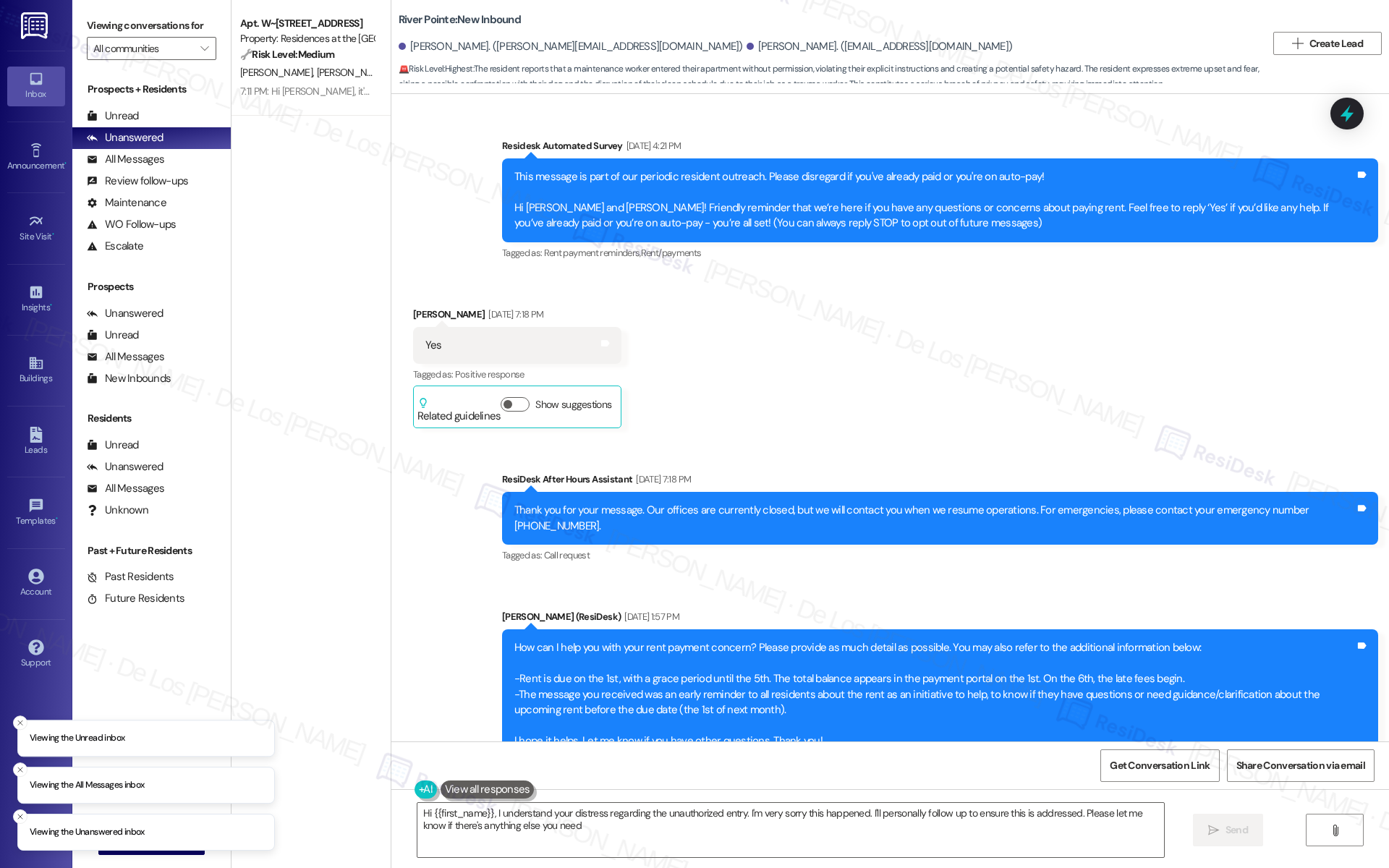 type on "Hi {{first_name}}, I understand your distress regarding the unauthorized entry. I'm very sorry this happened. I'll personally follow up to ensure this is addressed. Please let me know if there's anything else you need." 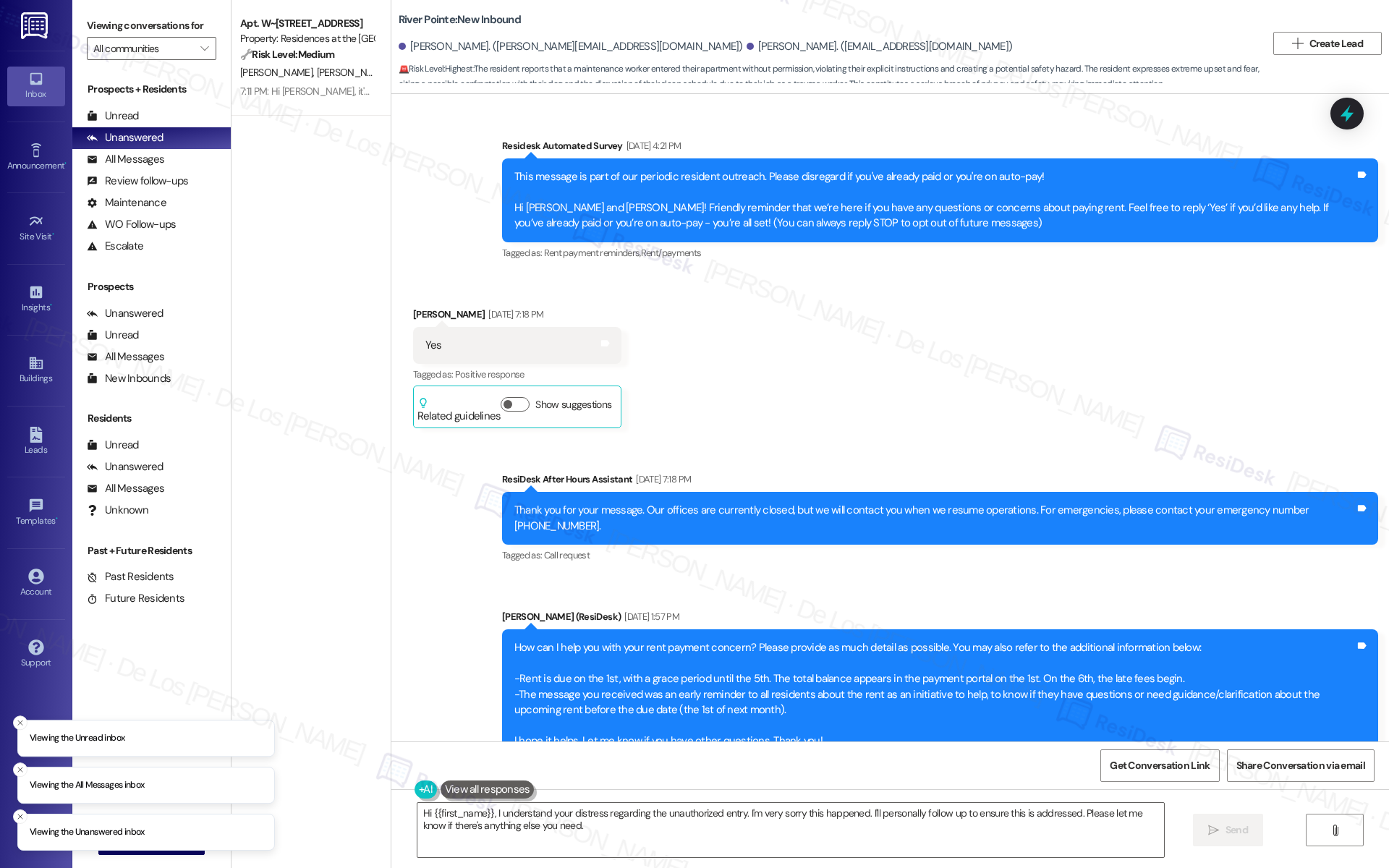 scroll, scrollTop: 0, scrollLeft: 0, axis: both 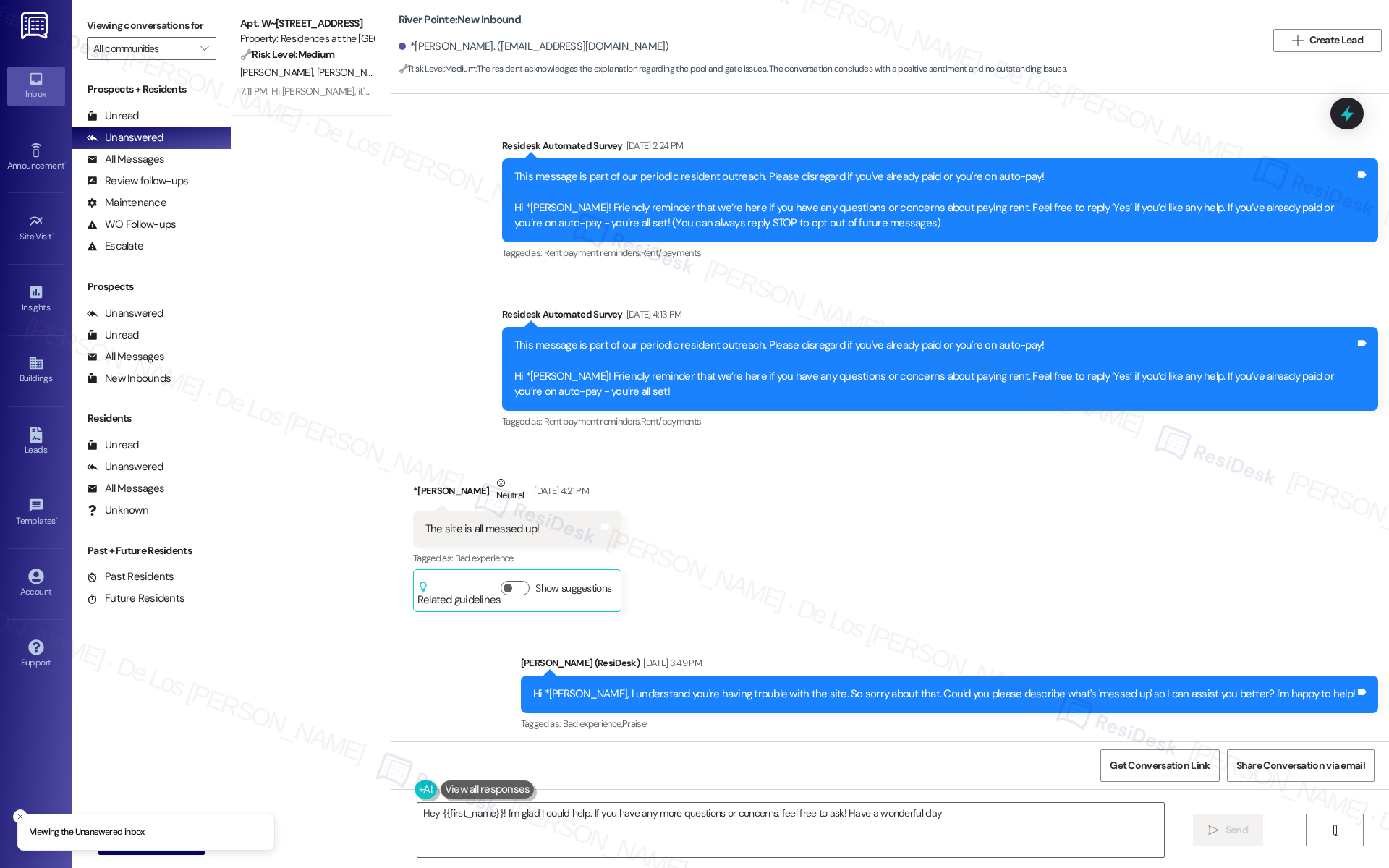type on "Hey {{first_name}}! I'm glad I could help. If you have any more questions or concerns, feel free to ask! Have a wonderful day!" 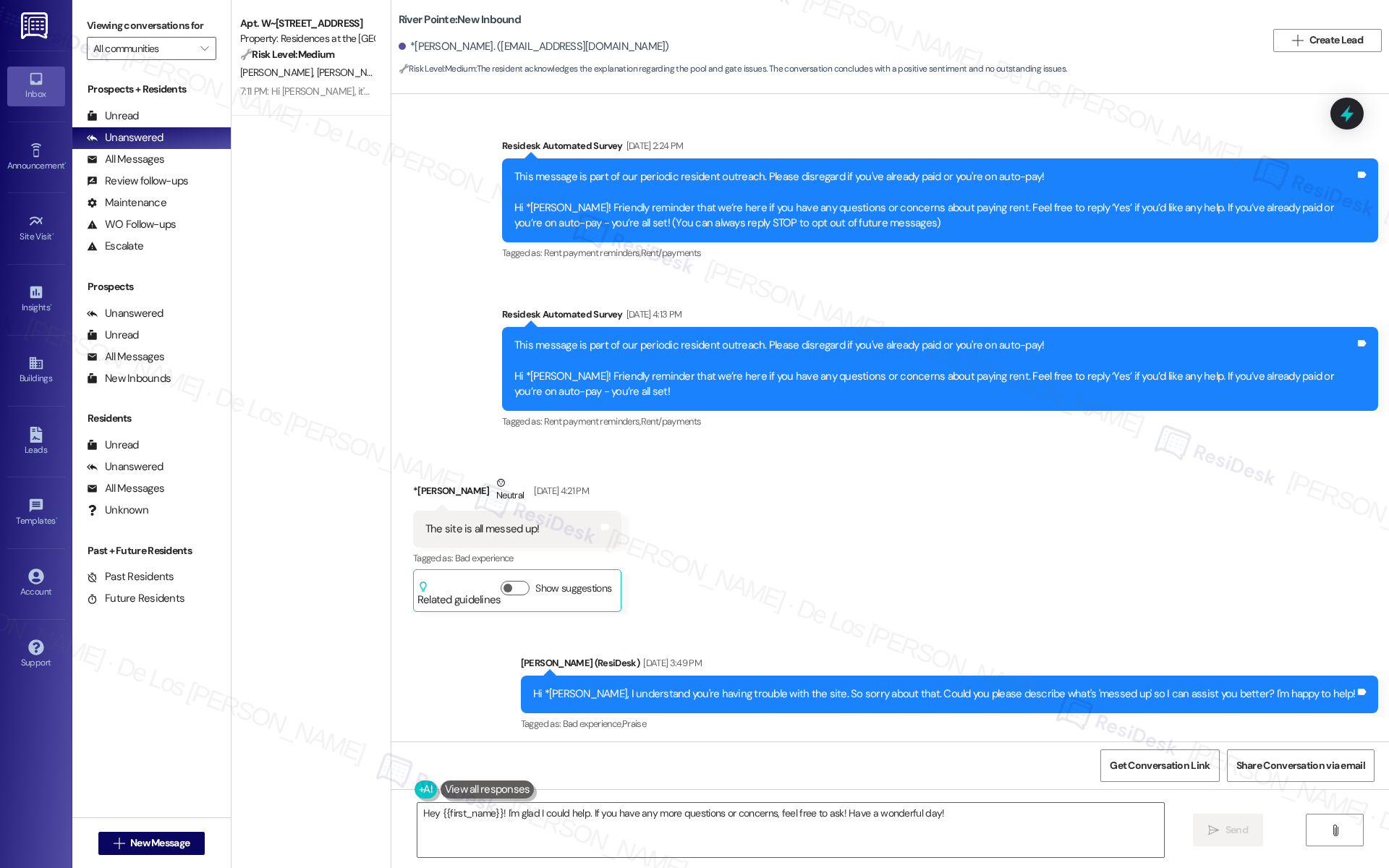 scroll, scrollTop: 673, scrollLeft: 0, axis: vertical 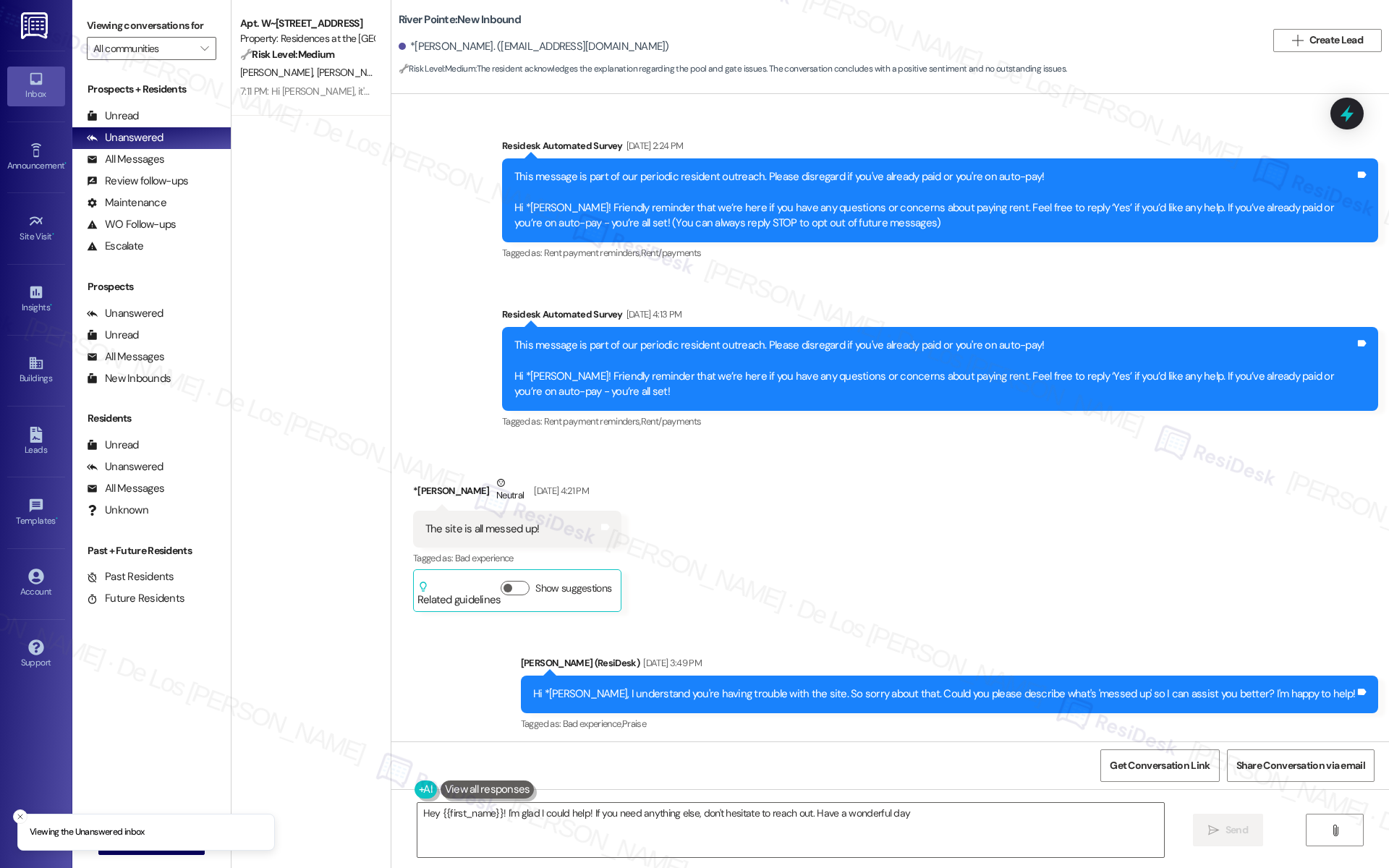 type on "Hey {{first_name}}! I'm glad I could help! If you need anything else, don't hesitate to reach out. Have a wonderful day!" 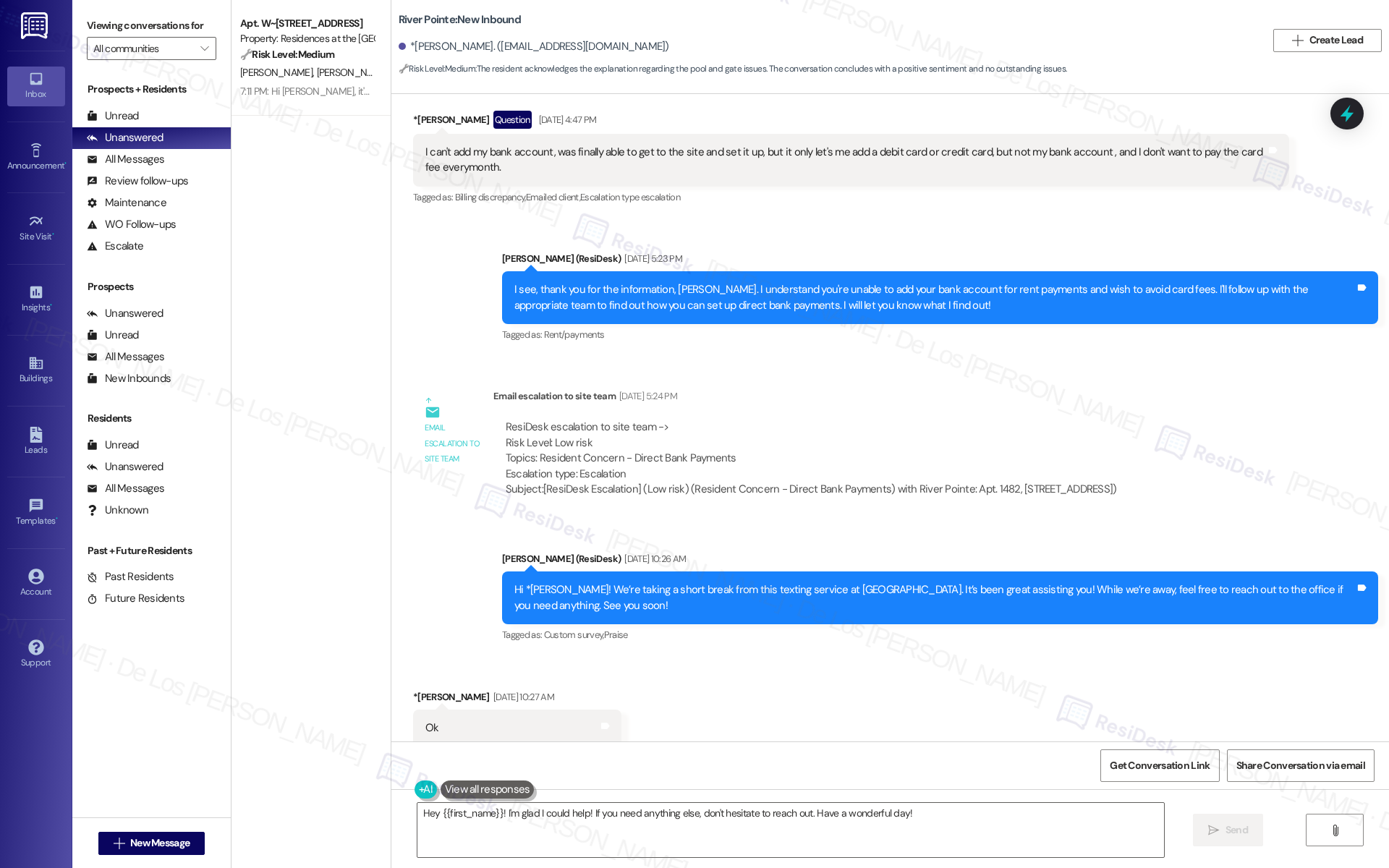 scroll, scrollTop: 1204, scrollLeft: 0, axis: vertical 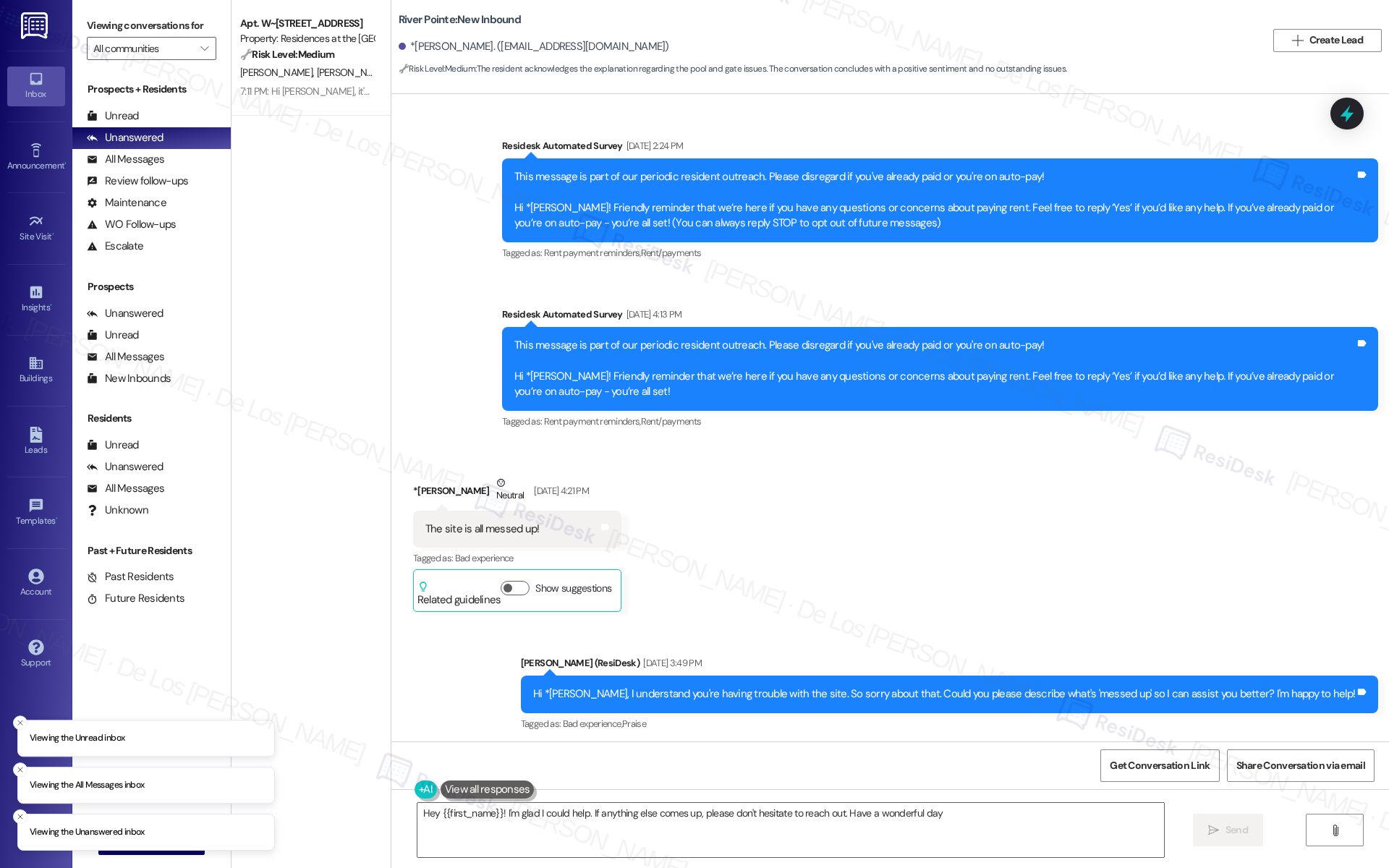 type on "Hey {{first_name}}! I'm glad I could help. If anything else comes up, please don't hesitate to reach out. Have a wonderful day!" 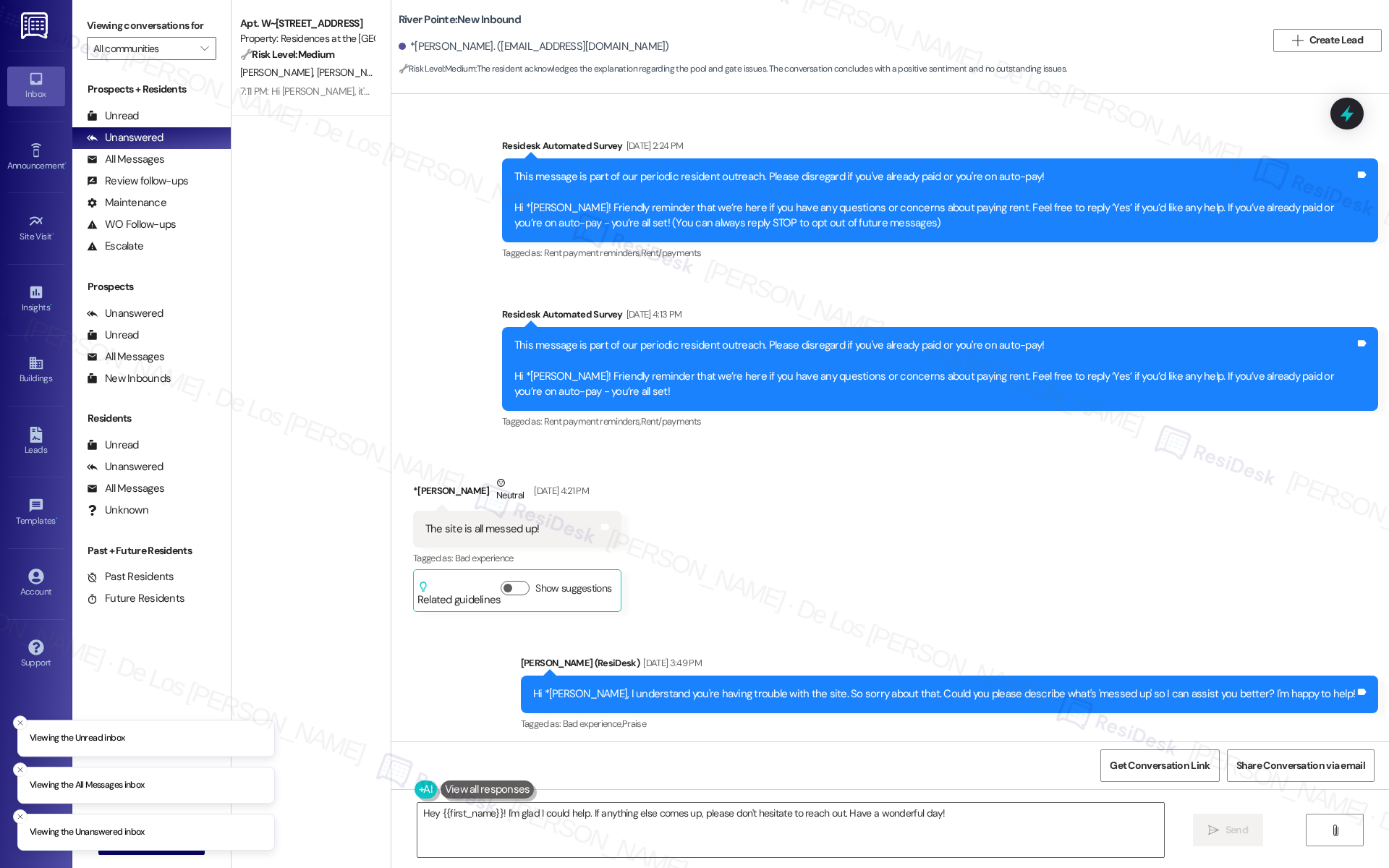 scroll, scrollTop: 0, scrollLeft: 0, axis: both 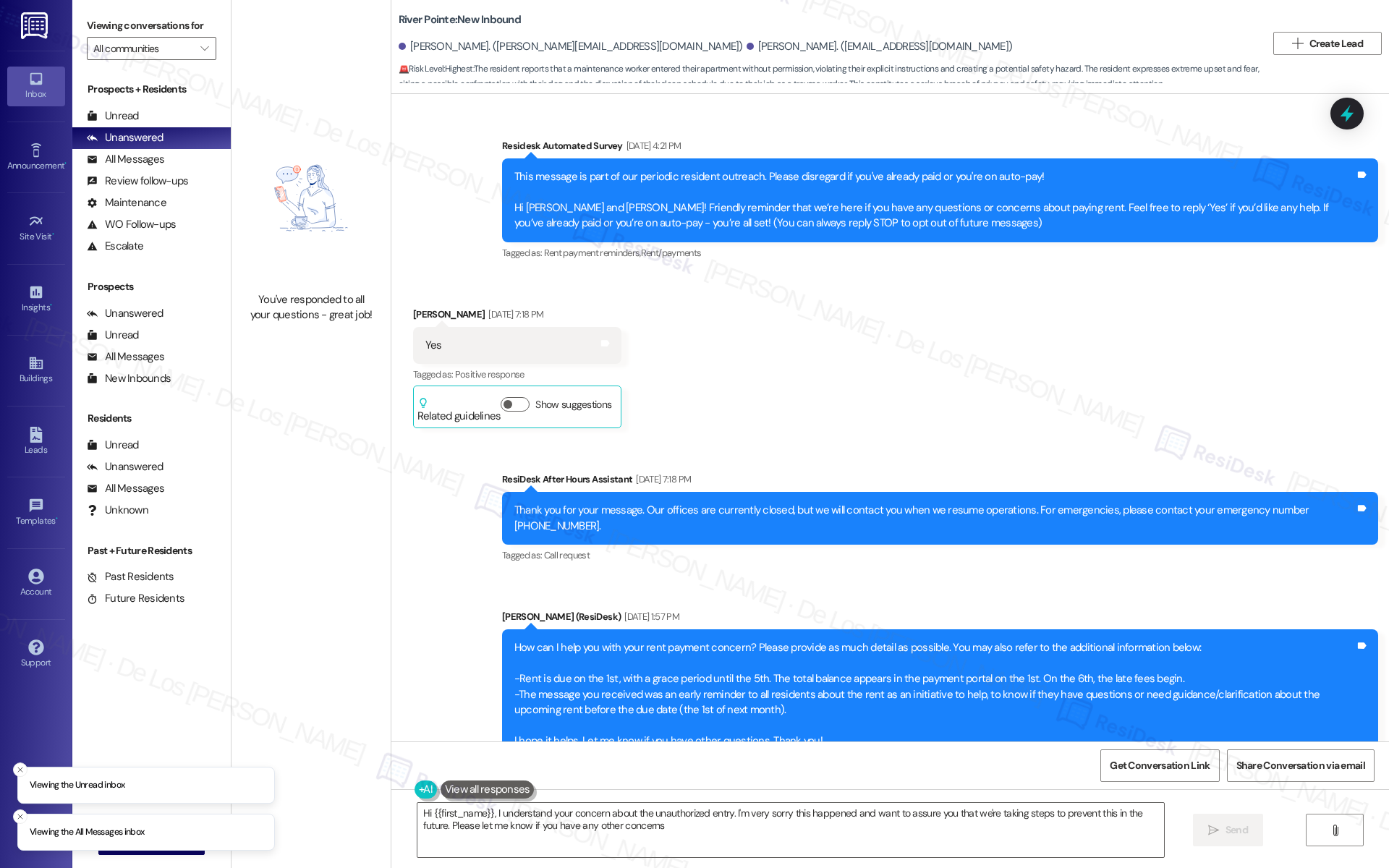 type on "Hi {{first_name}}, I understand your concern about the unauthorized entry. I'm very sorry this happened and want to assure you that we're taking steps to prevent this in the future. Please let me know if you have any other concerns." 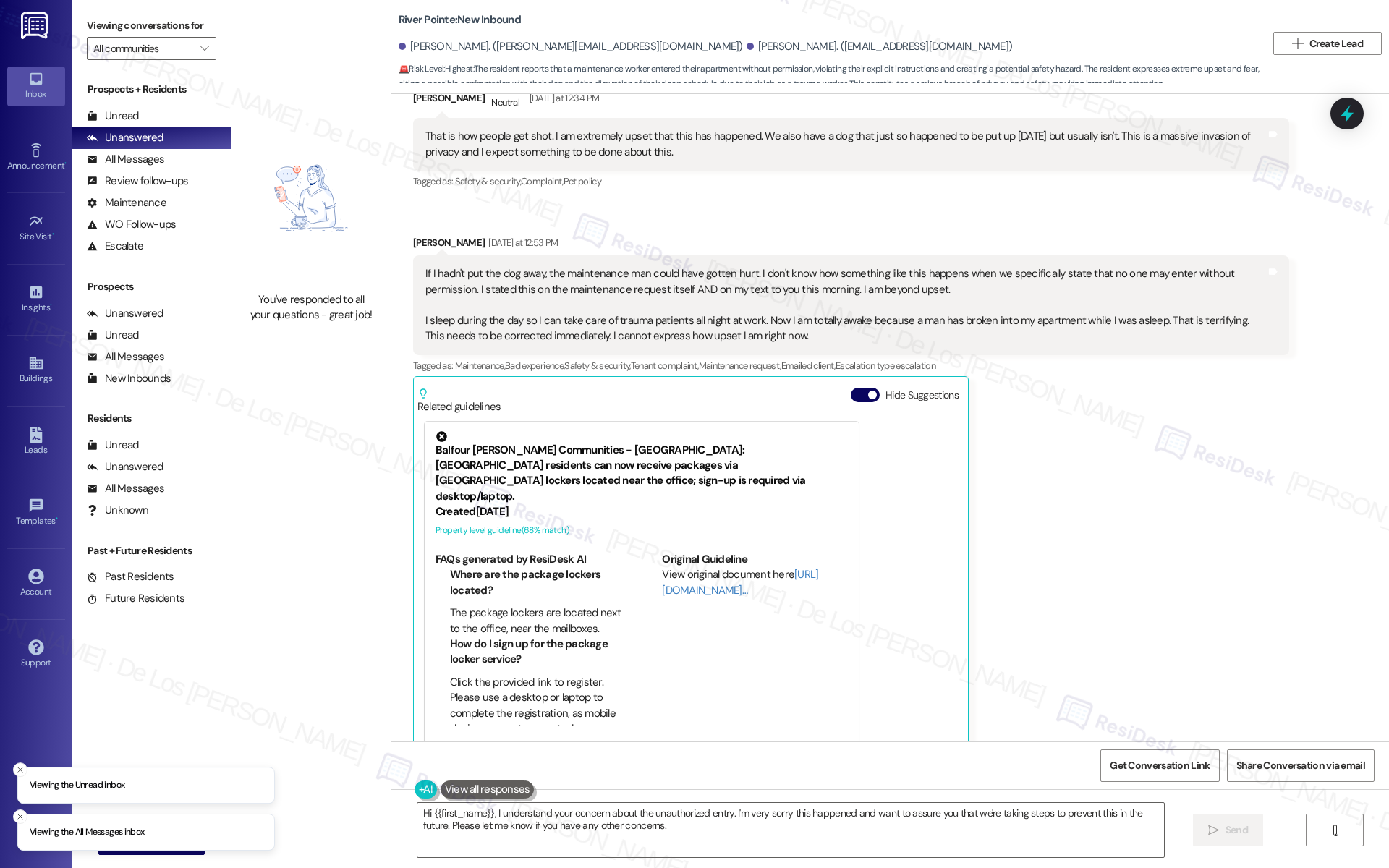 scroll, scrollTop: 3278, scrollLeft: 0, axis: vertical 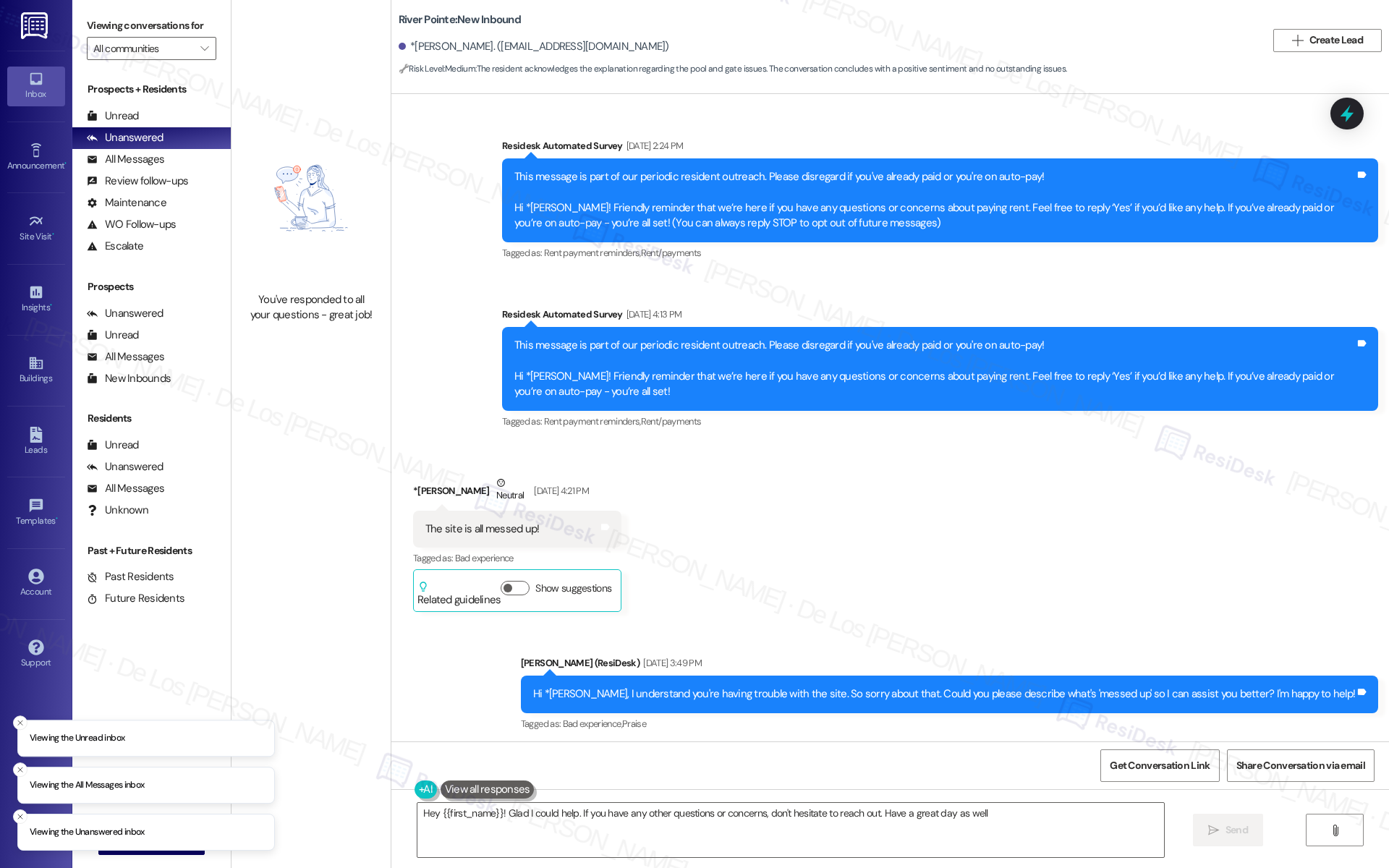 type on "Hey {{first_name}}! Glad I could help. If you have any other questions or concerns, don't hesitate to reach out. Have a great day as well!" 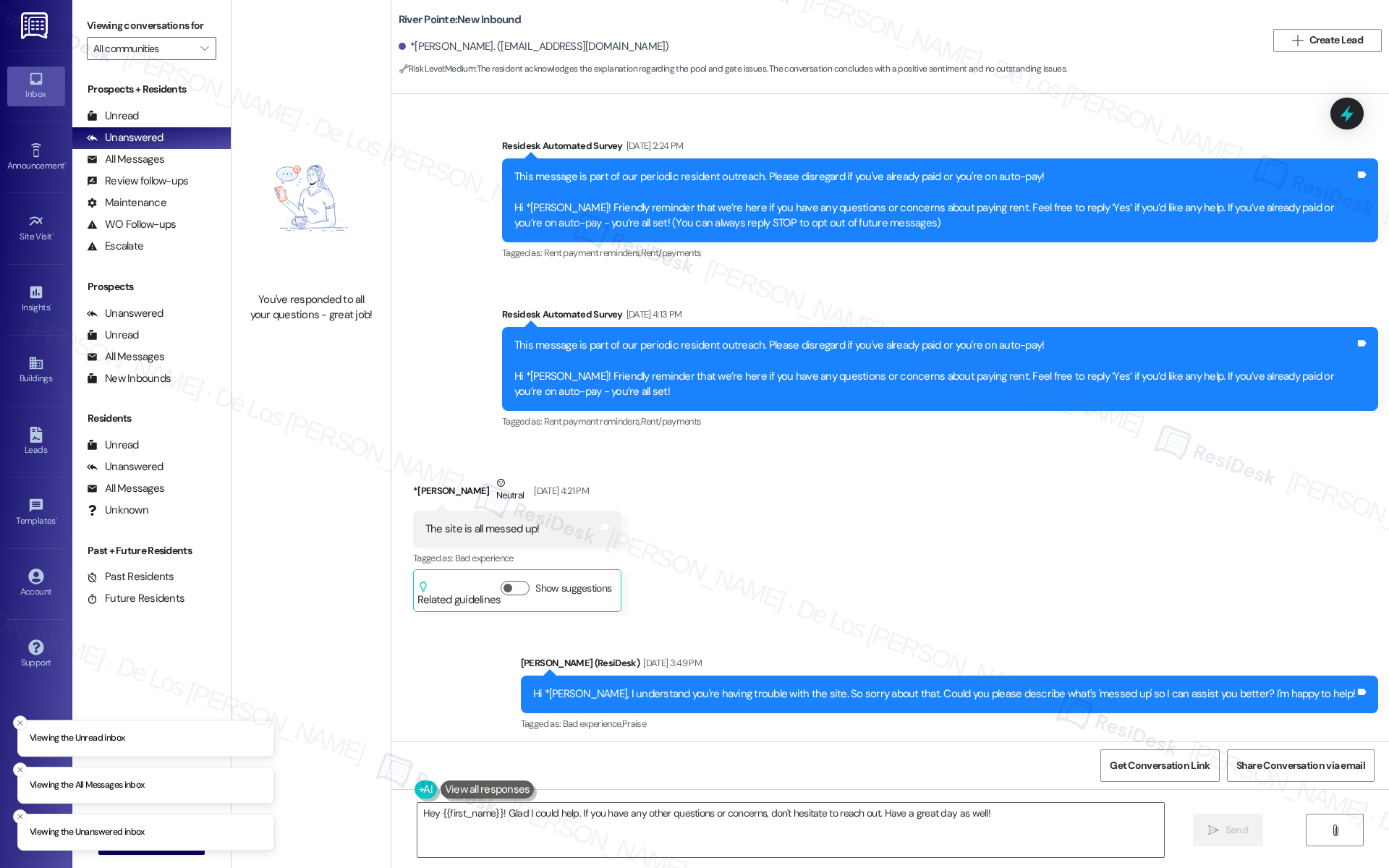 scroll, scrollTop: 0, scrollLeft: 0, axis: both 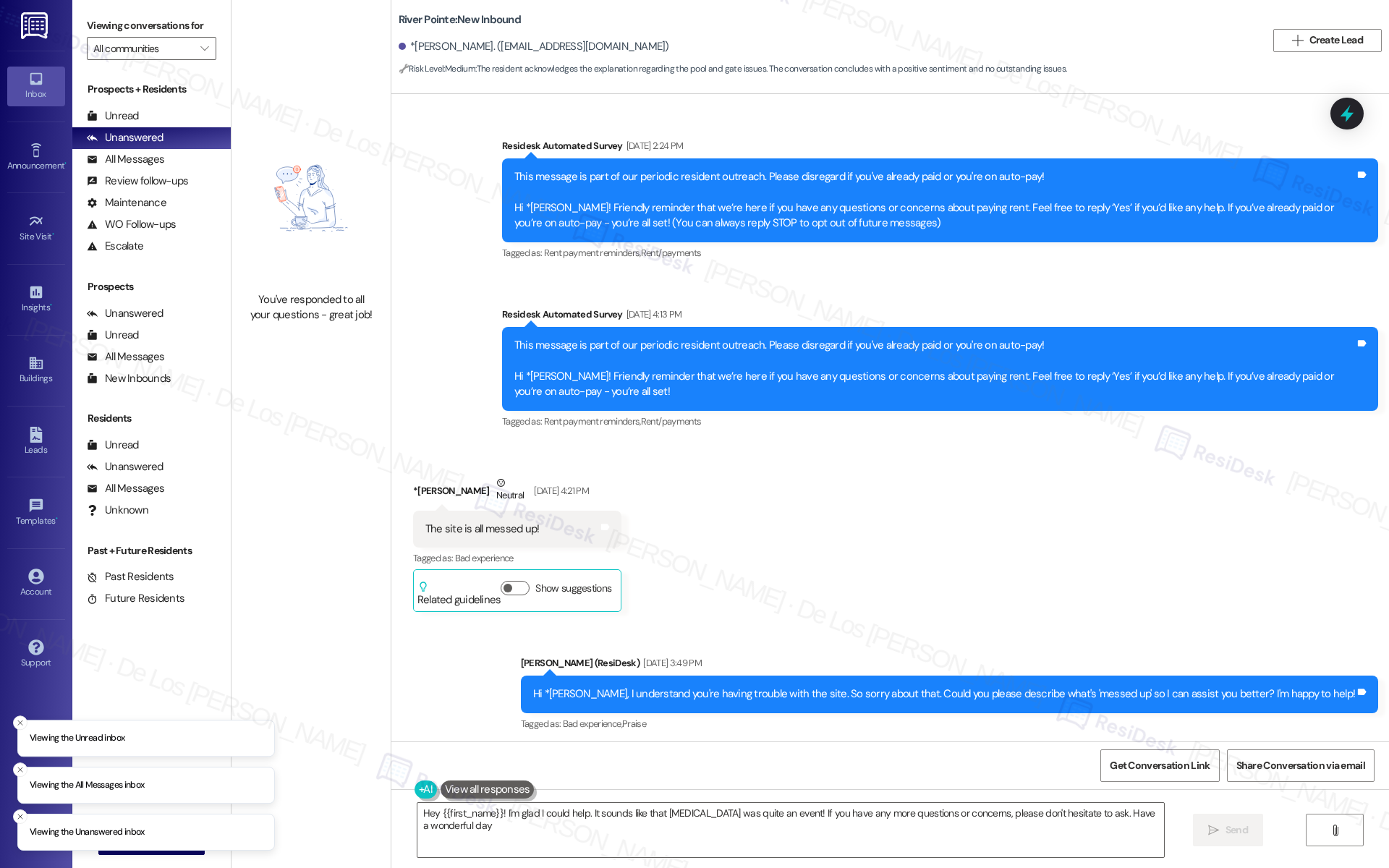 type on "Hey {{first_name}}! I'm glad I could help. It sounds like that lightning strike was quite an event! If you have any more questions or concerns, please don't hesitate to ask. Have a wonderful day!" 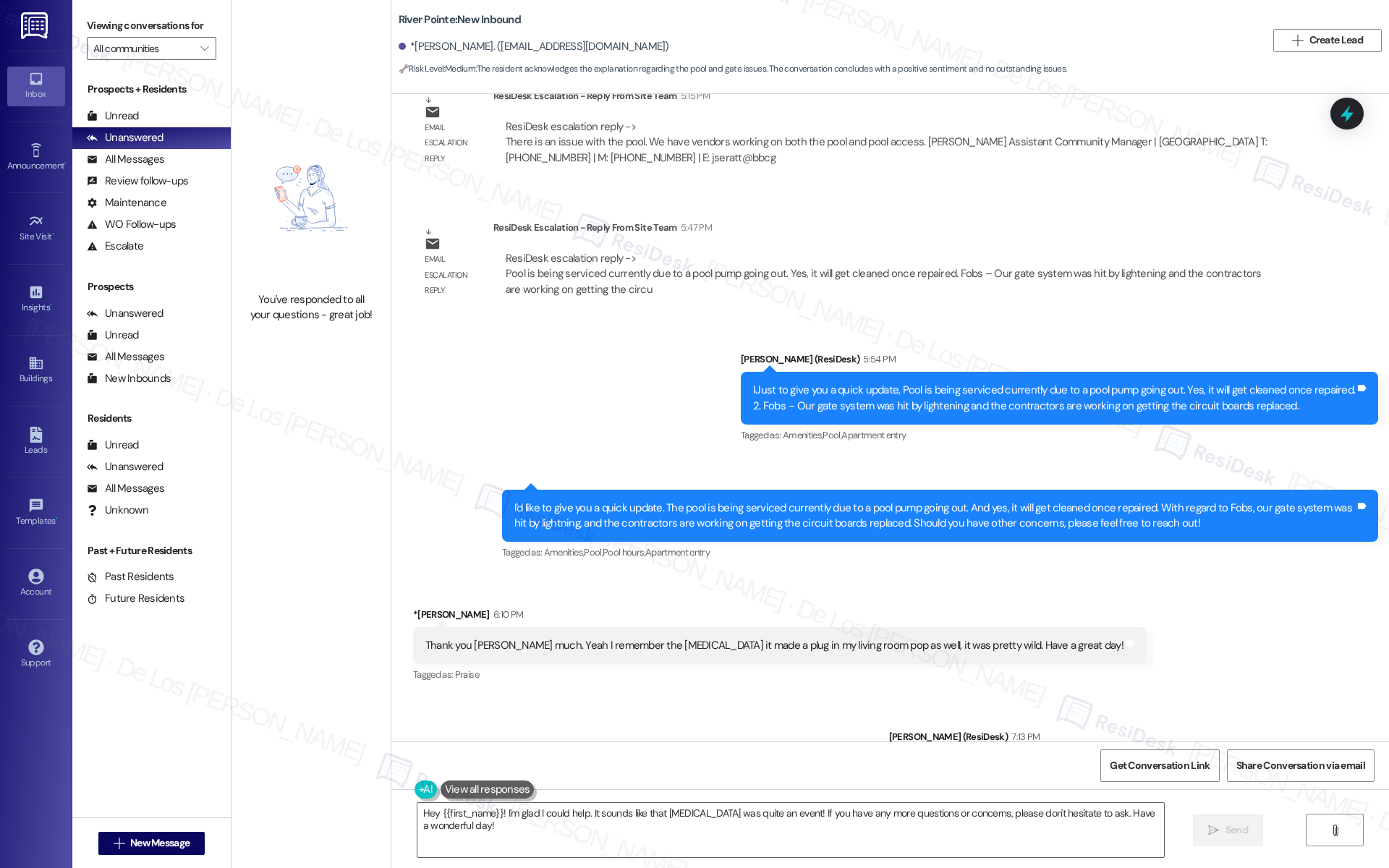 scroll, scrollTop: 3000, scrollLeft: 0, axis: vertical 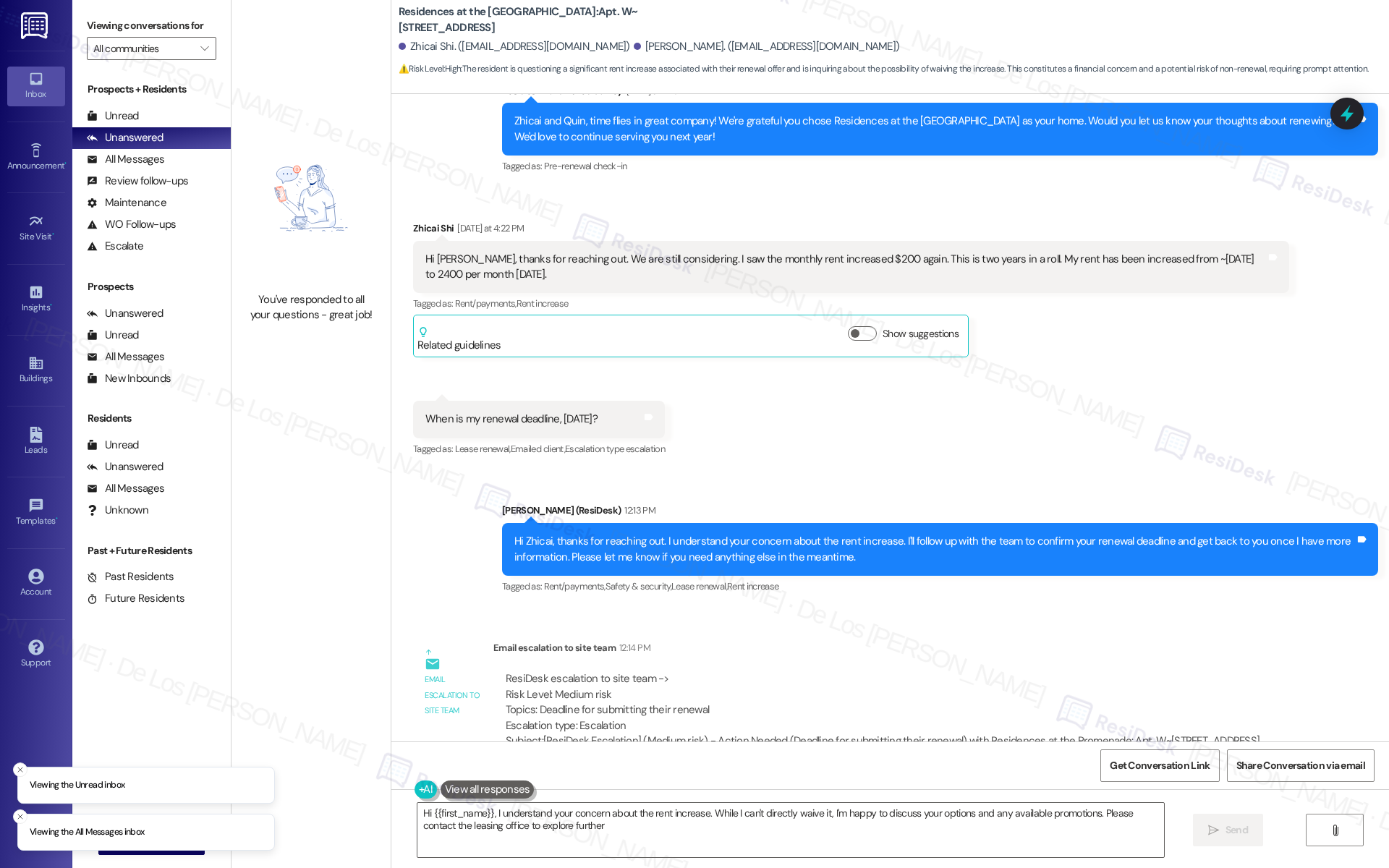 type on "Hi {{first_name}}, I understand your concern about the rent increase. While I can't directly waive it, I'm happy to discuss your options and any available promotions. Please contact the leasing office to explore further." 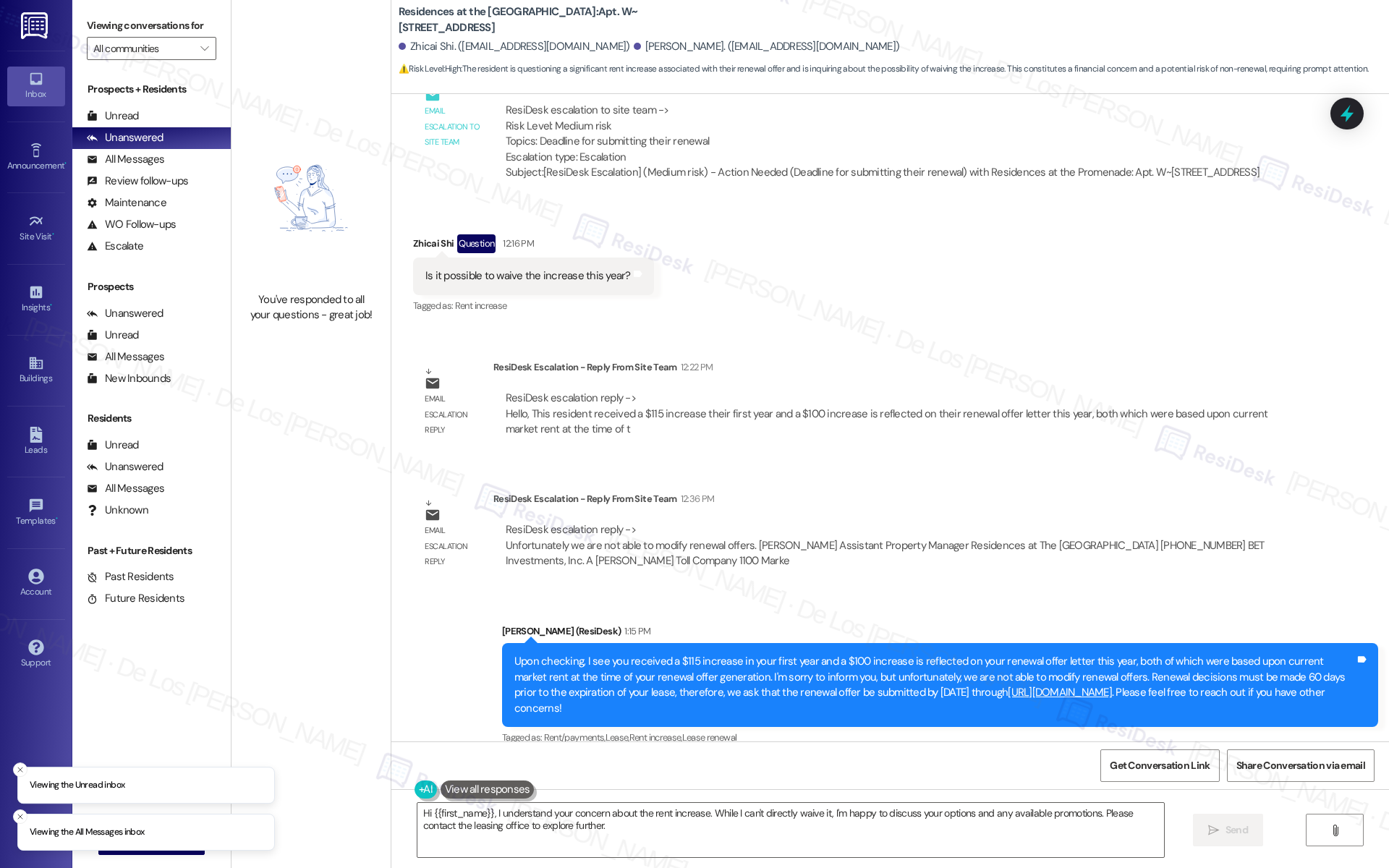 scroll, scrollTop: 895, scrollLeft: 0, axis: vertical 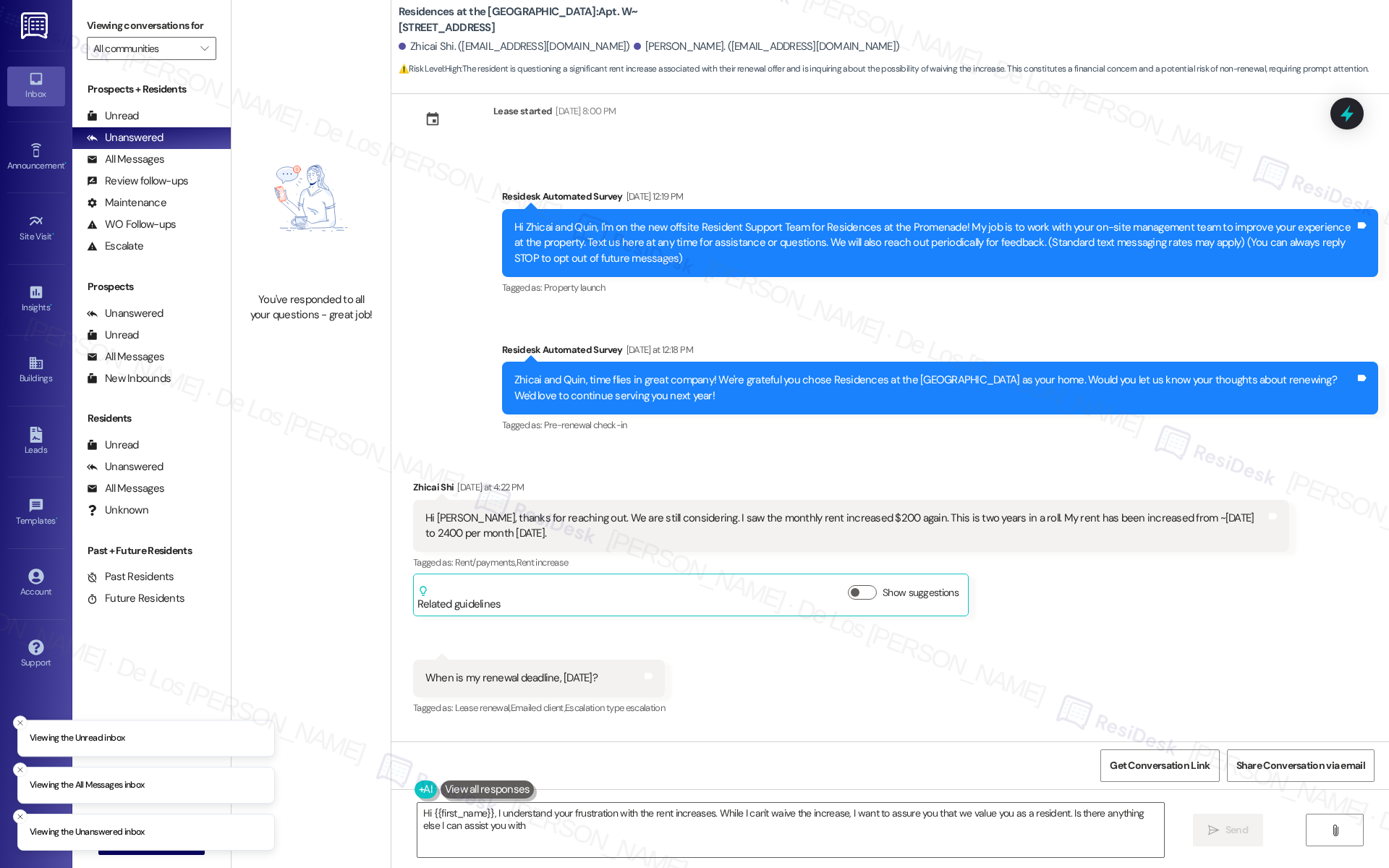 type on "Hi {{first_name}}, I understand your frustration with the rent increases. While I can't waive the increase, I want to assure you that we value you as a resident. Is there anything else I can assist you with?" 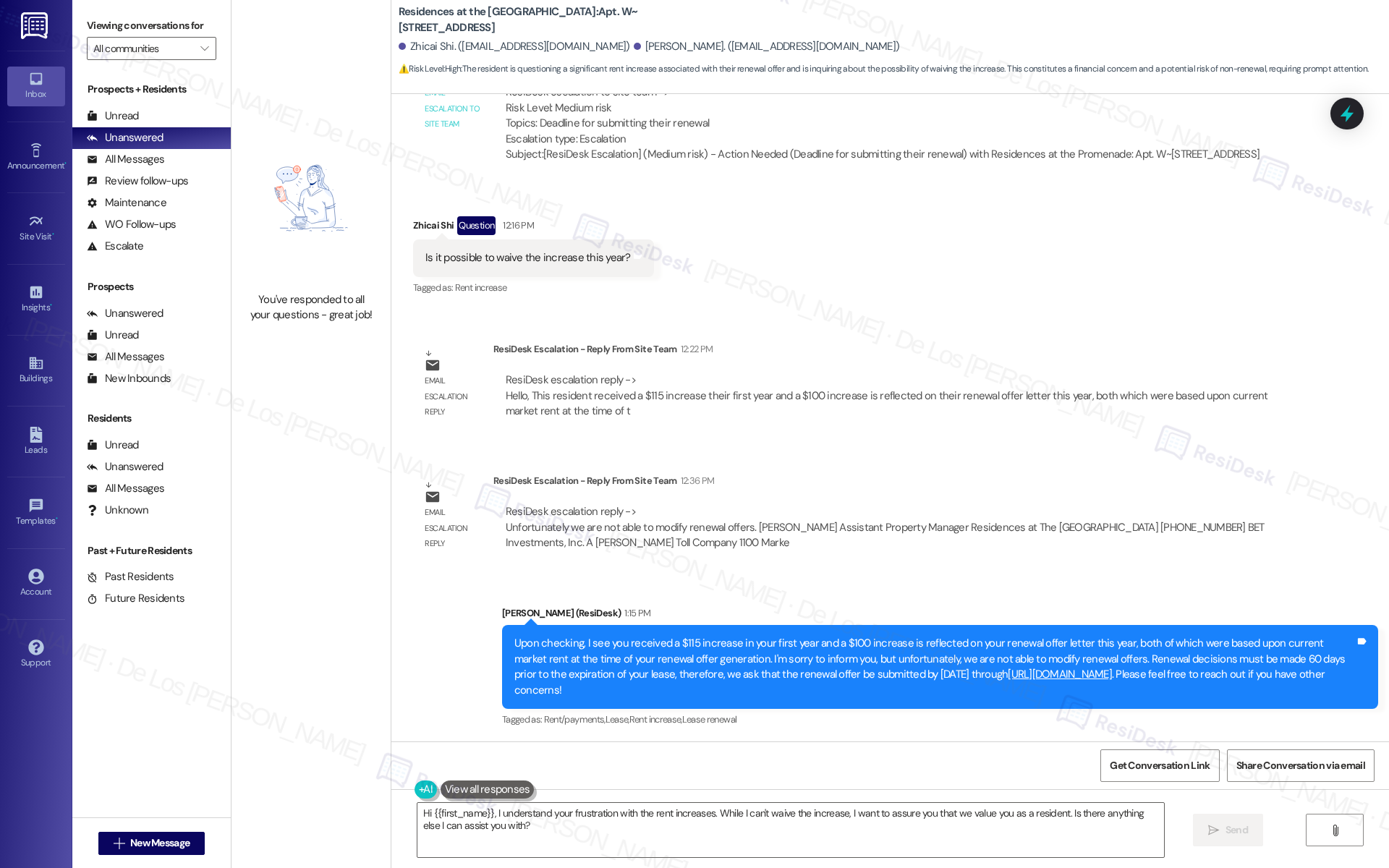 scroll, scrollTop: 895, scrollLeft: 0, axis: vertical 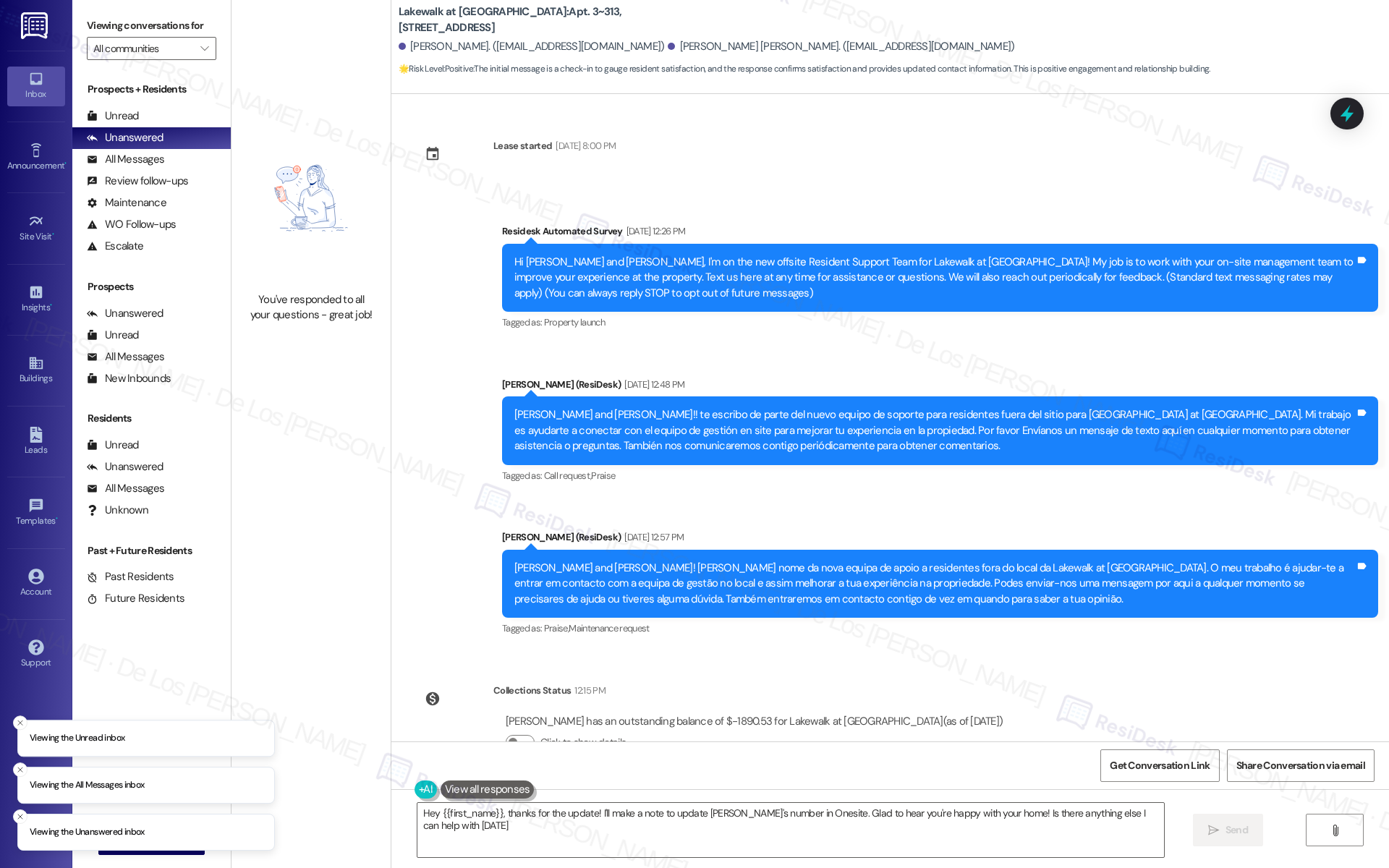 type on "Hey {{first_name}}, thanks for the update! I'll make a note to update [PERSON_NAME]'s number in Onesite. Glad to hear you're happy with your home! Is there anything else I can help with [DATE]?" 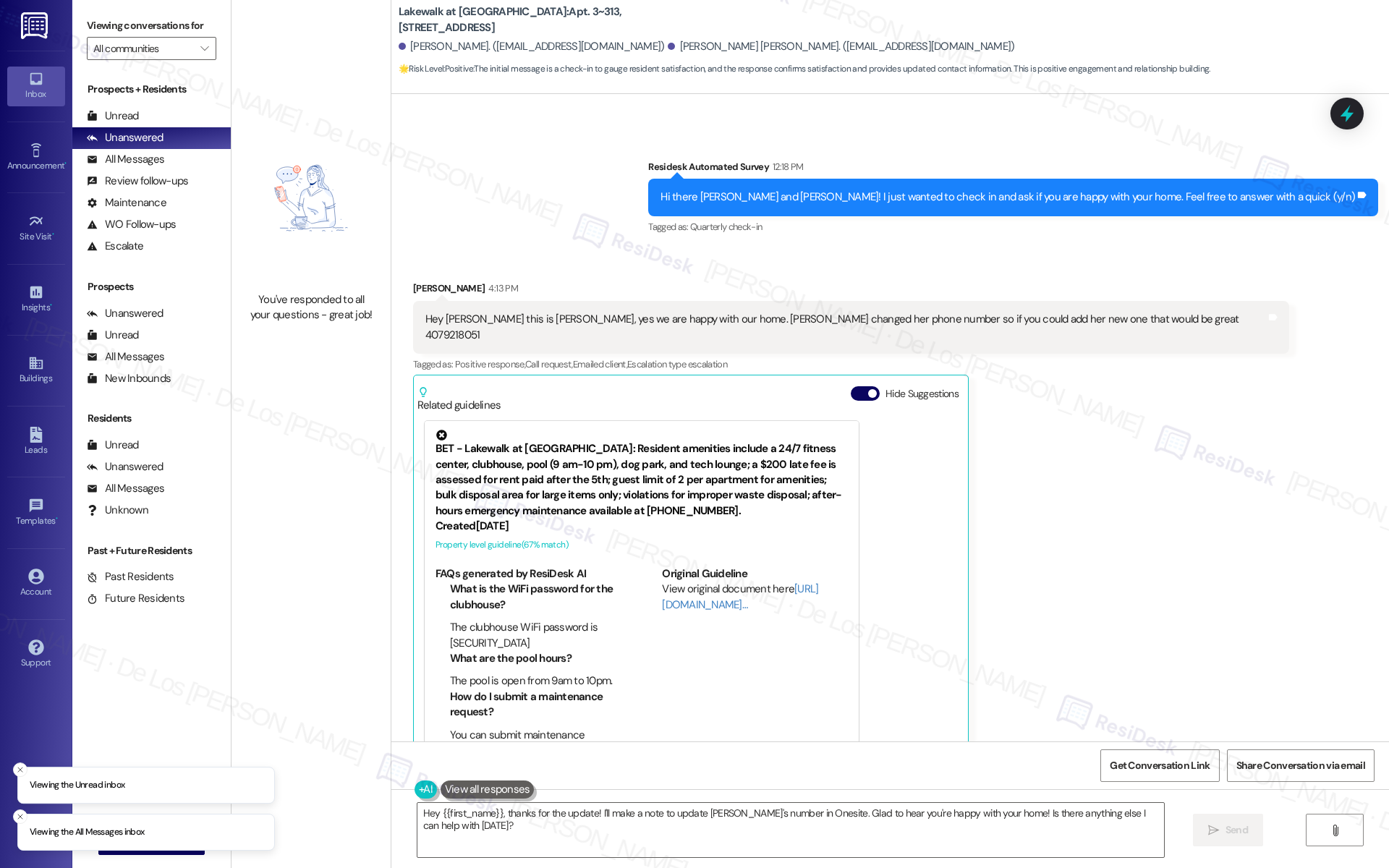 scroll, scrollTop: 1214, scrollLeft: 0, axis: vertical 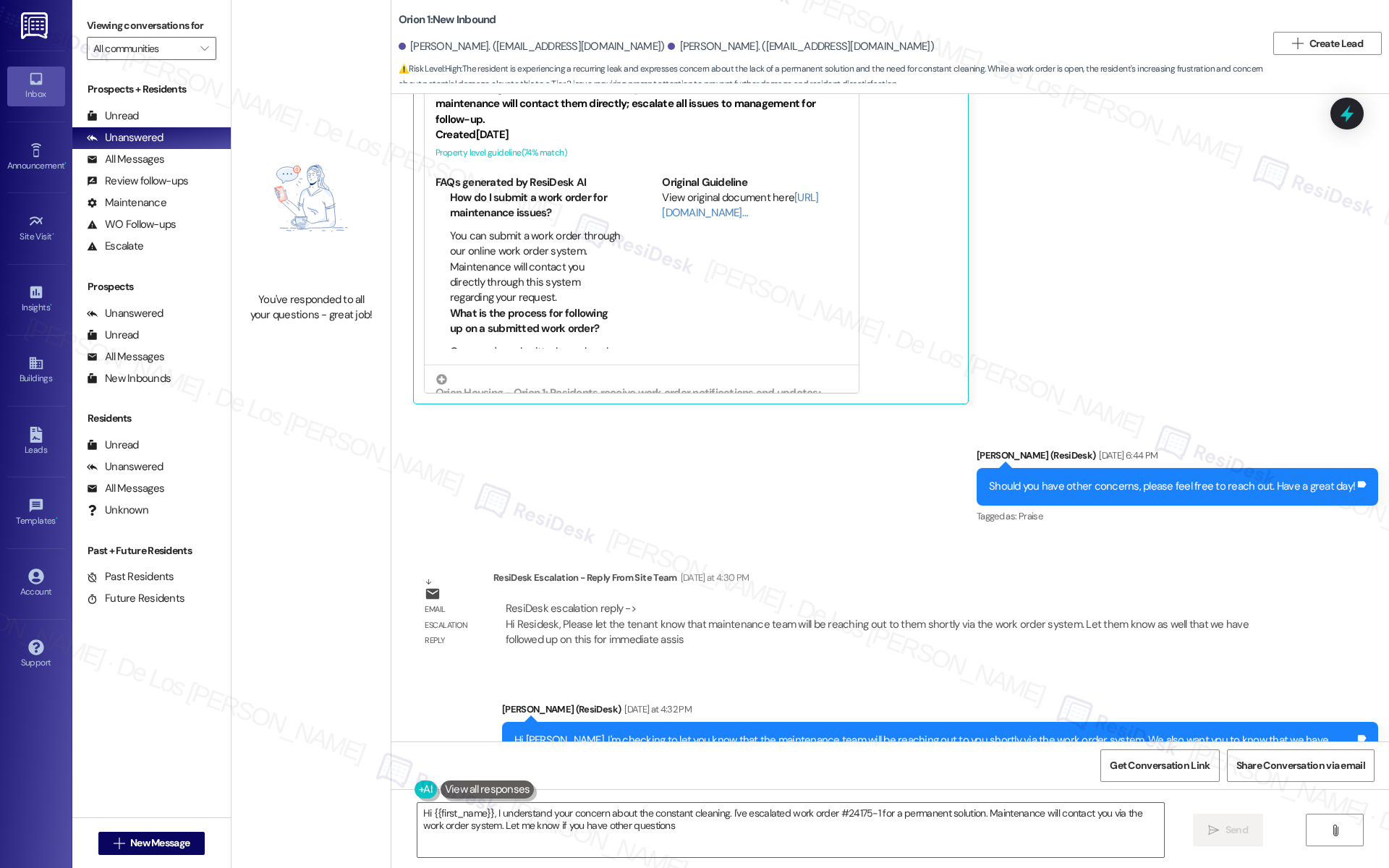 type on "Hi {{first_name}}, I understand your concern about the constant cleaning. I've escalated work order #24175-1 for a permanent solution. Maintenance will contact you via the work order system. Let me know if you have other questions!" 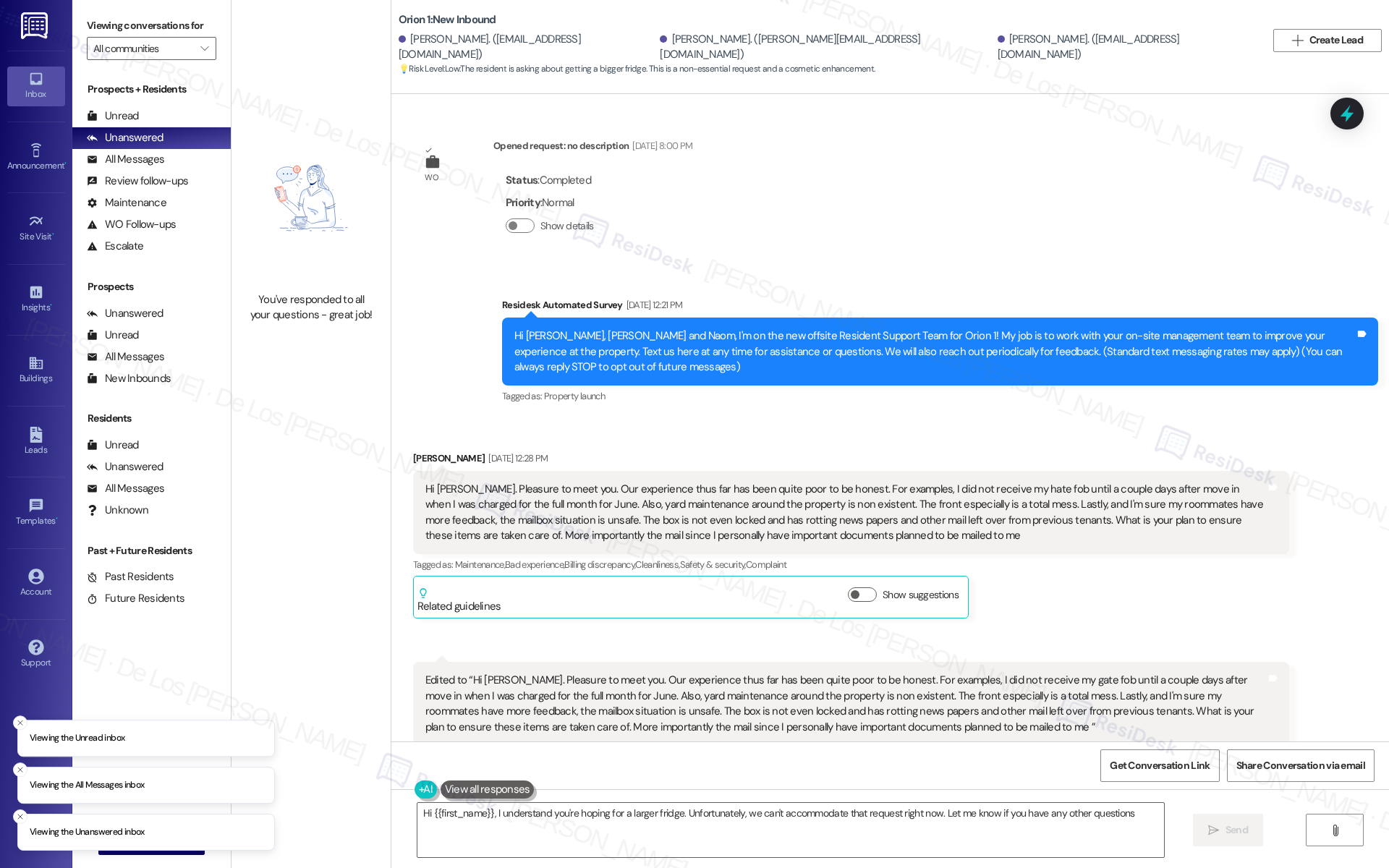 type on "Hi {{first_name}}, I understand you're hoping for a larger fridge. Unfortunately, we can't accommodate that request right now. Let me know if you have any other questions!" 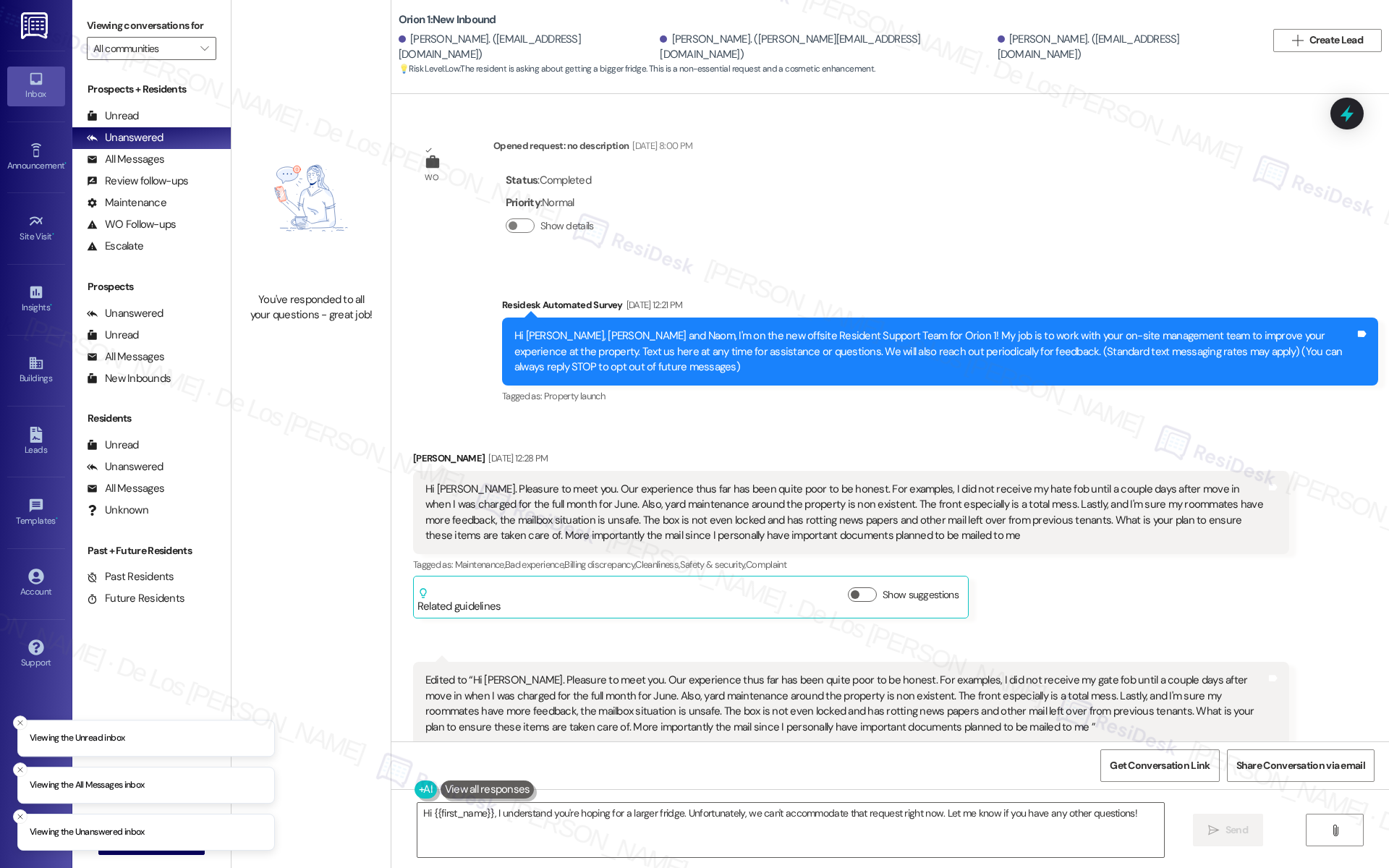scroll, scrollTop: 0, scrollLeft: 0, axis: both 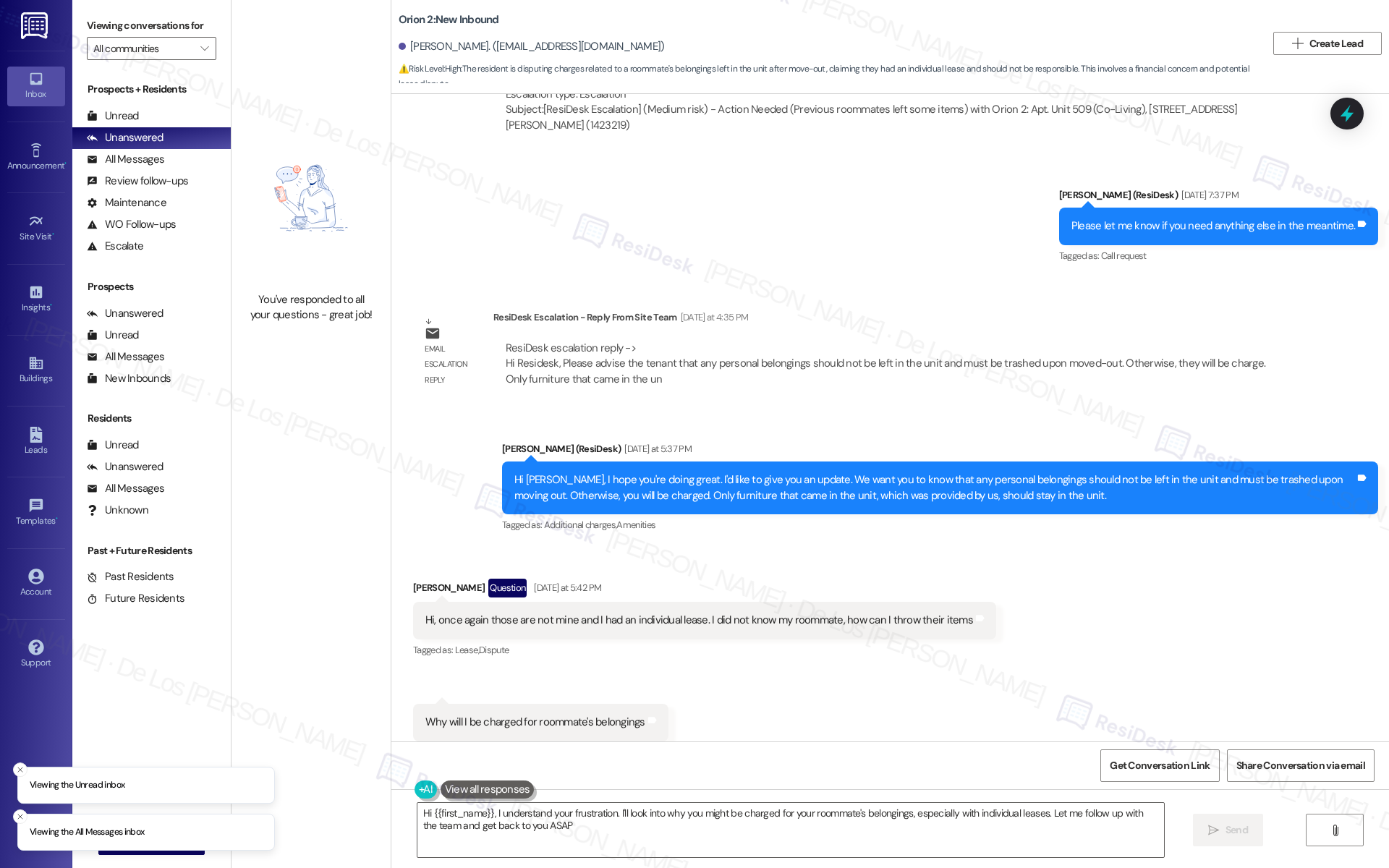 type on "Hi {{first_name}}, I understand your frustration. I'll look into why you might be charged for your roommate's belongings, especially with individual leases. Let me follow up with the team and get back to you ASAP." 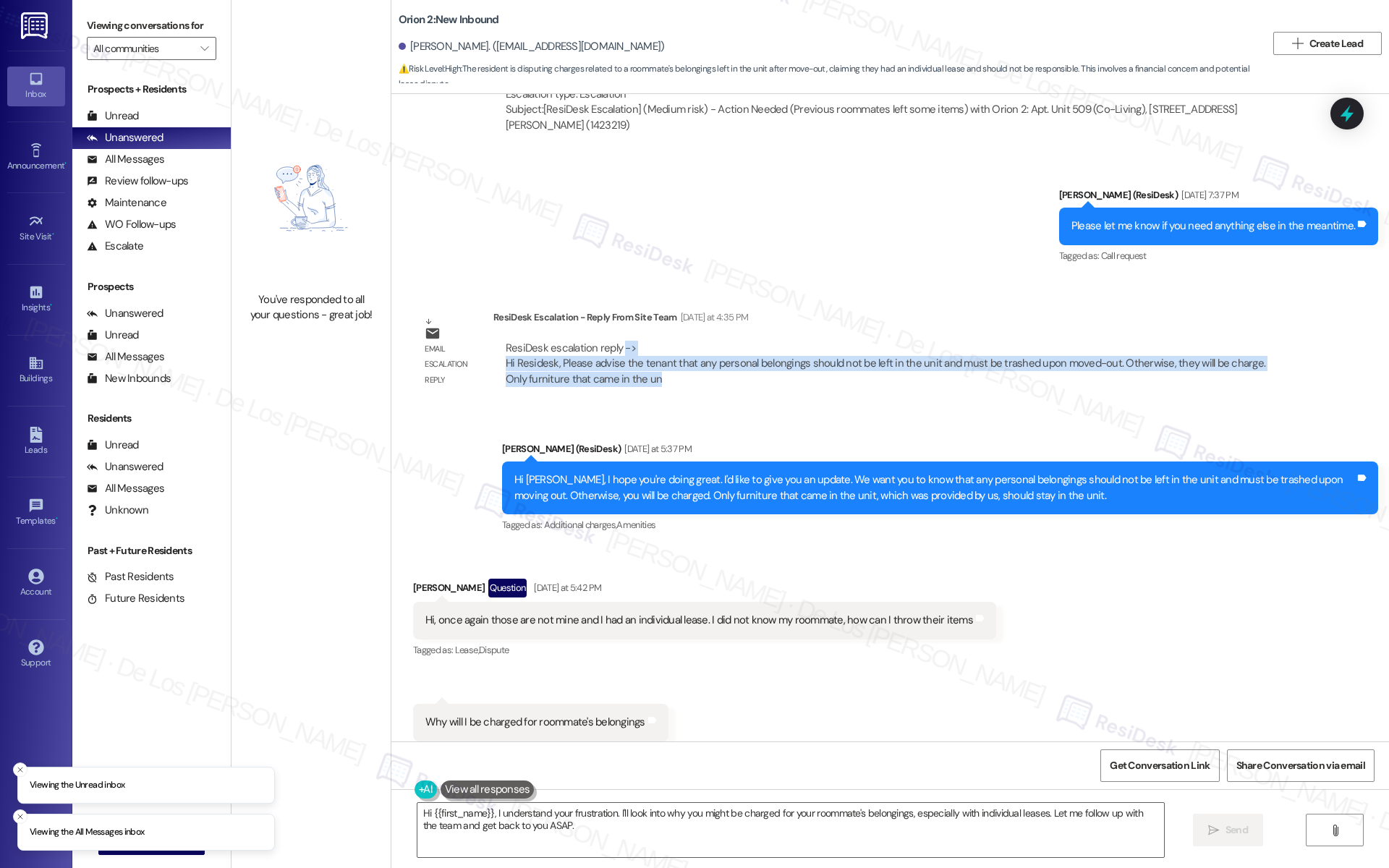 drag, startPoint x: 608, startPoint y: 323, endPoint x: 1008, endPoint y: 344, distance: 400.5509 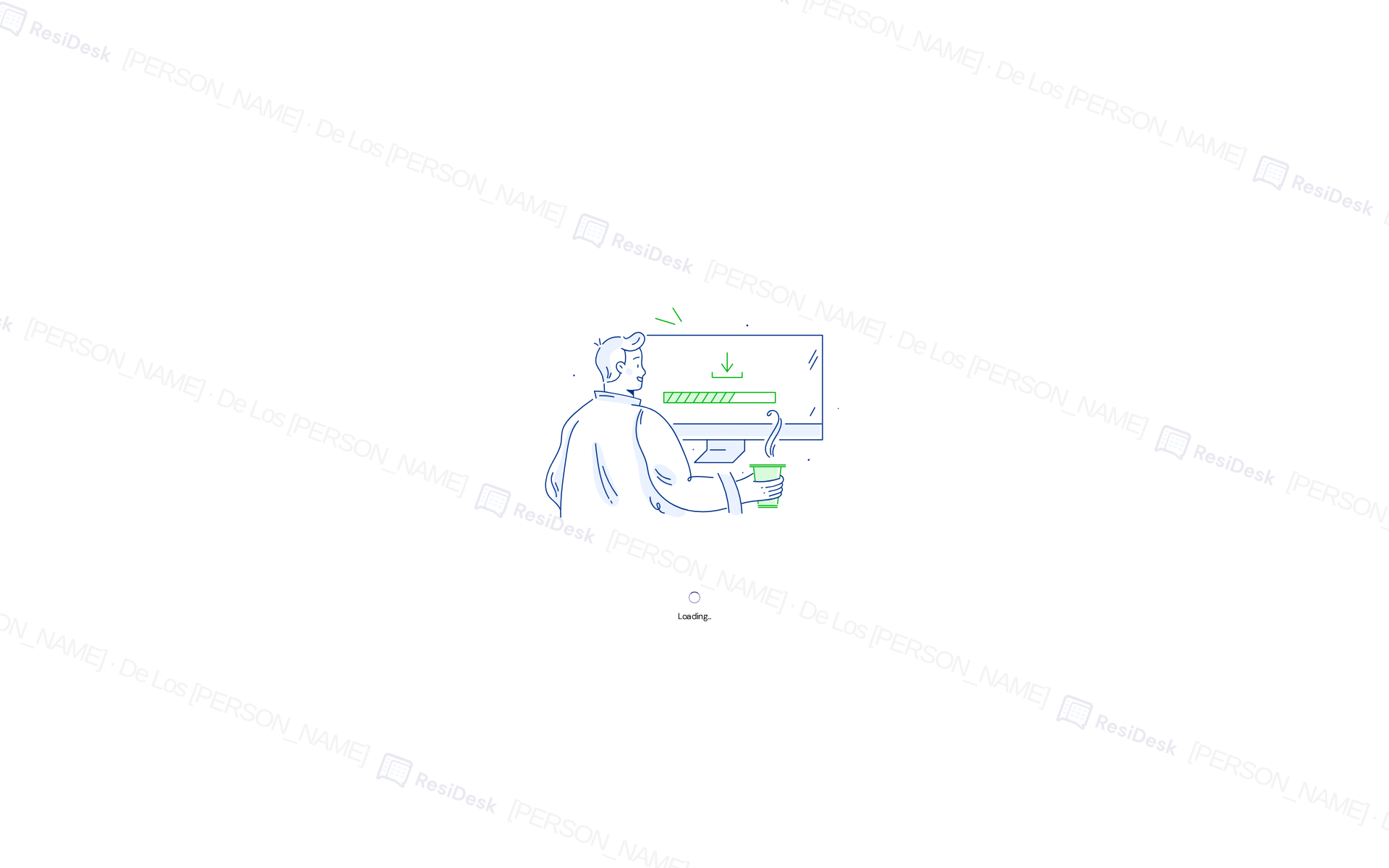 scroll, scrollTop: 0, scrollLeft: 0, axis: both 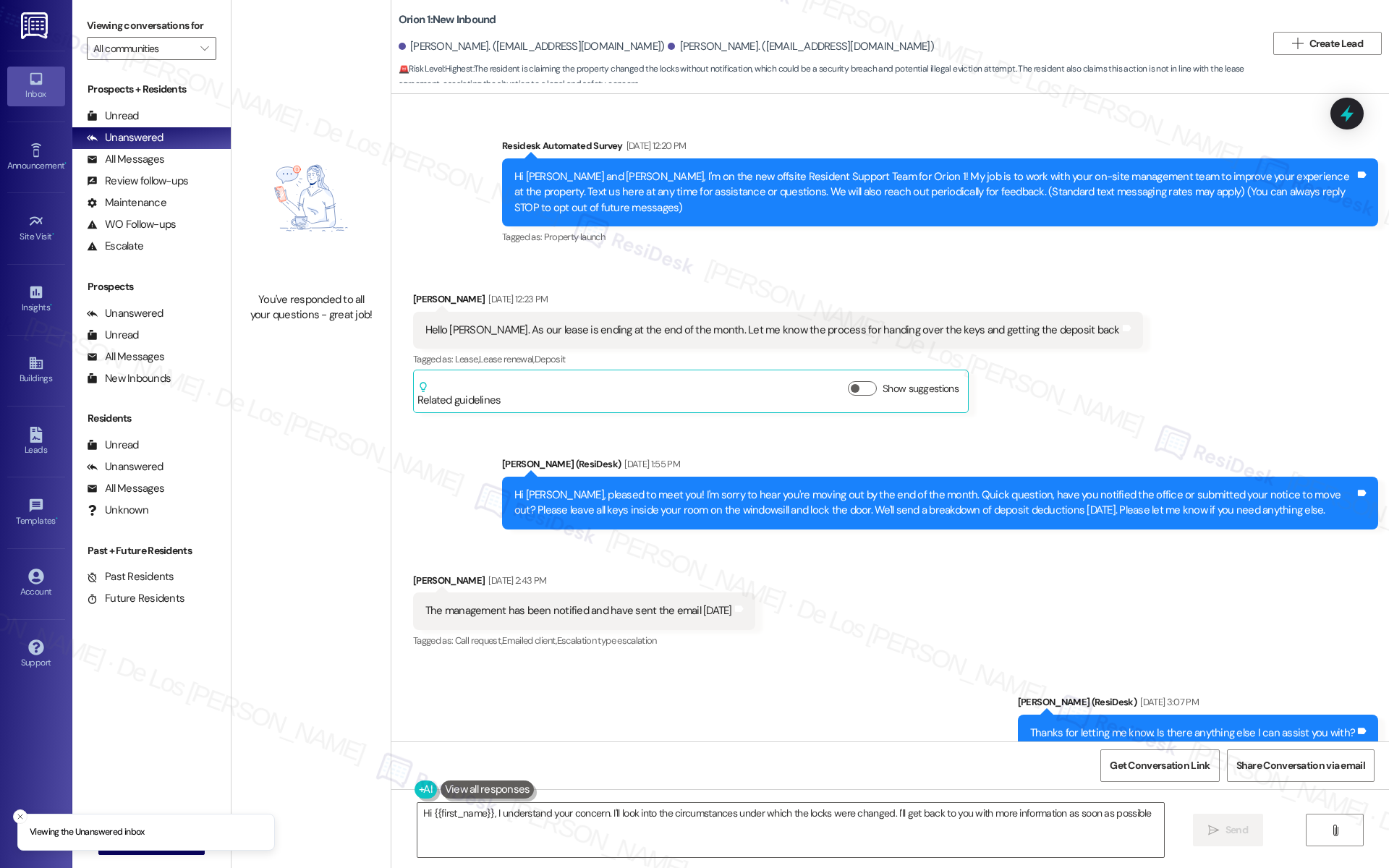 type on "Hi {{first_name}}, I understand your concern. I'll look into the circumstances under which the locks were changed. I'll get back to you with more information as soon as possible." 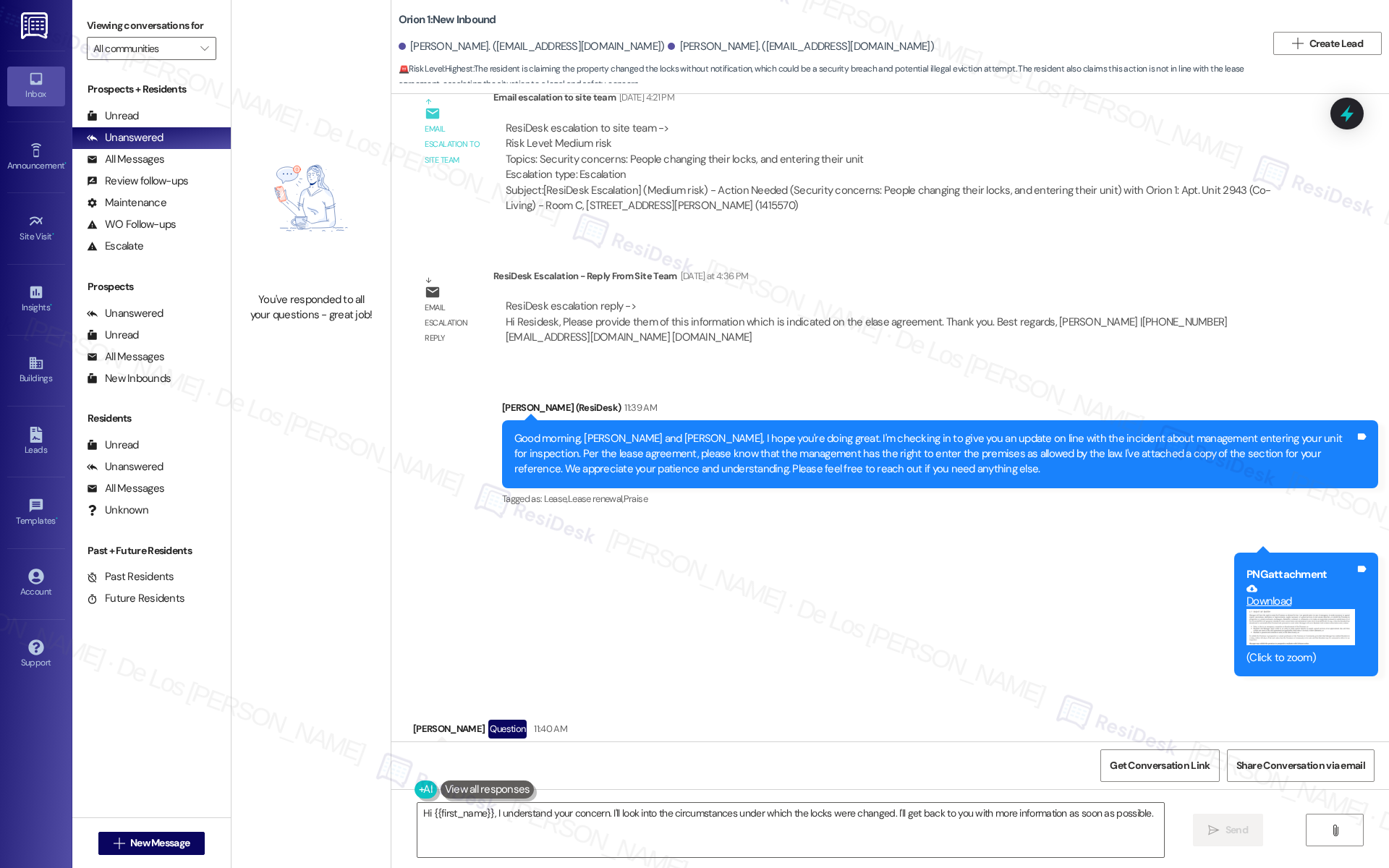 scroll, scrollTop: 6389, scrollLeft: 0, axis: vertical 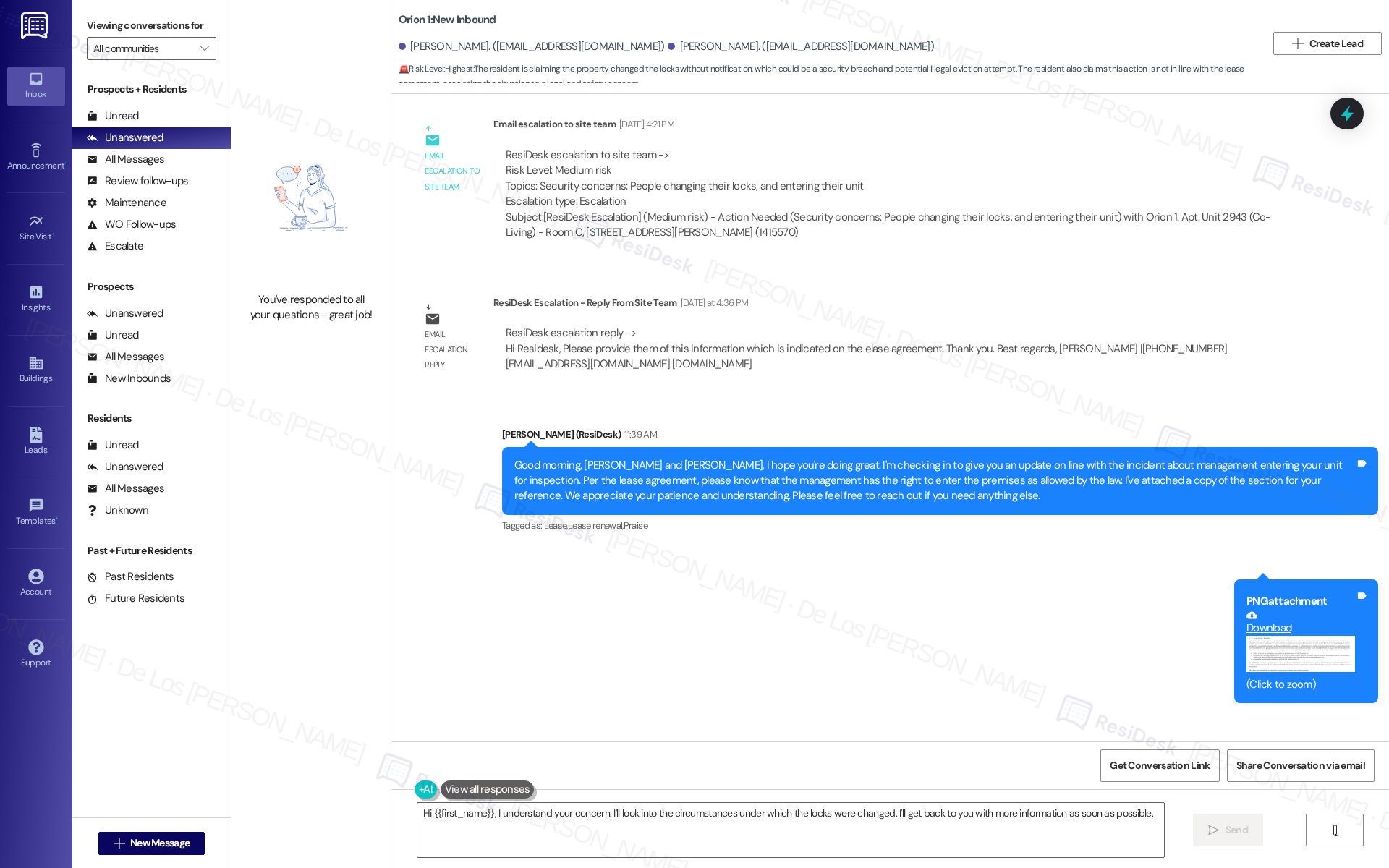 click at bounding box center [1301, 654] 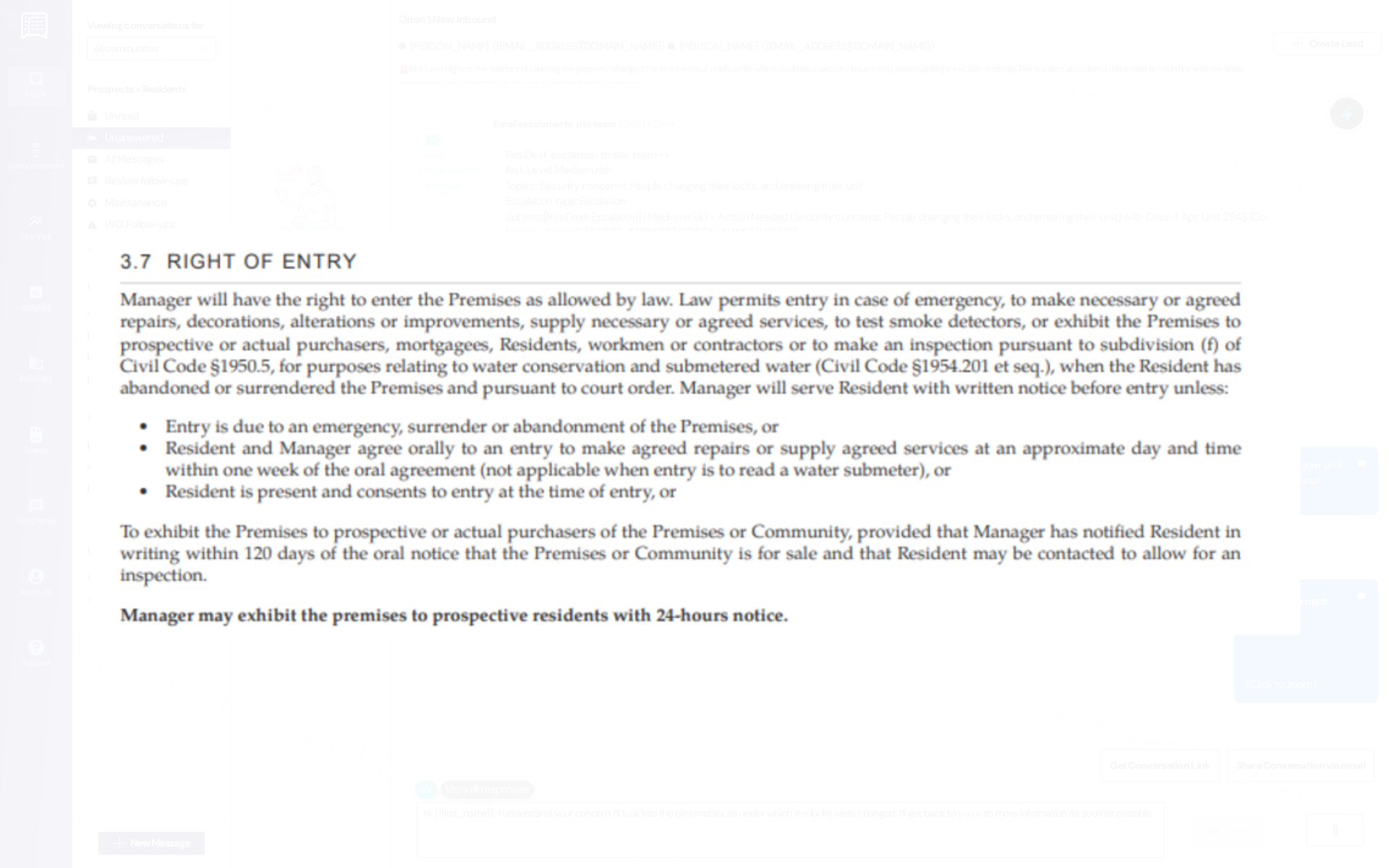 click at bounding box center [694, 434] 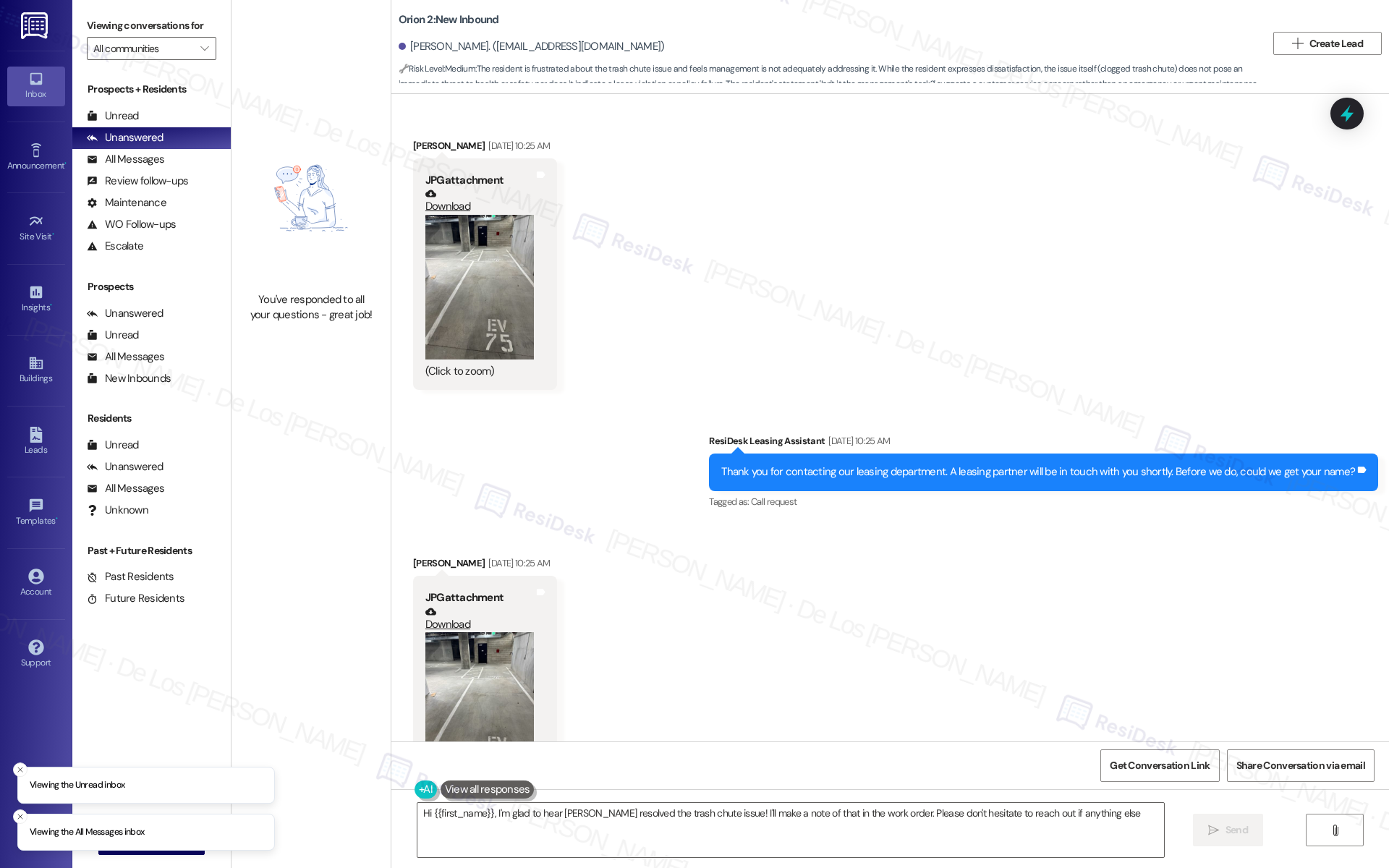 scroll, scrollTop: 0, scrollLeft: 0, axis: both 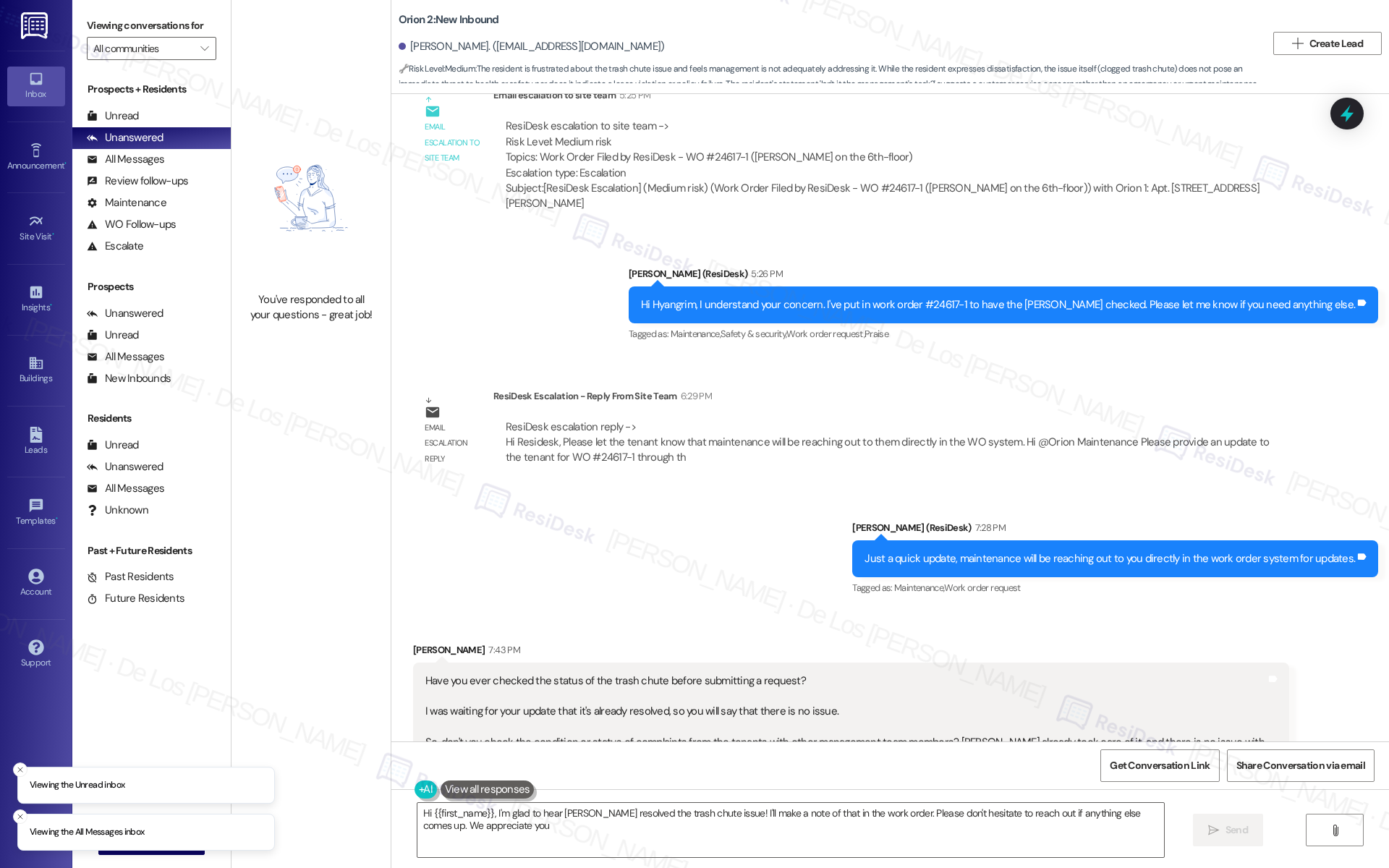 type on "Hi {{first_name}}, I'm glad to hear Joan resolved the trash chute issue! I'll make a note of that in the work order. Please don't hesitate to reach out if anything else comes up. We appreciate you!" 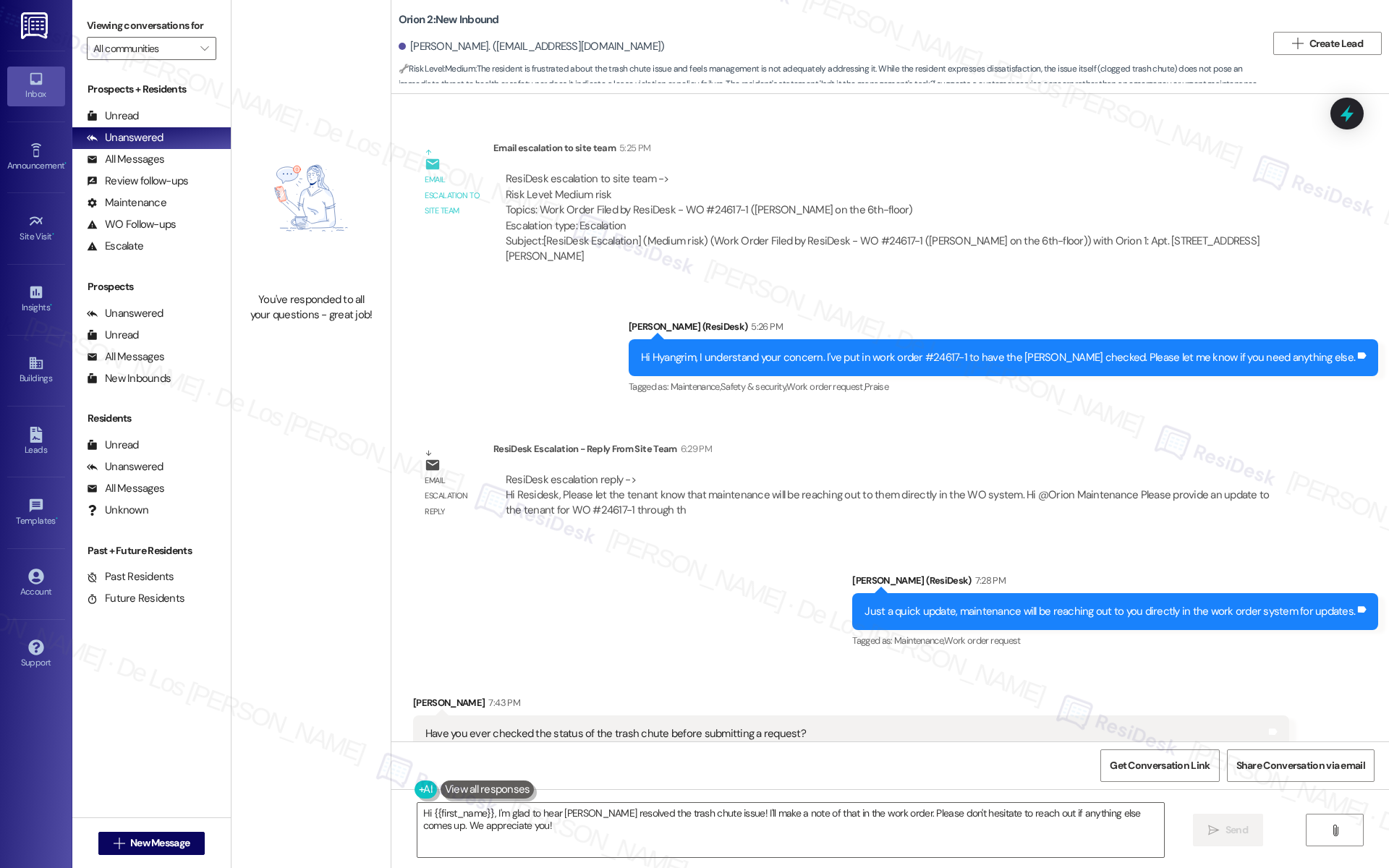 scroll, scrollTop: 8185, scrollLeft: 0, axis: vertical 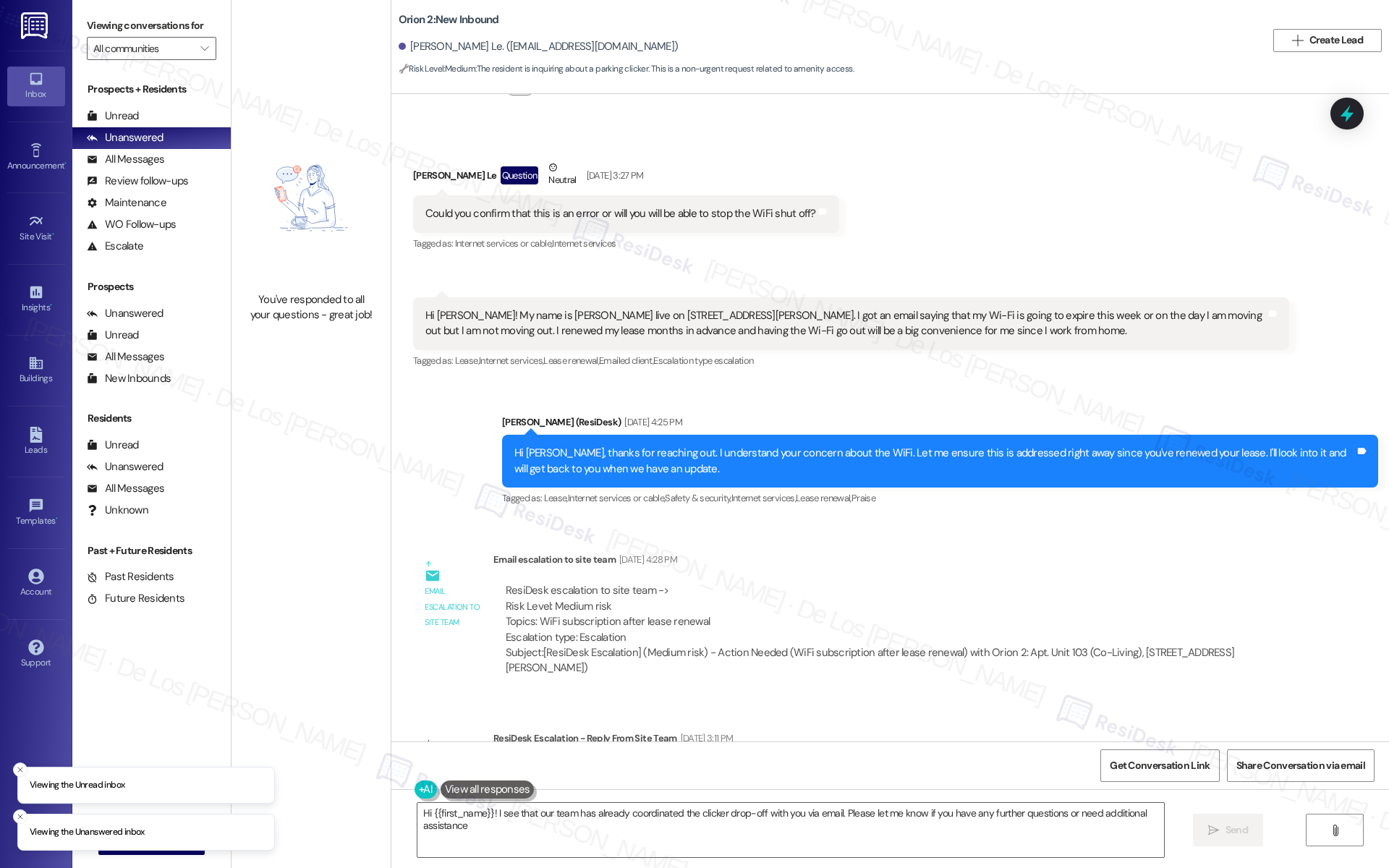 type on "Hi {{first_name}}! I see that our team has already coordinated the clicker drop-off with you via email. Please let me know if you have any further questions or need additional assistance!" 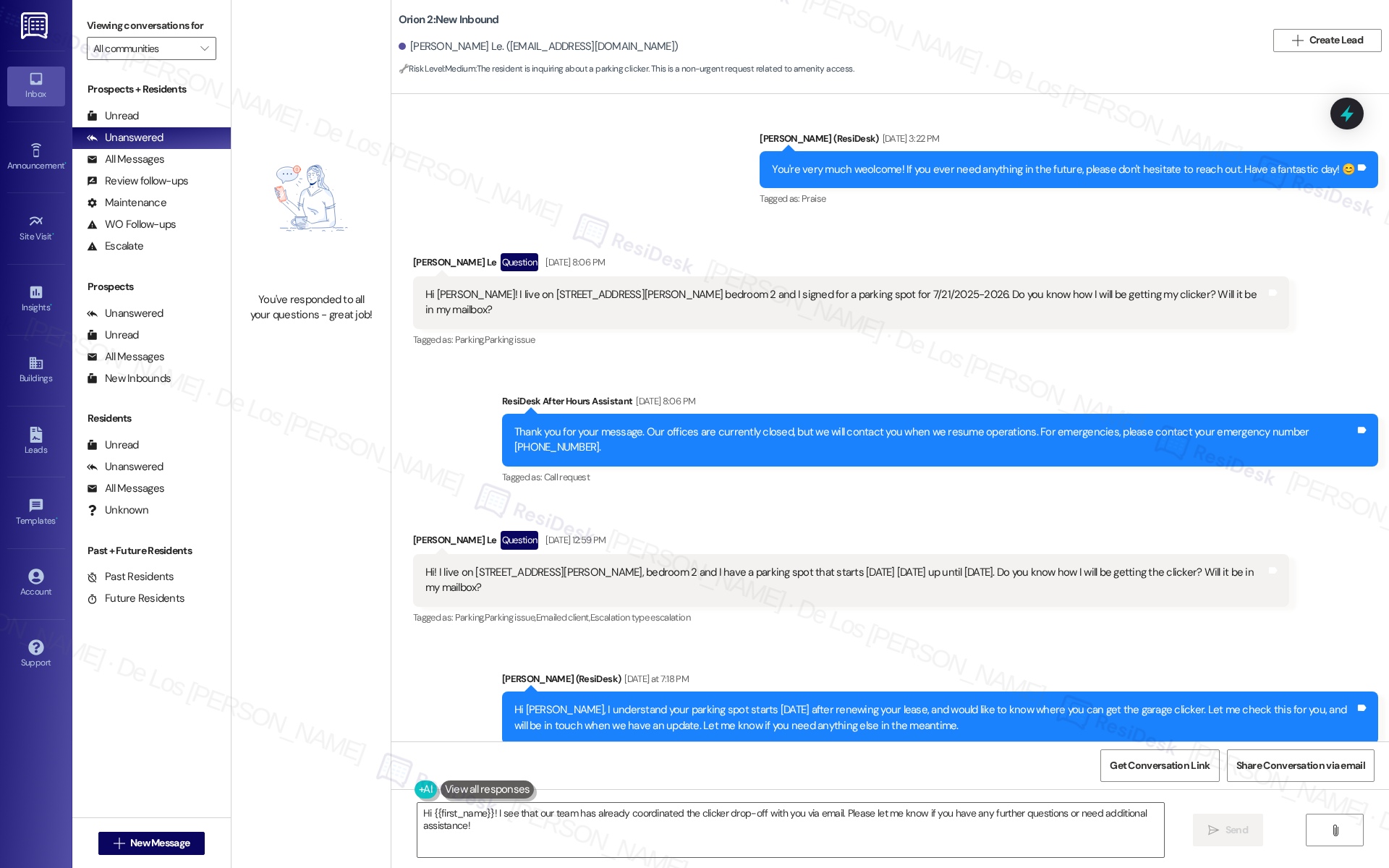 scroll, scrollTop: 1120, scrollLeft: 0, axis: vertical 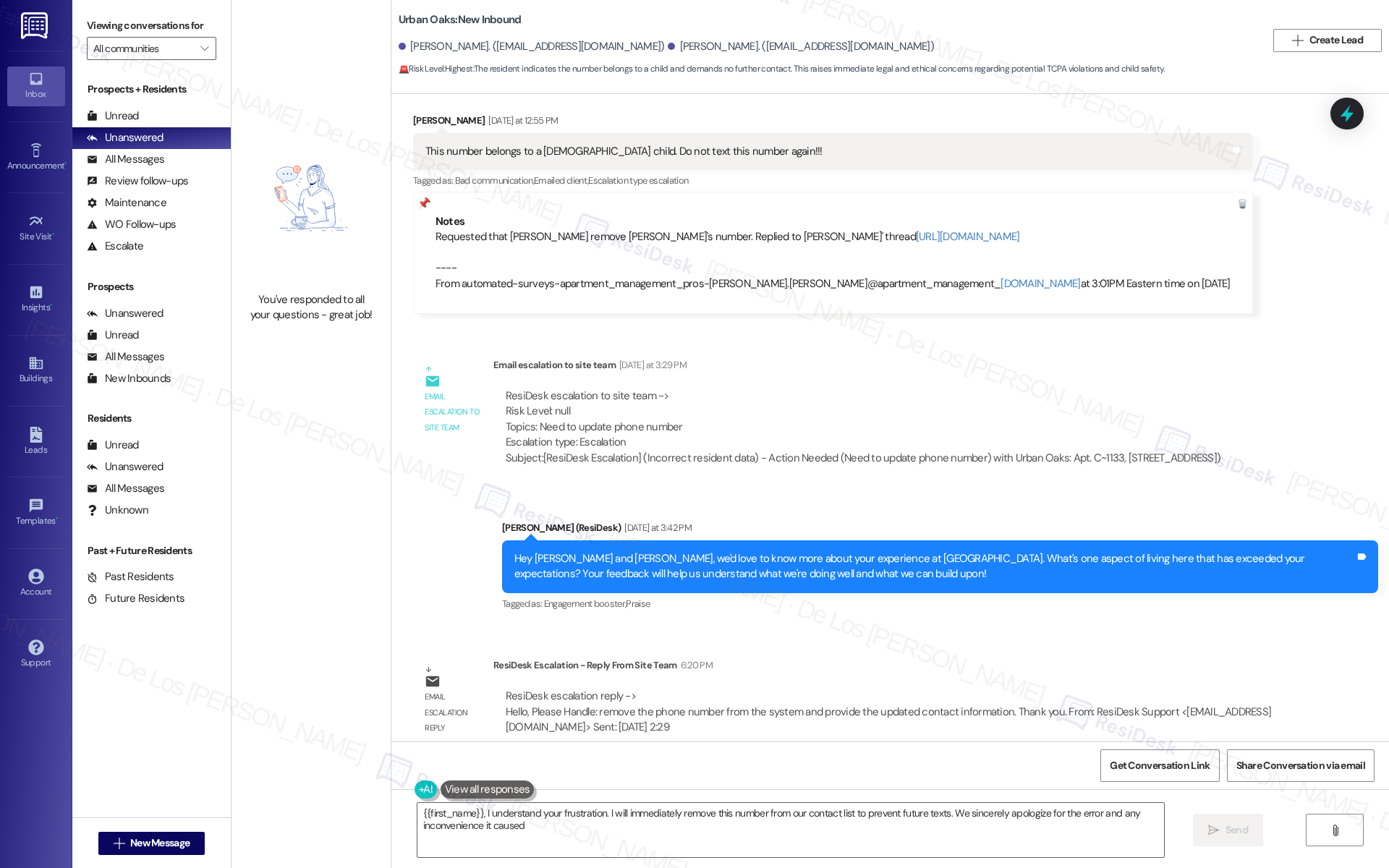 type on "{{first_name}}, I understand your frustration. I will immediately remove this number from our contact list to prevent future texts. We sincerely apologize for the error and any inconvenience it caused." 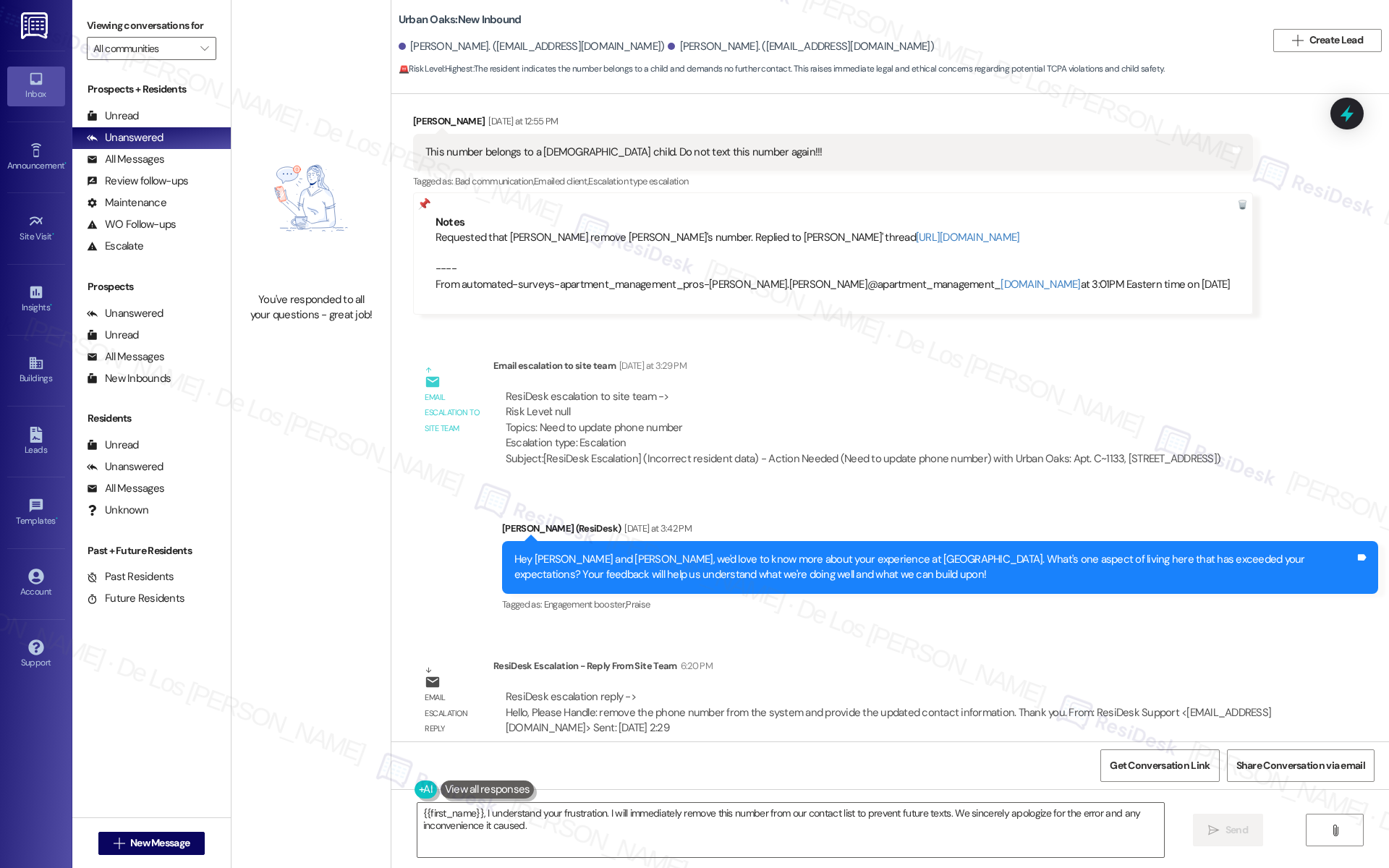 scroll, scrollTop: 682, scrollLeft: 0, axis: vertical 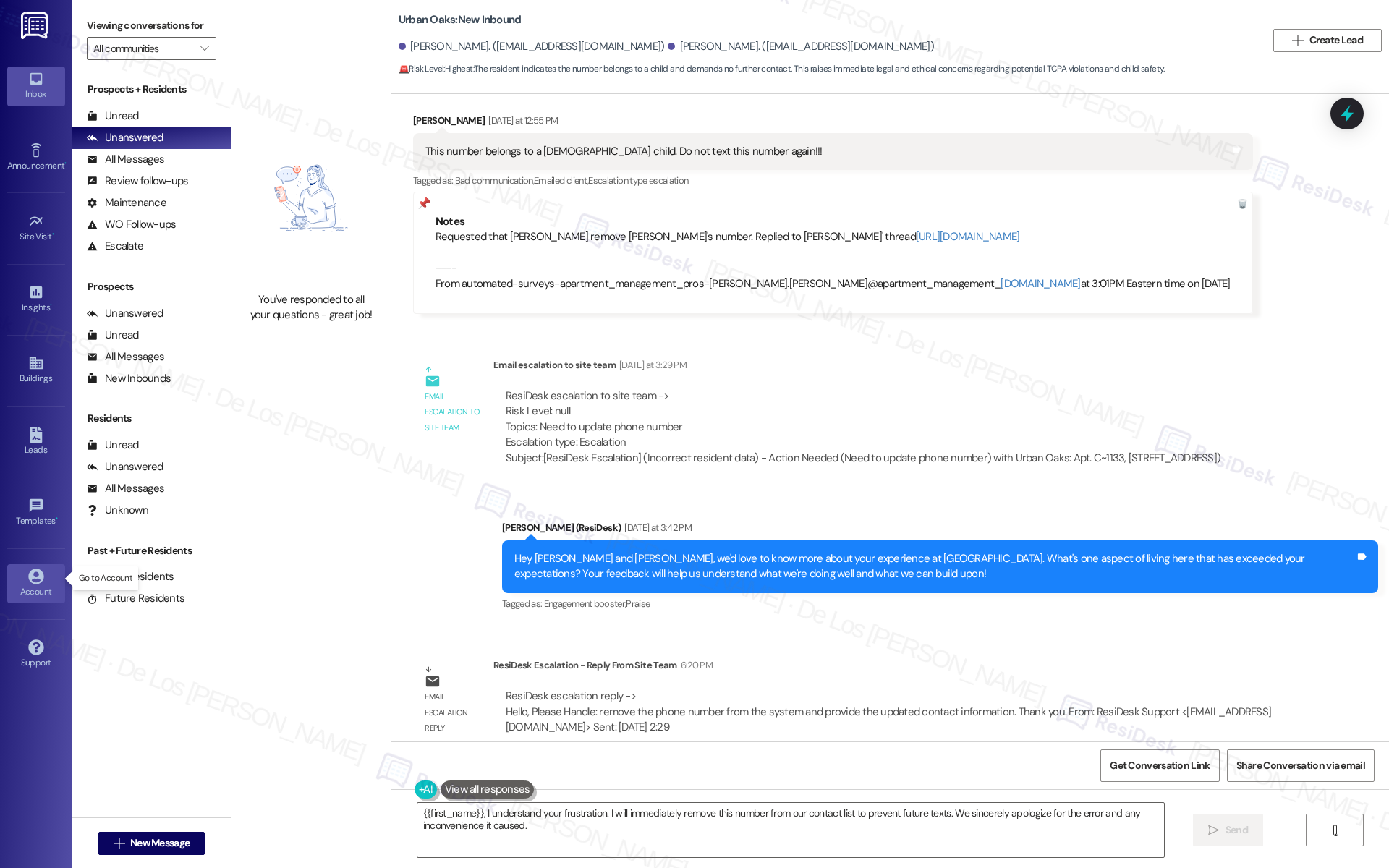 drag, startPoint x: 38, startPoint y: 576, endPoint x: 46, endPoint y: 574, distance: 8.246211 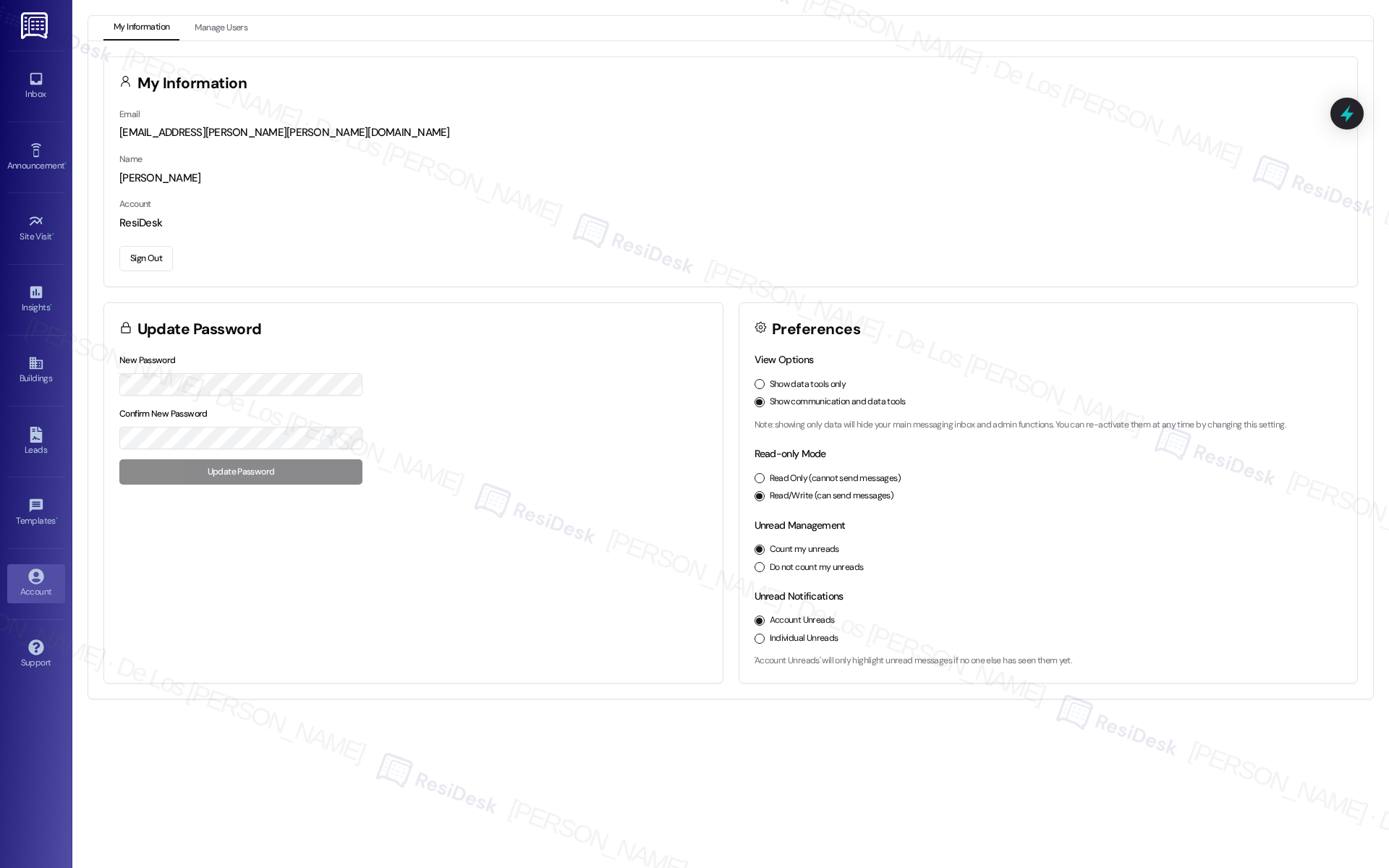 drag, startPoint x: 150, startPoint y: 259, endPoint x: 174, endPoint y: 251, distance: 25.298221 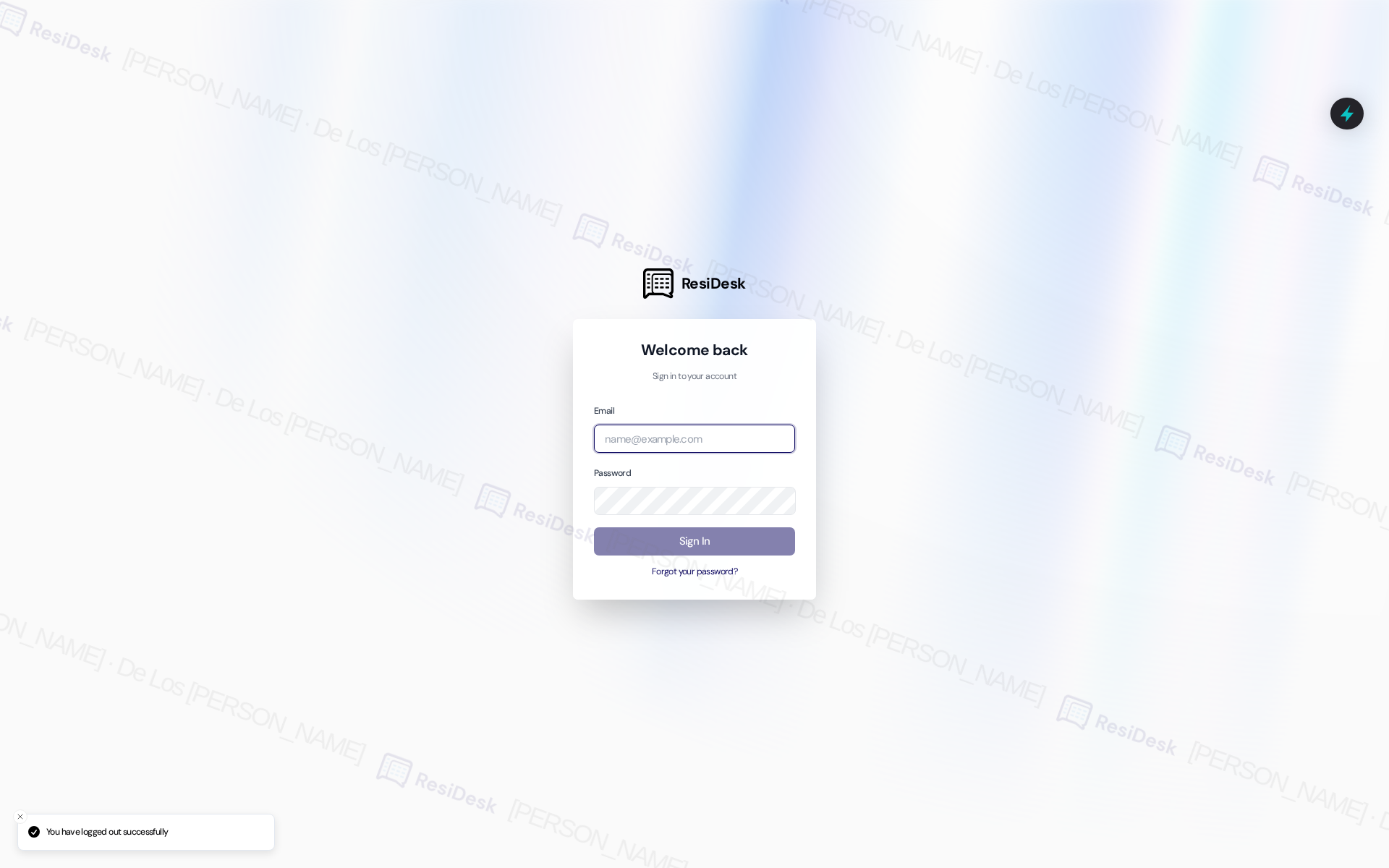 click at bounding box center [694, 438] 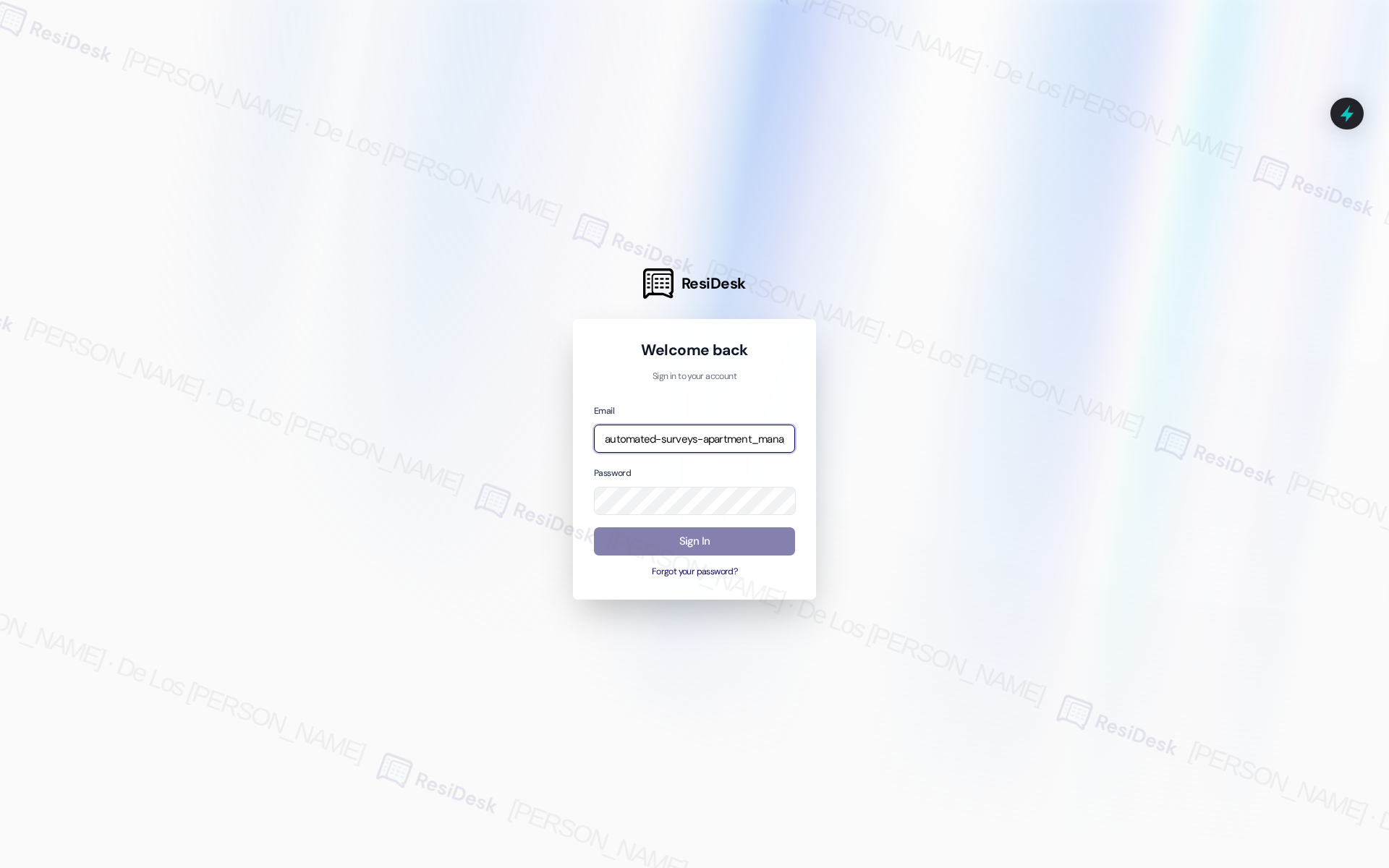 type on "automated-surveys-apartment_management_pros-jessel.delossantos@apartment_management_pros.com" 